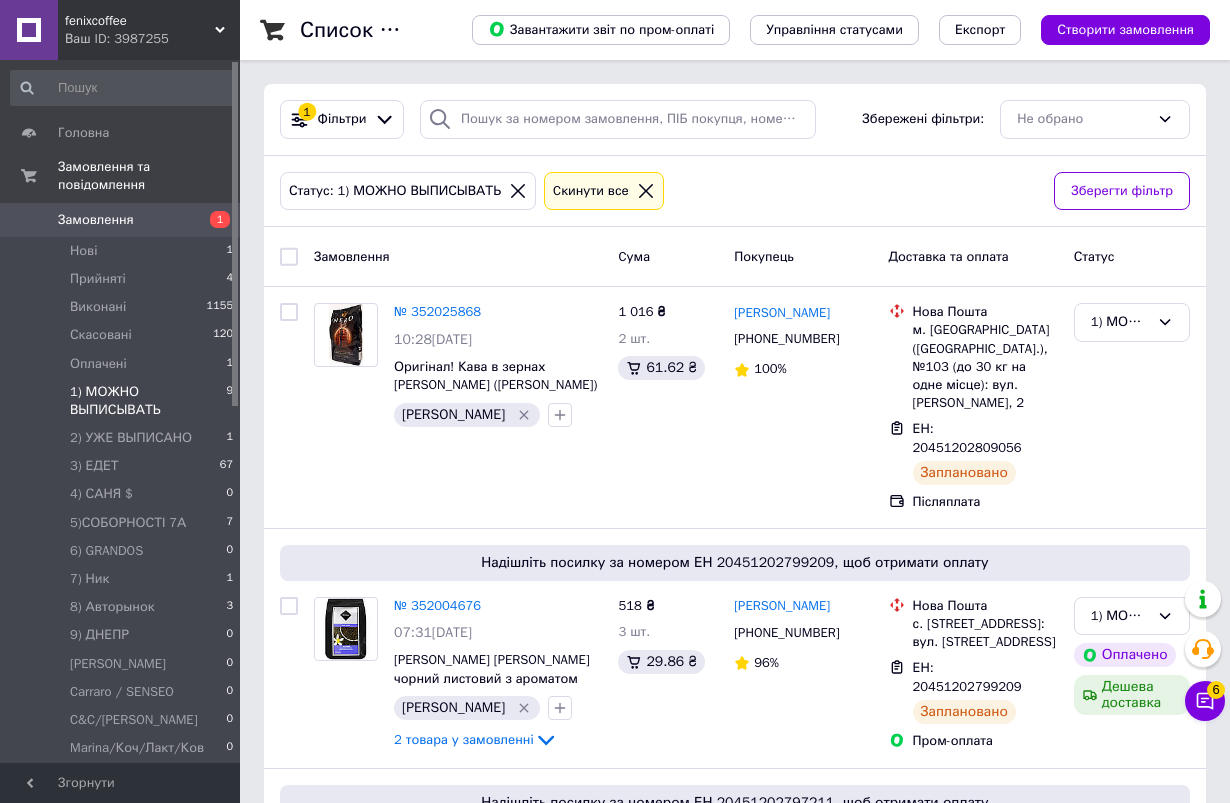 scroll, scrollTop: 0, scrollLeft: 0, axis: both 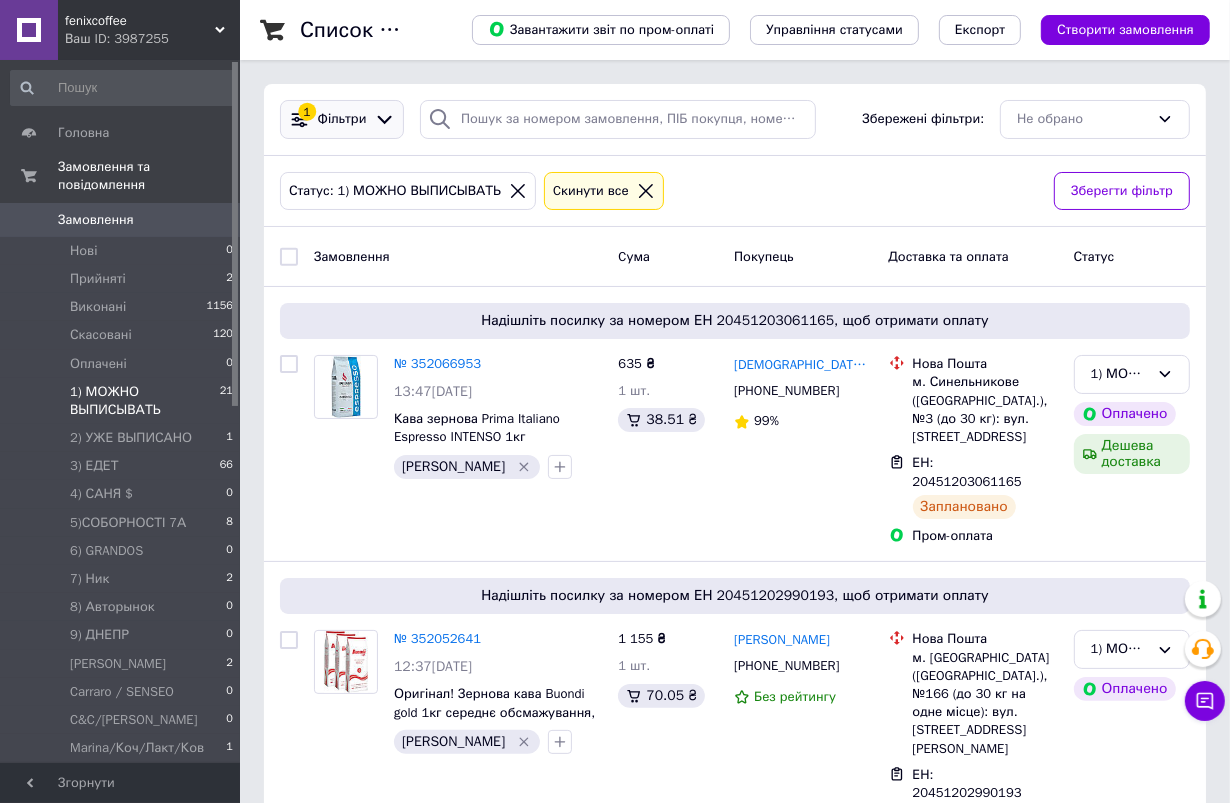 click at bounding box center (384, 119) 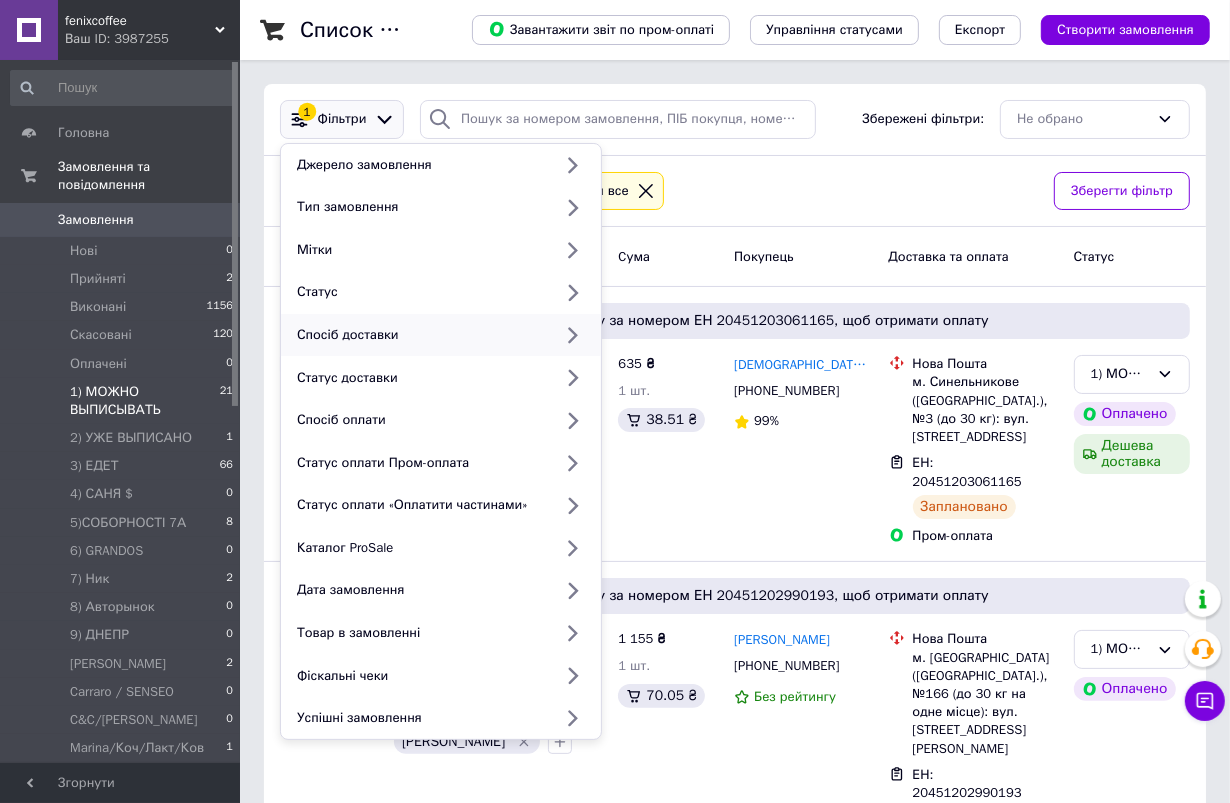 click on "Спосіб доставки" at bounding box center (441, 335) 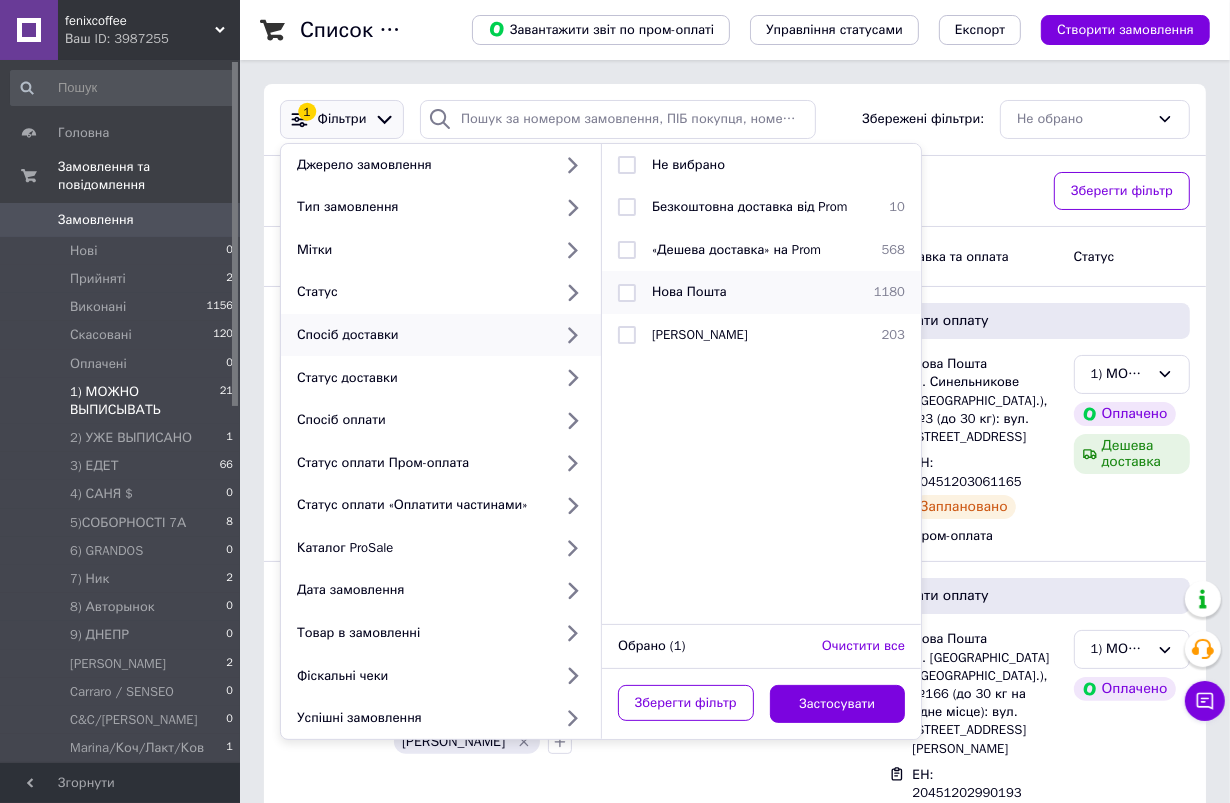 click on "Нова Пошта" at bounding box center [755, 292] 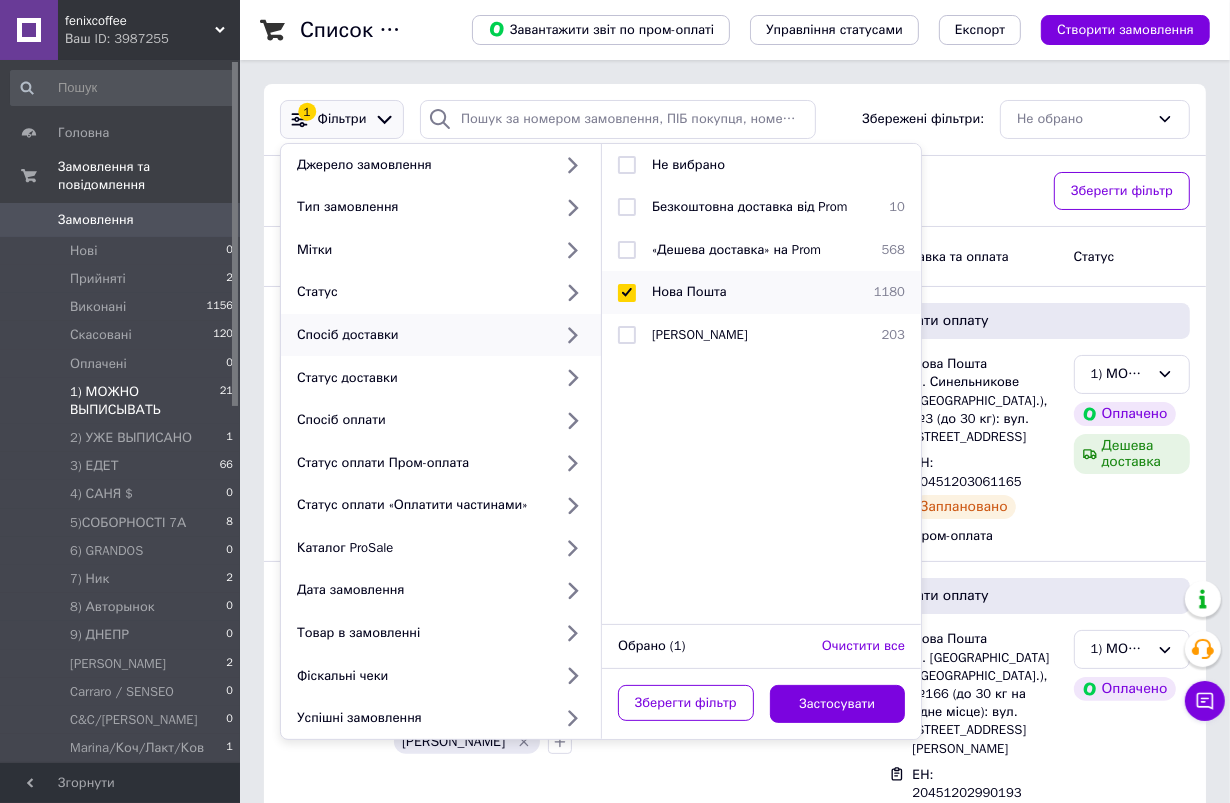 checkbox on "true" 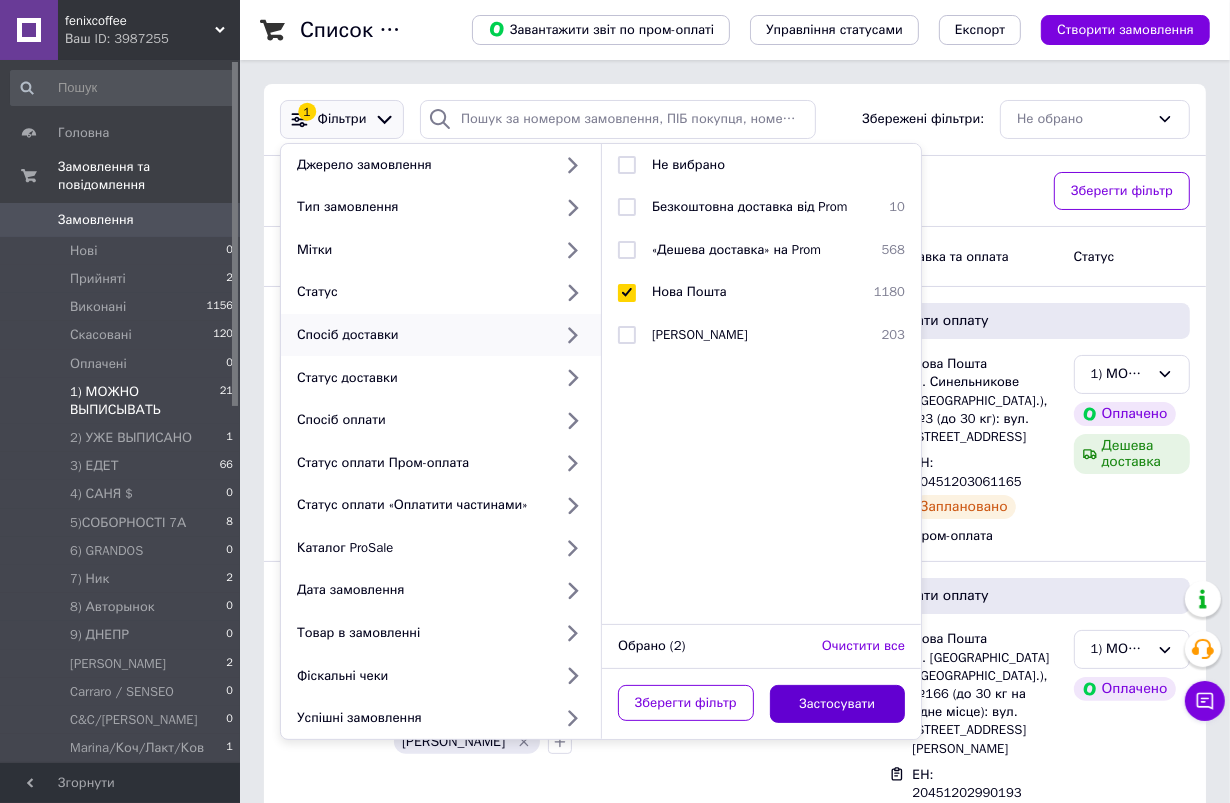 click on "Застосувати" at bounding box center (838, 704) 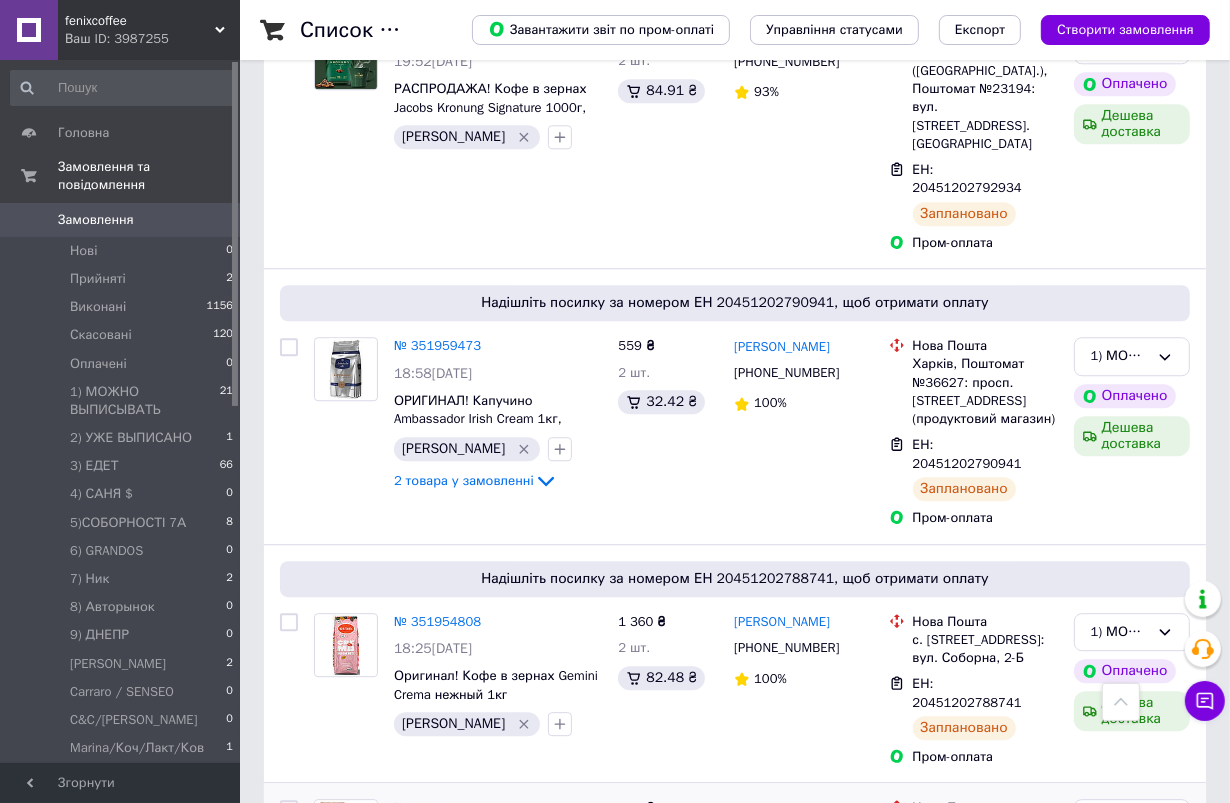 scroll, scrollTop: 4040, scrollLeft: 0, axis: vertical 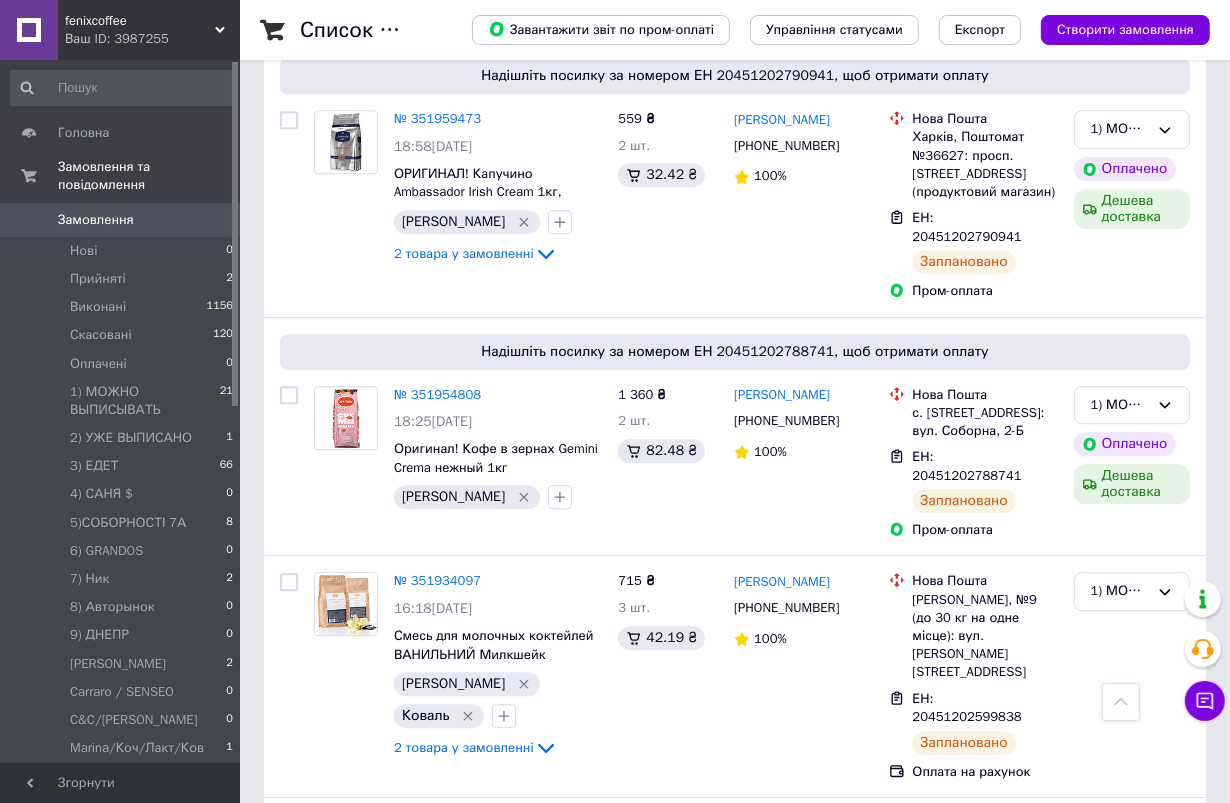 click 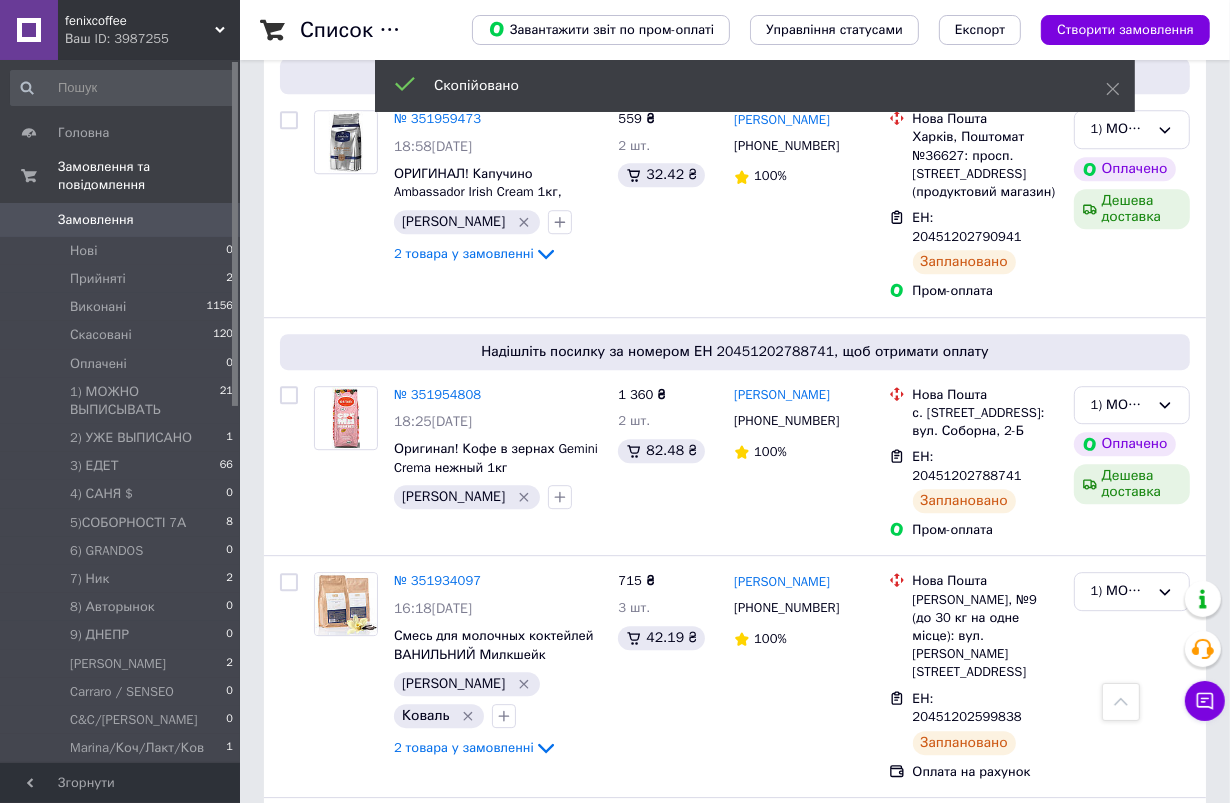 click on "1) МОЖНО ВЫПИСЫВАТЬ" at bounding box center [1132, 1142] 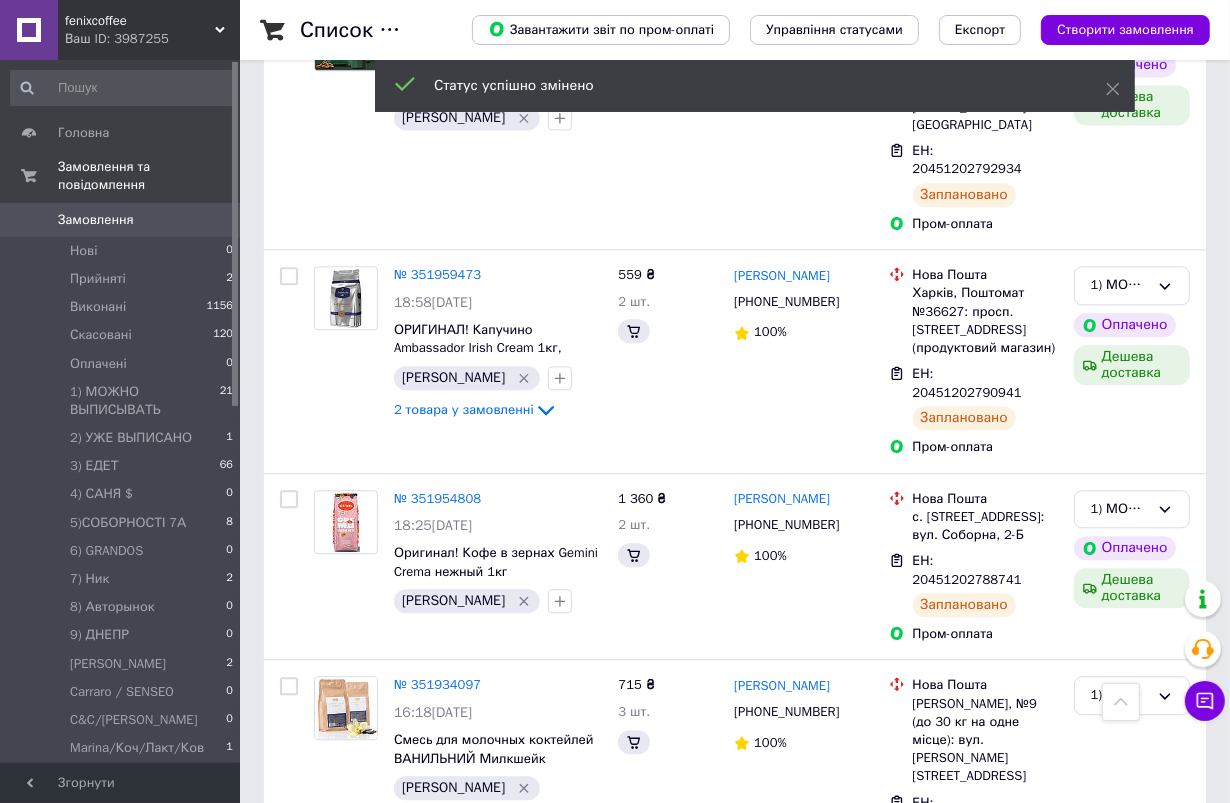 scroll, scrollTop: 4040, scrollLeft: 0, axis: vertical 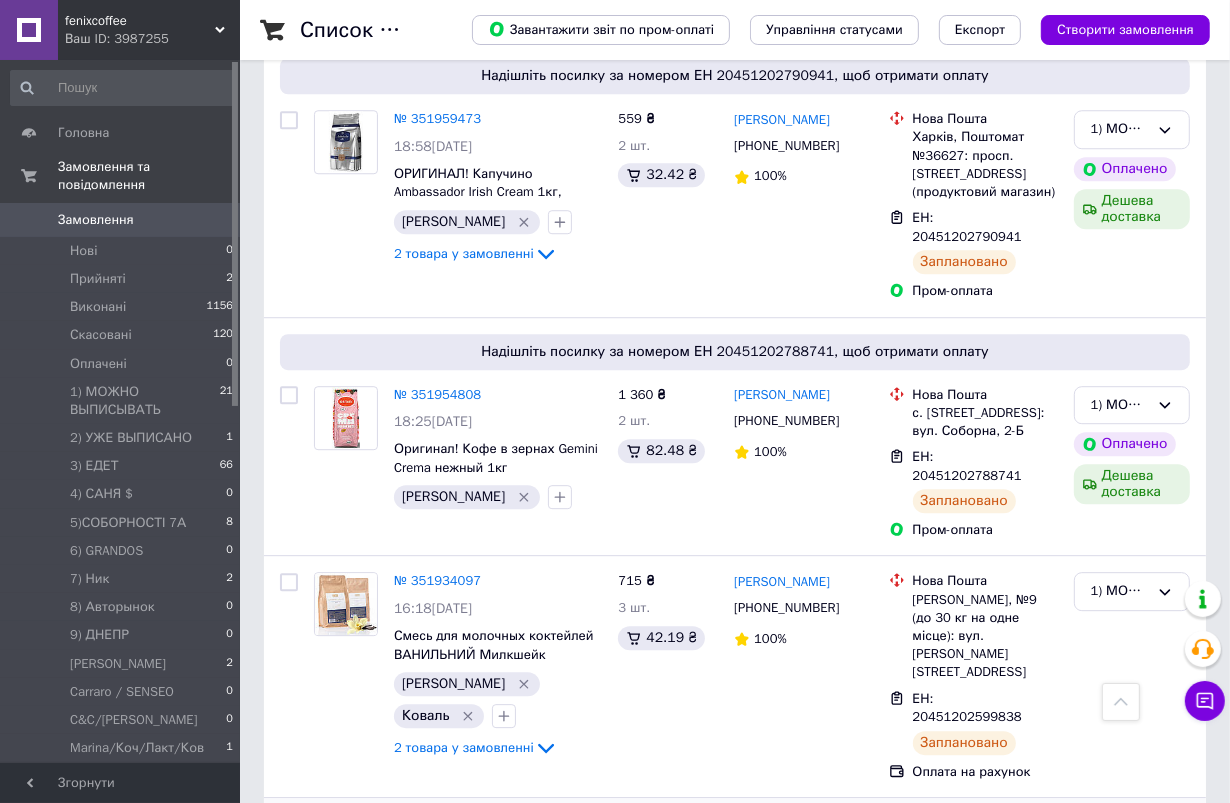 click 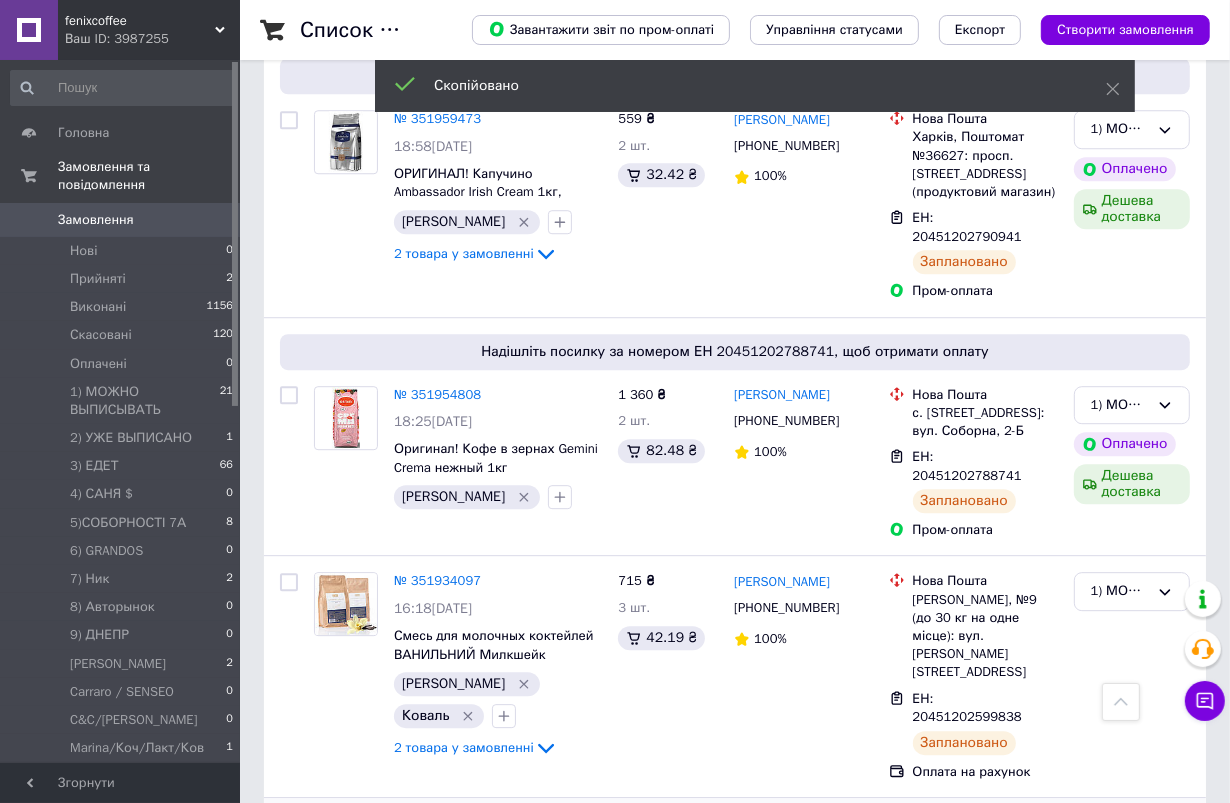 click on "1) МОЖНО ВЫПИСЫВАТЬ" at bounding box center (1120, 885) 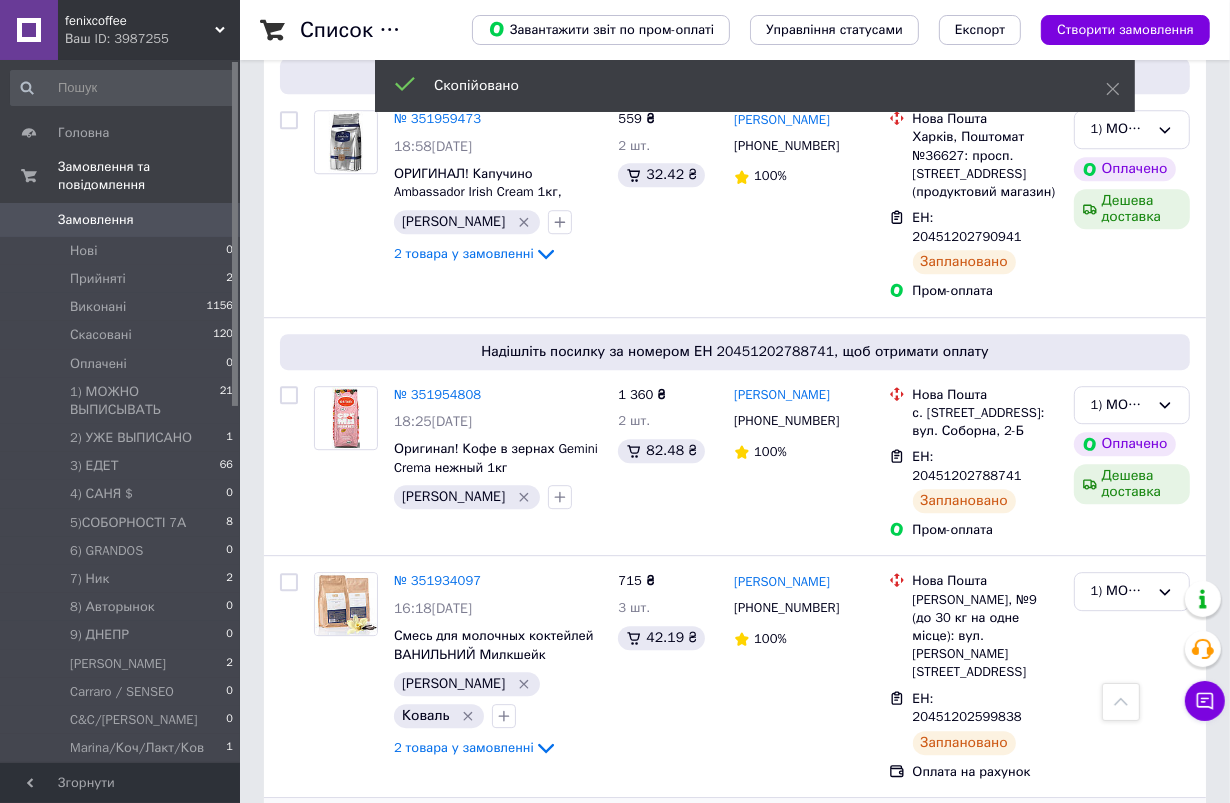 scroll, scrollTop: 111, scrollLeft: 0, axis: vertical 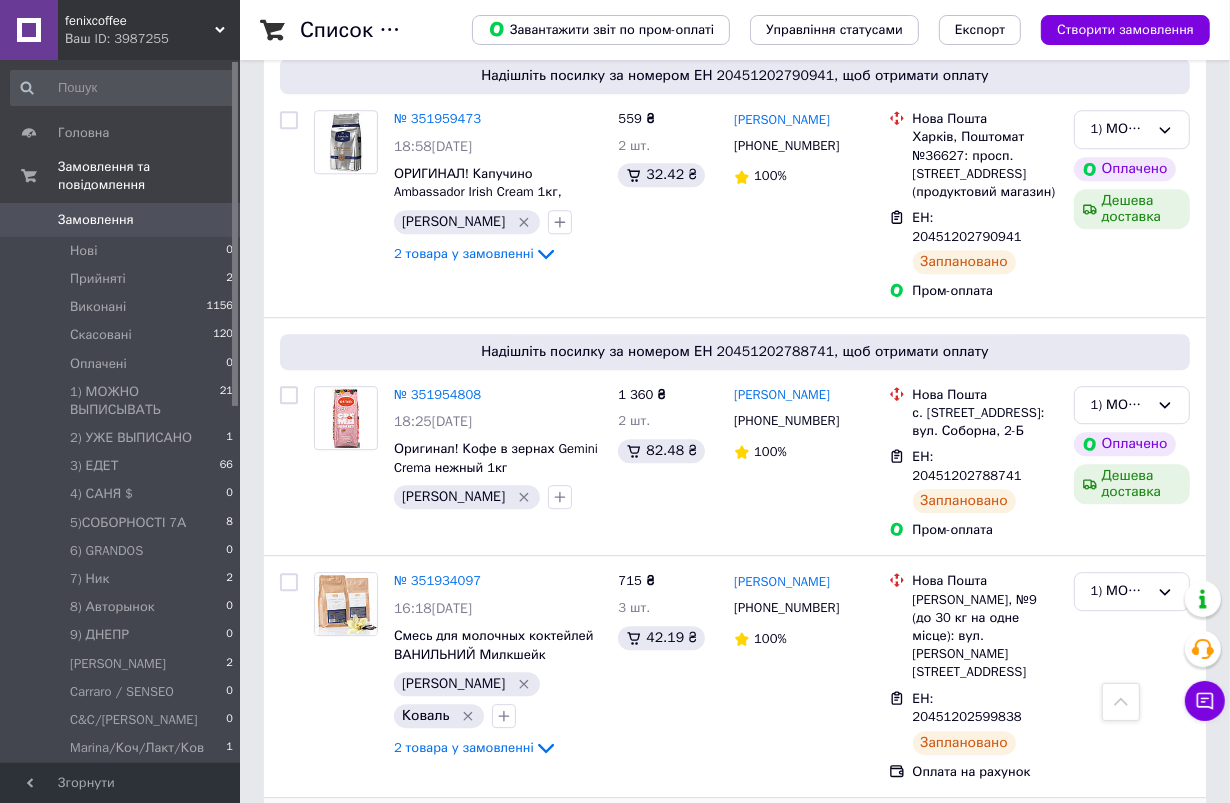 click on "2) УЖЕ ВЫПИСАНО" at bounding box center (1132, 972) 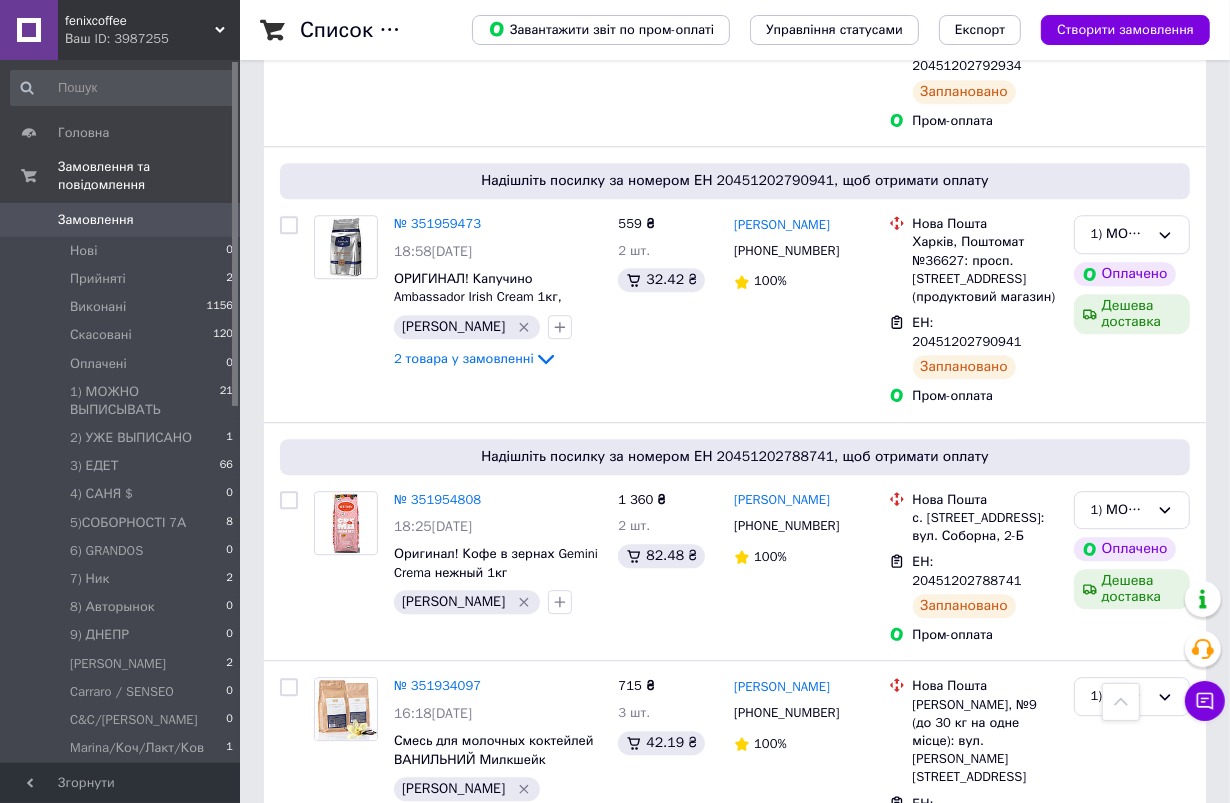 scroll, scrollTop: 3929, scrollLeft: 0, axis: vertical 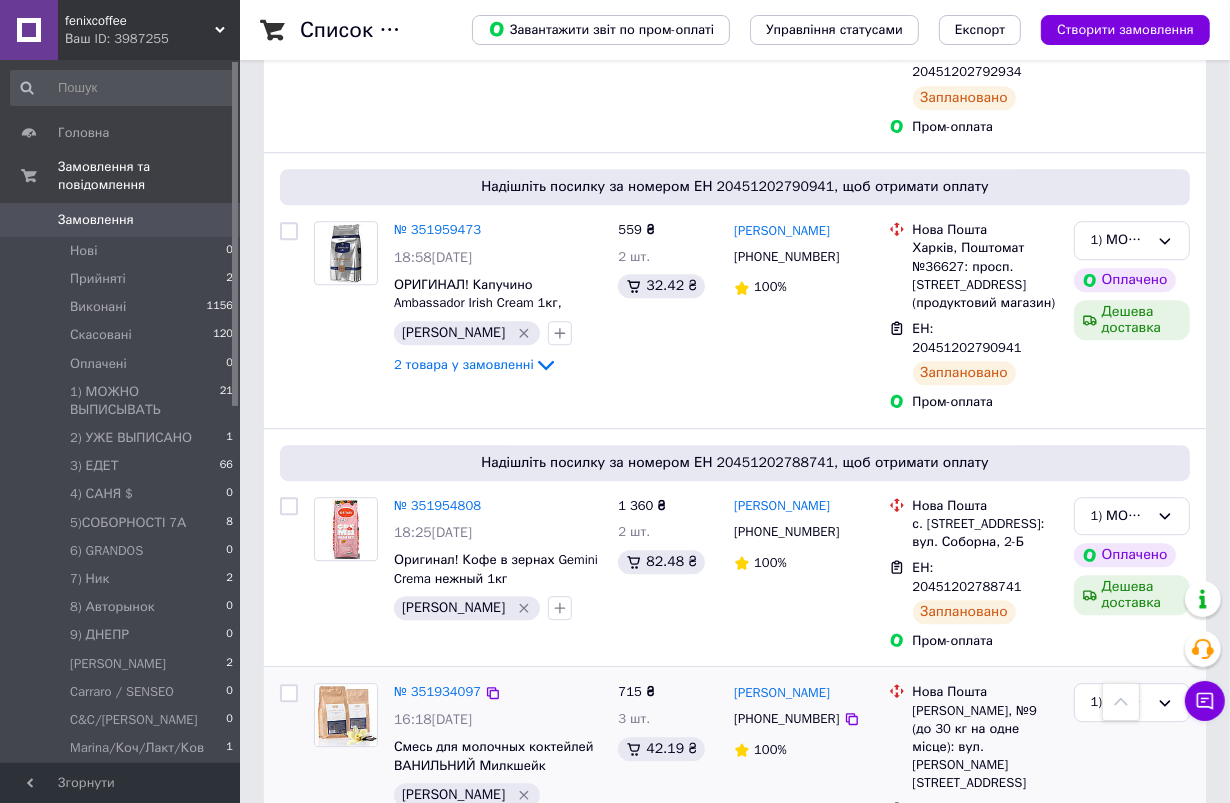 click on "2 товара у замовленні" at bounding box center (464, 858) 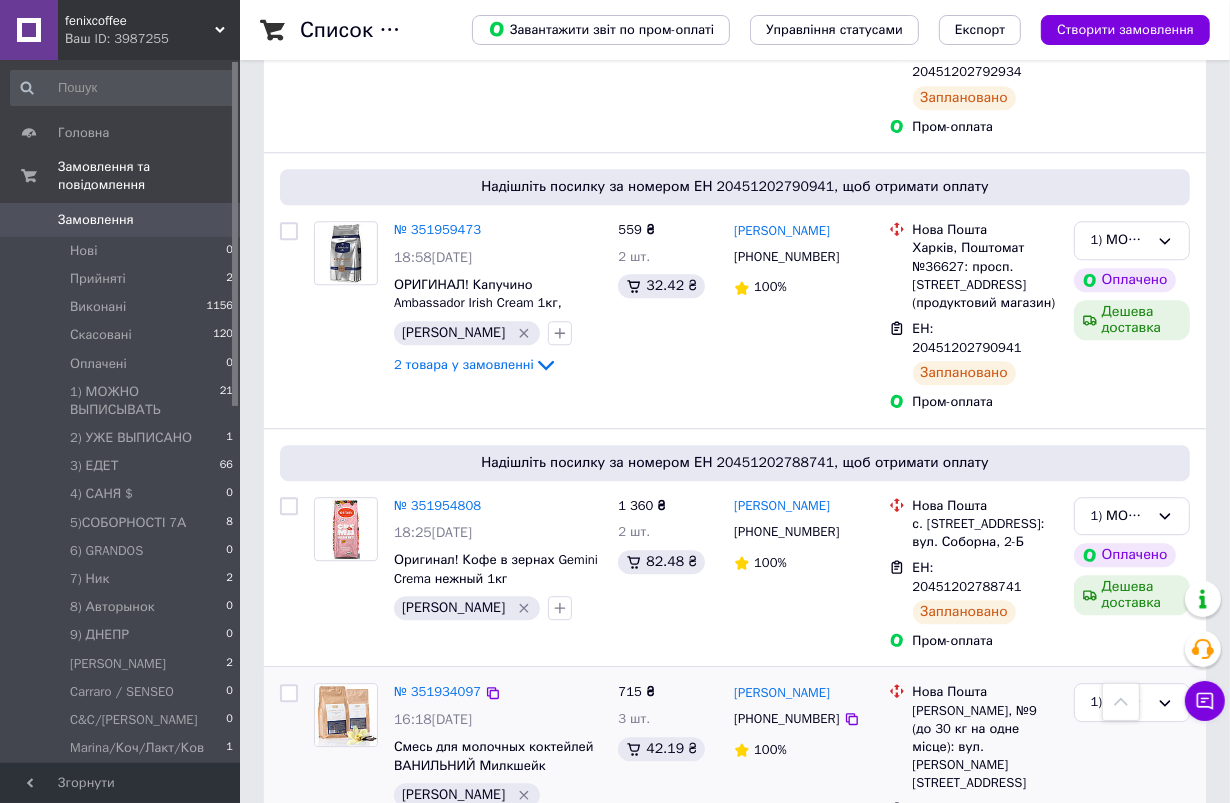 click 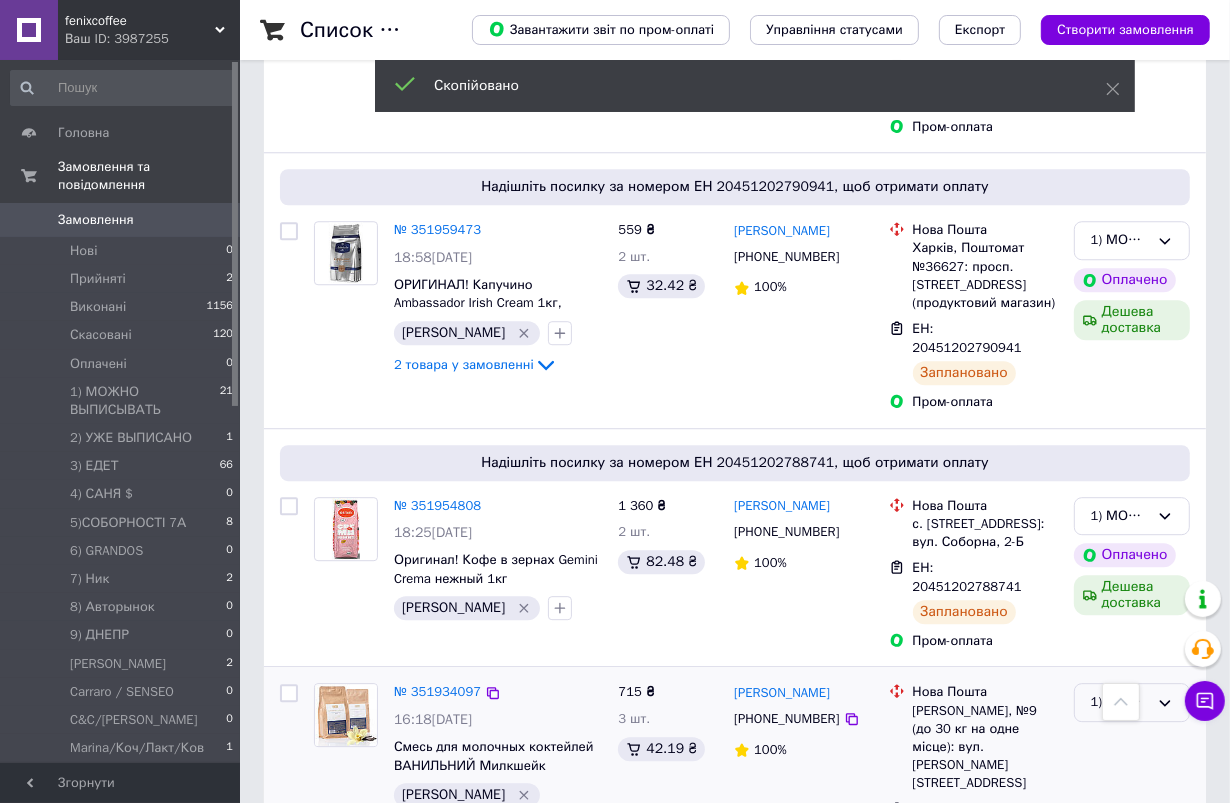 click on "1) МОЖНО ВЫПИСЫВАТЬ" at bounding box center (1120, 702) 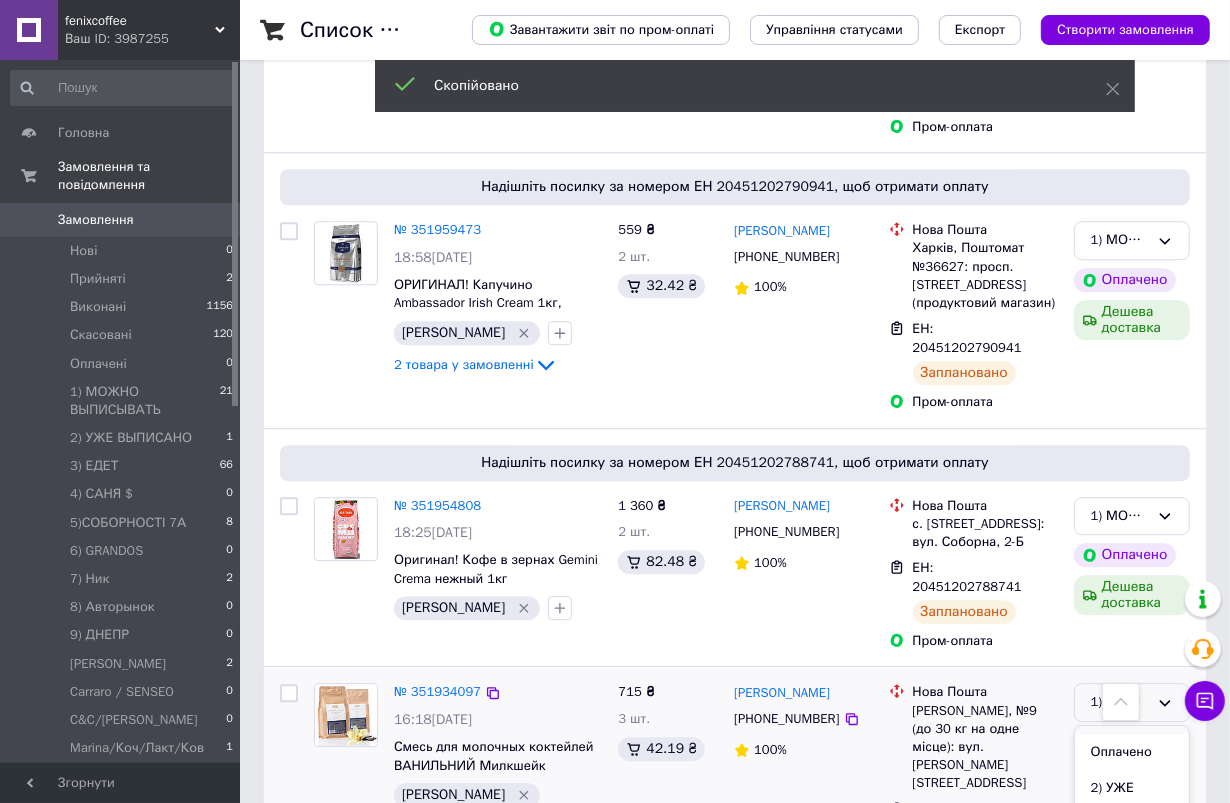 scroll, scrollTop: 111, scrollLeft: 0, axis: vertical 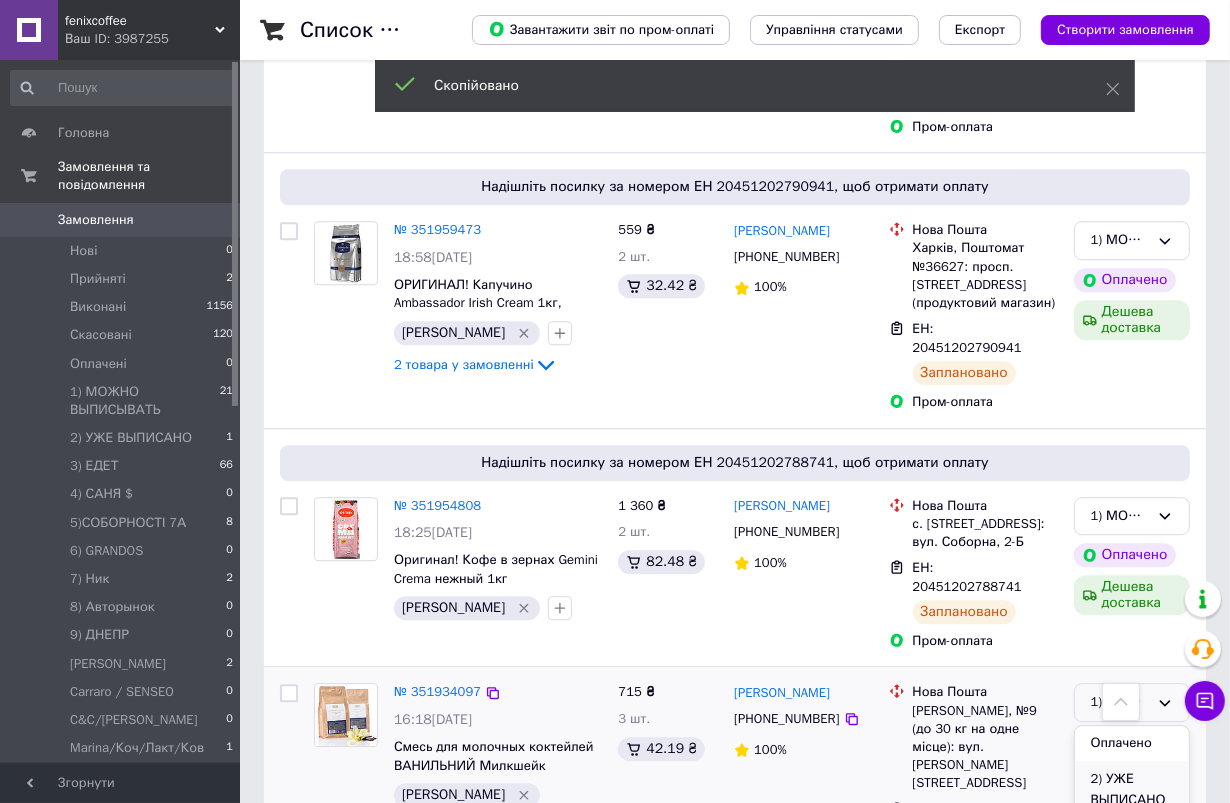 click on "2) УЖЕ ВЫПИСАНО" at bounding box center (1132, 789) 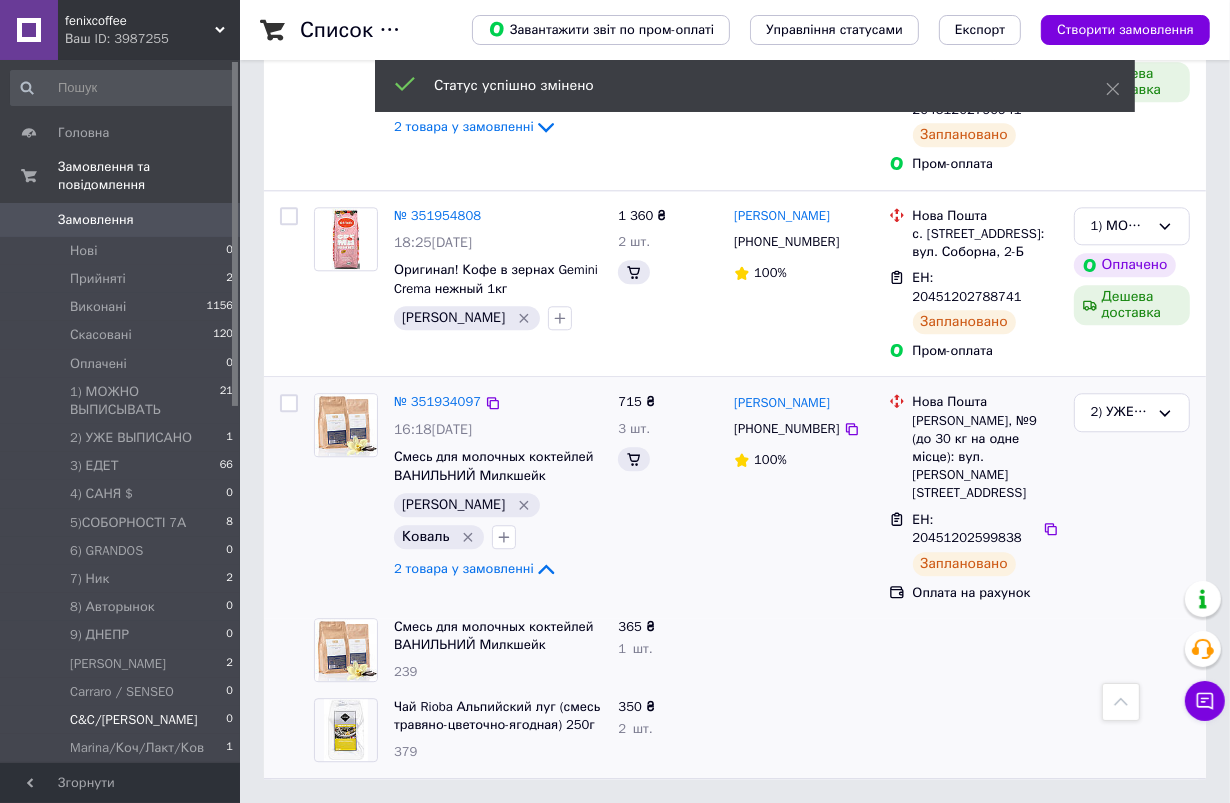 scroll, scrollTop: 3688, scrollLeft: 0, axis: vertical 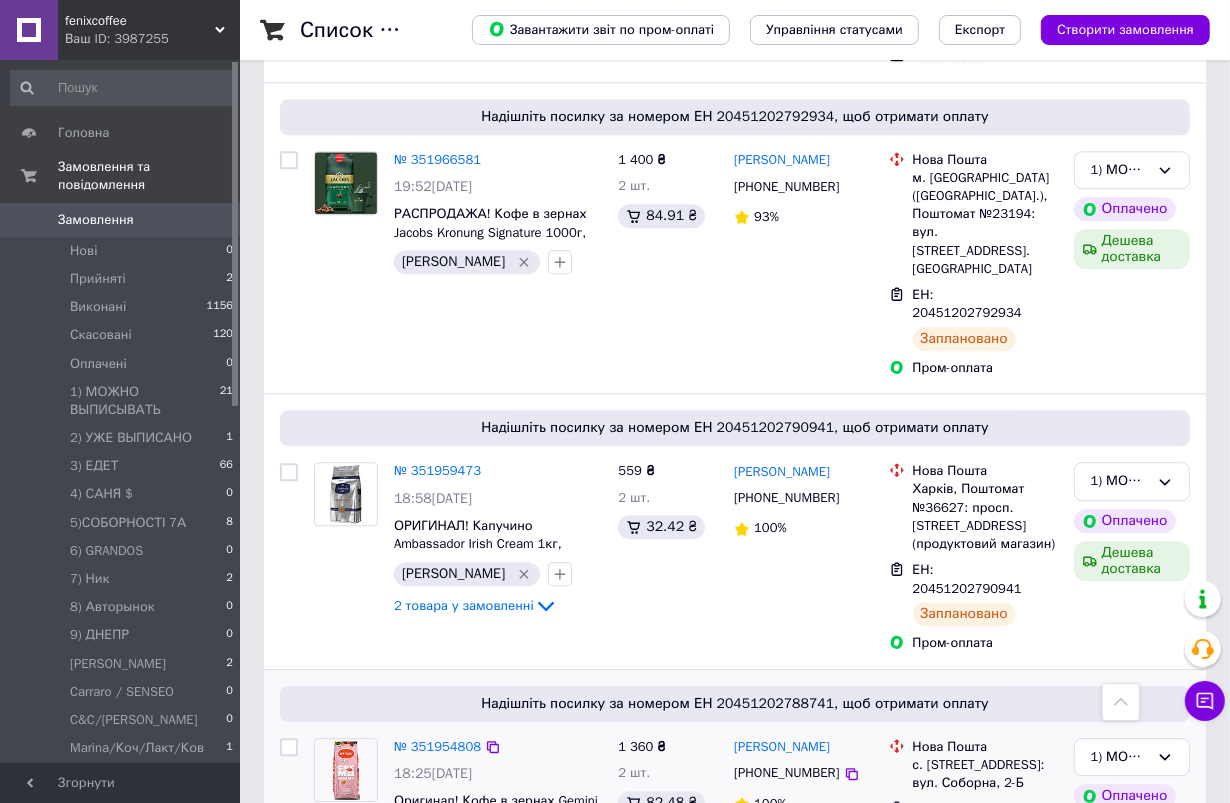 click 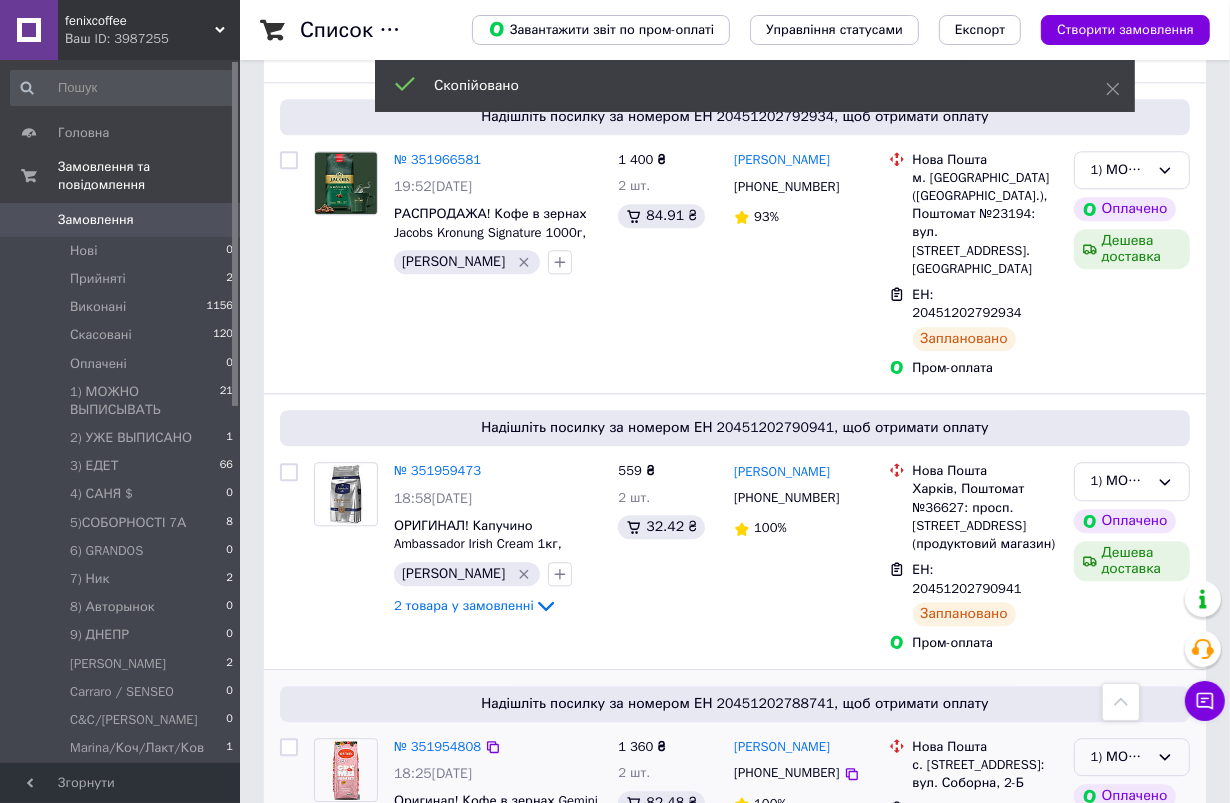 click on "1) МОЖНО ВЫПИСЫВАТЬ" at bounding box center [1132, 757] 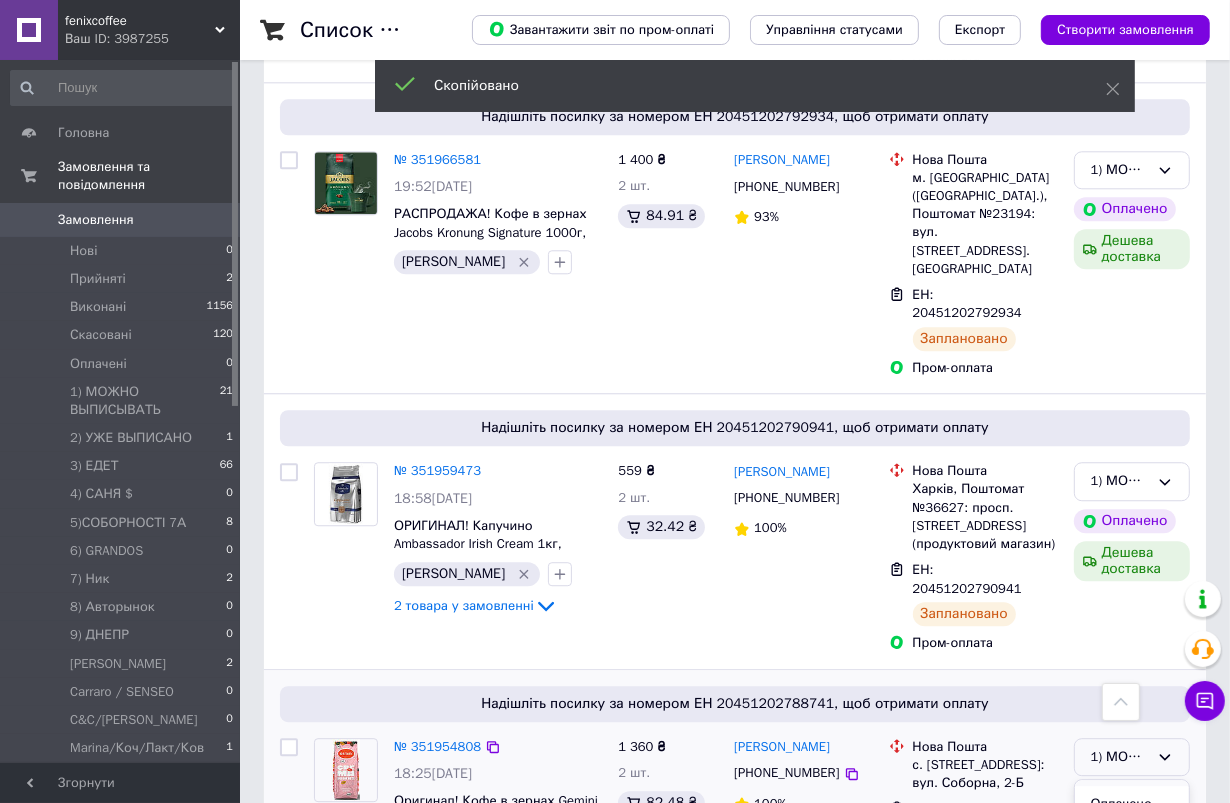 scroll, scrollTop: 111, scrollLeft: 0, axis: vertical 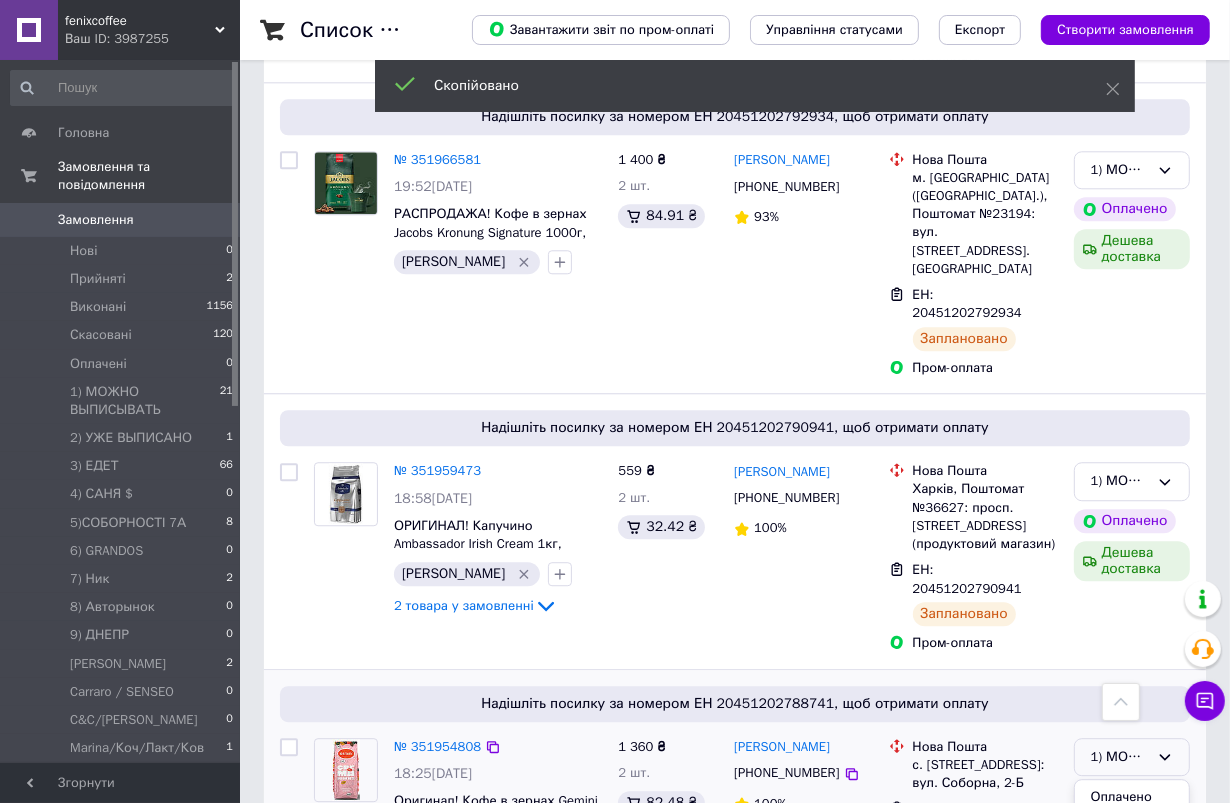 click on "2) УЖЕ ВЫПИСАНО" at bounding box center [1132, 843] 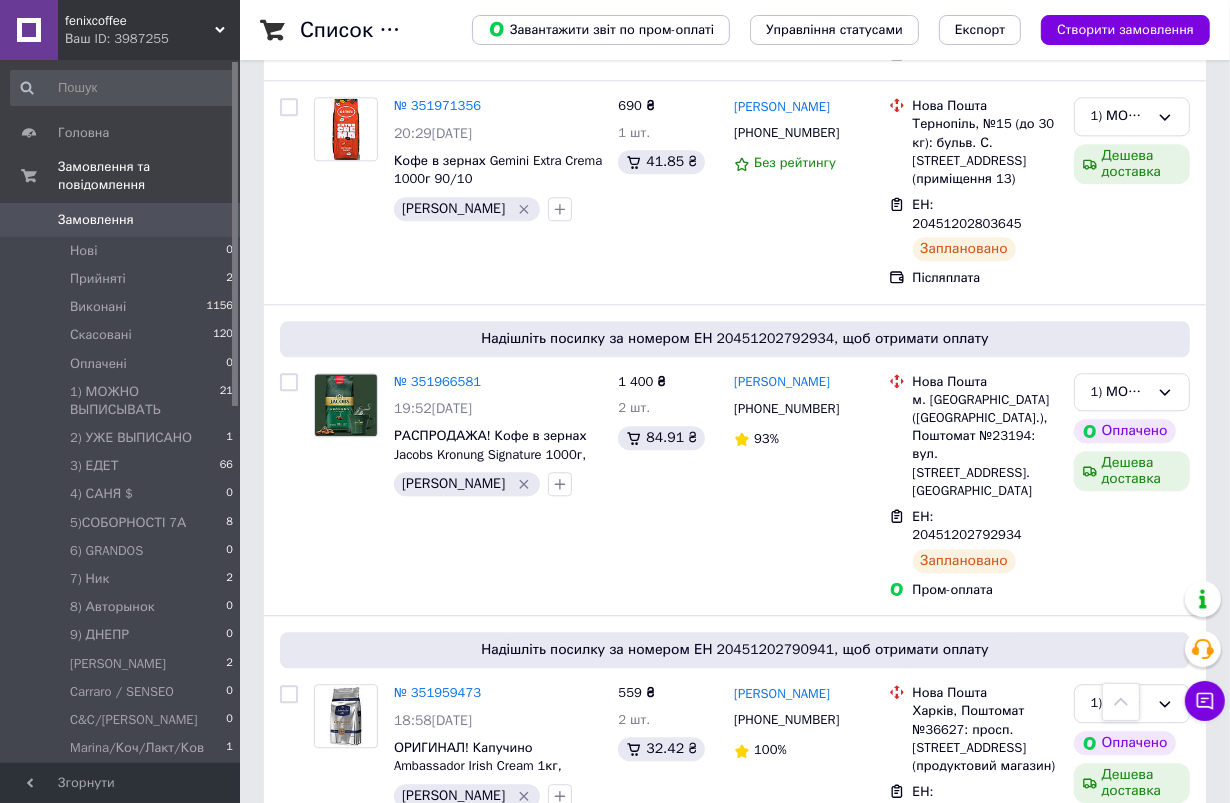 scroll, scrollTop: 3465, scrollLeft: 0, axis: vertical 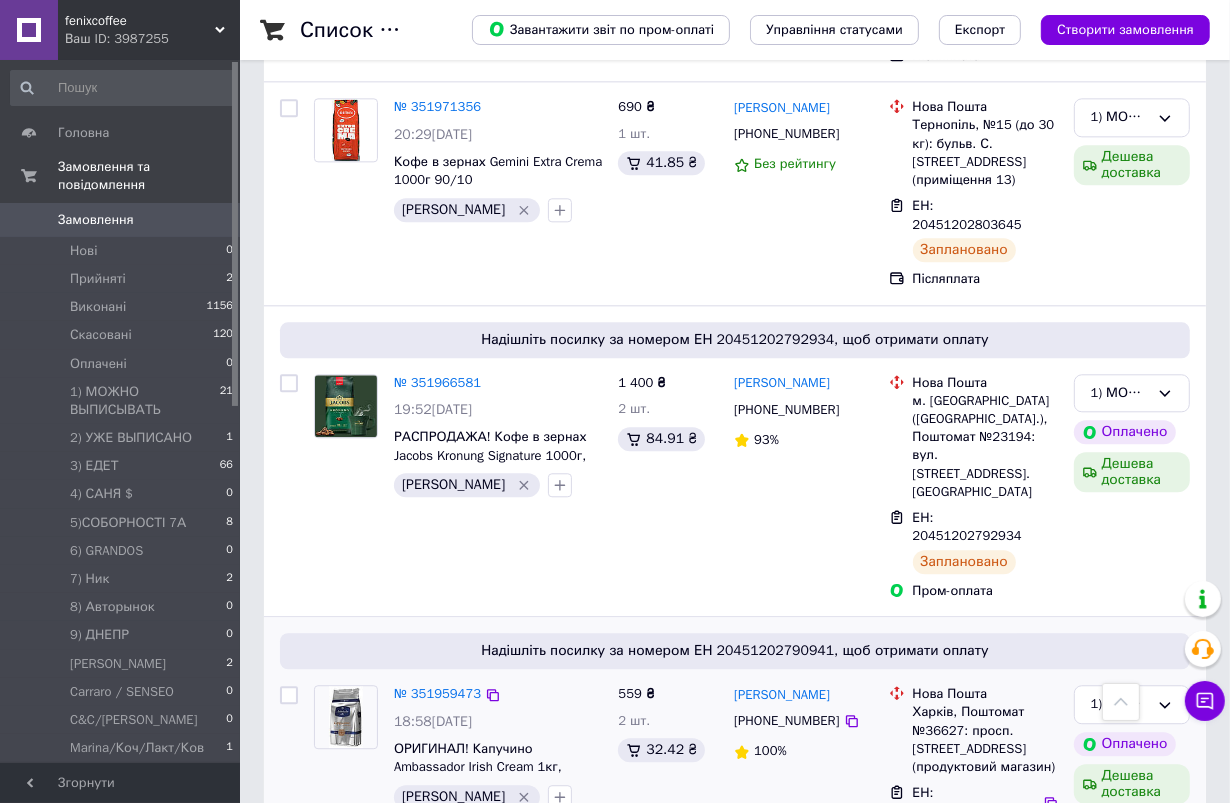 click on "2 товара у замовленні" at bounding box center [464, 828] 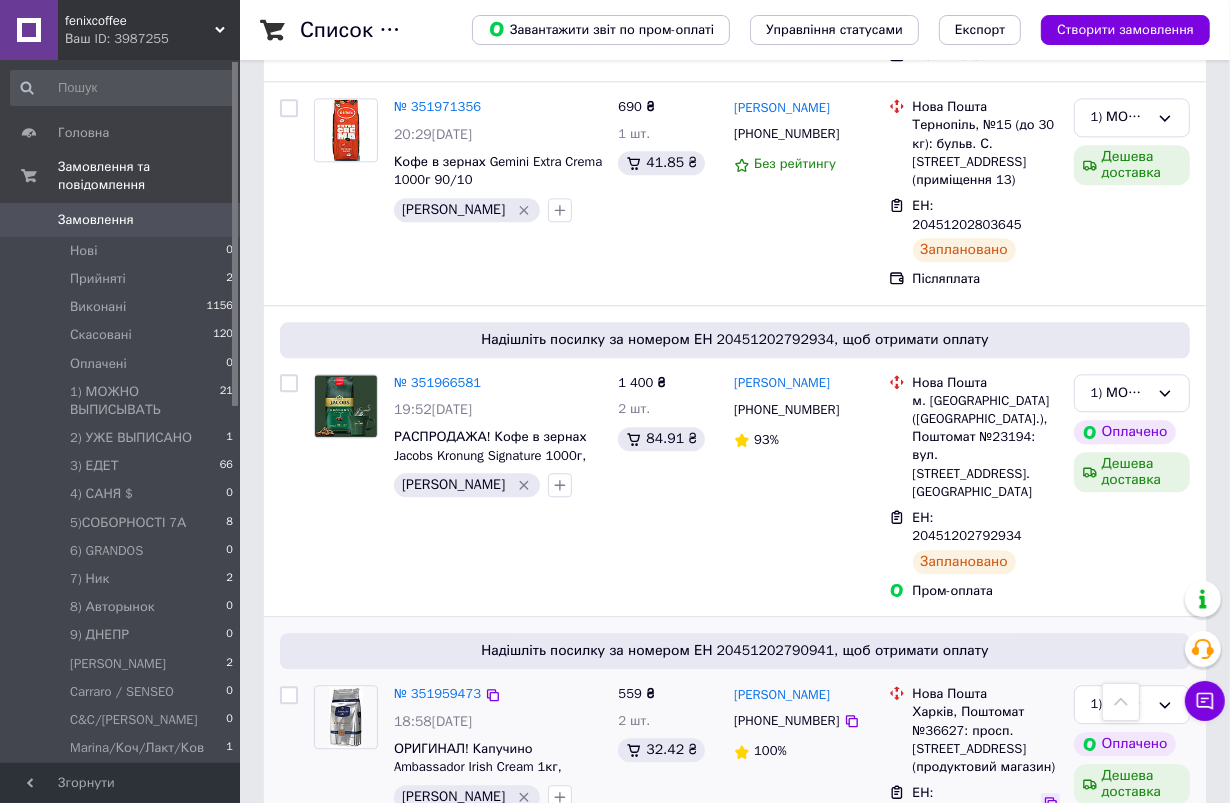 click 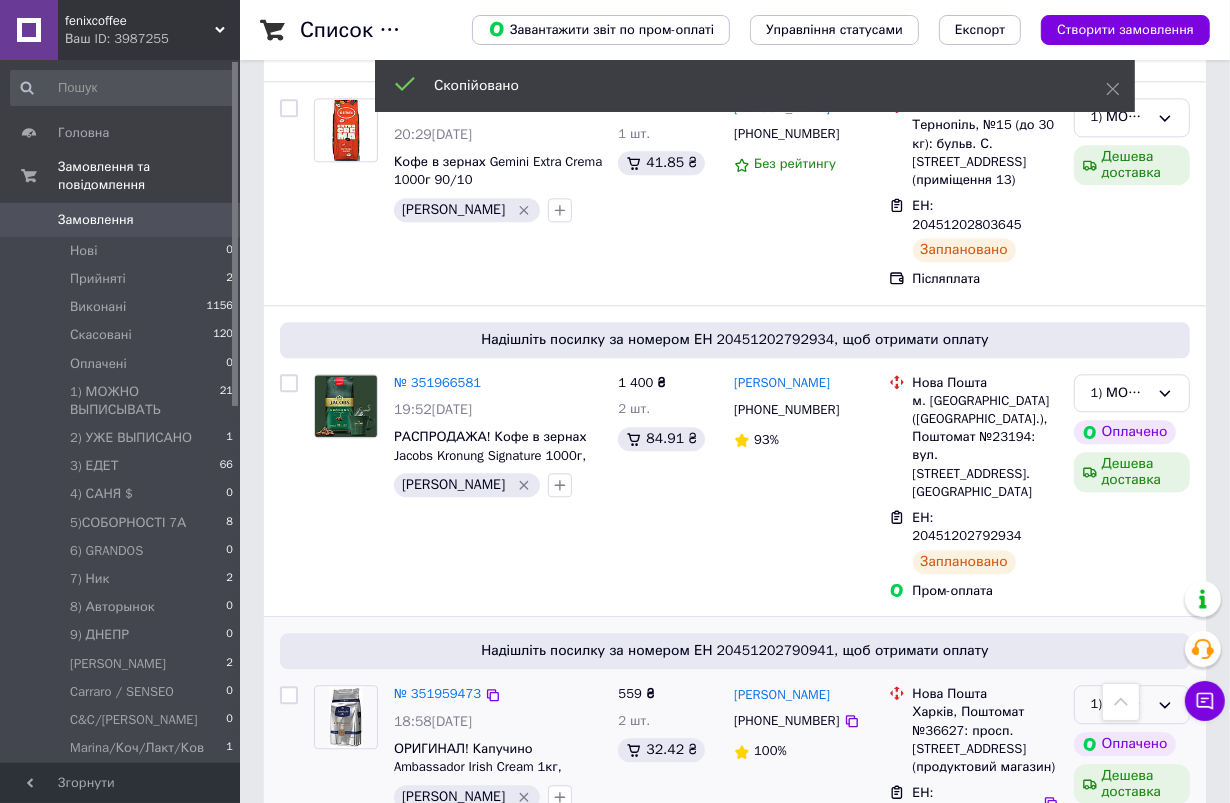 click on "1) МОЖНО ВЫПИСЫВАТЬ" at bounding box center [1132, 704] 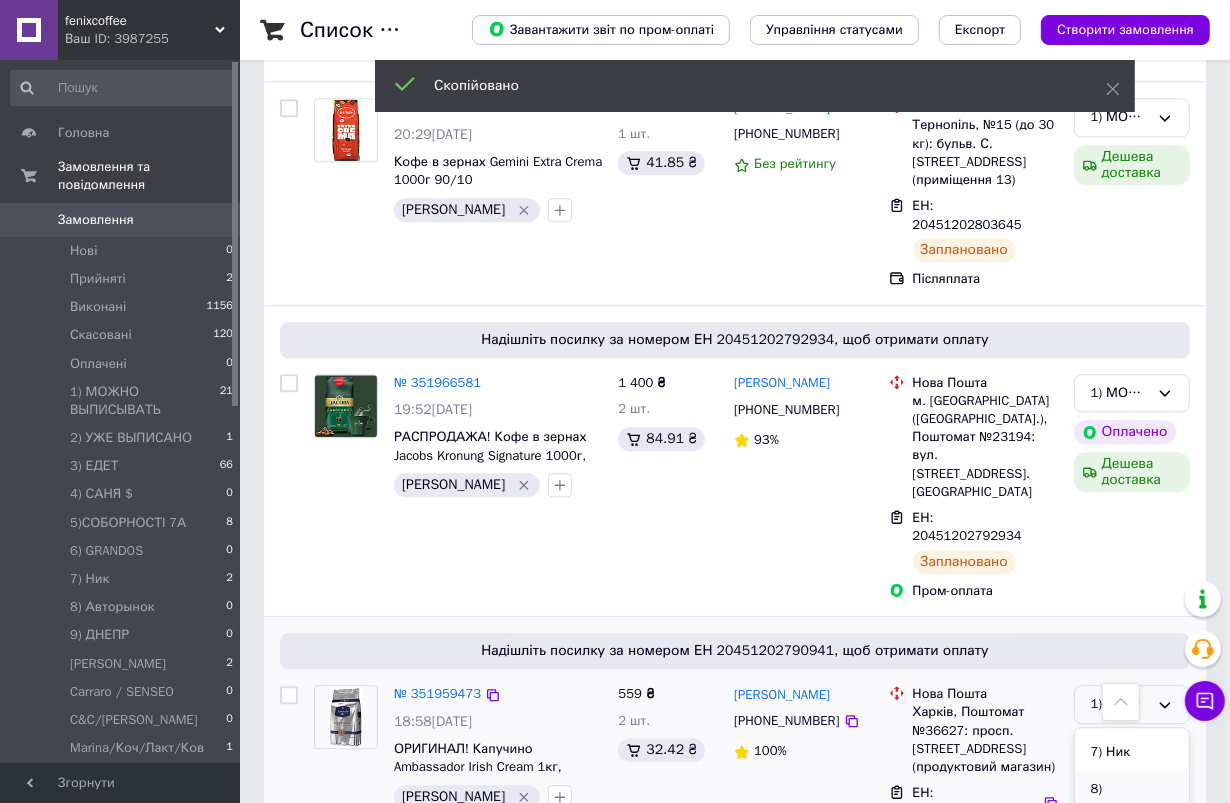 scroll, scrollTop: 111, scrollLeft: 0, axis: vertical 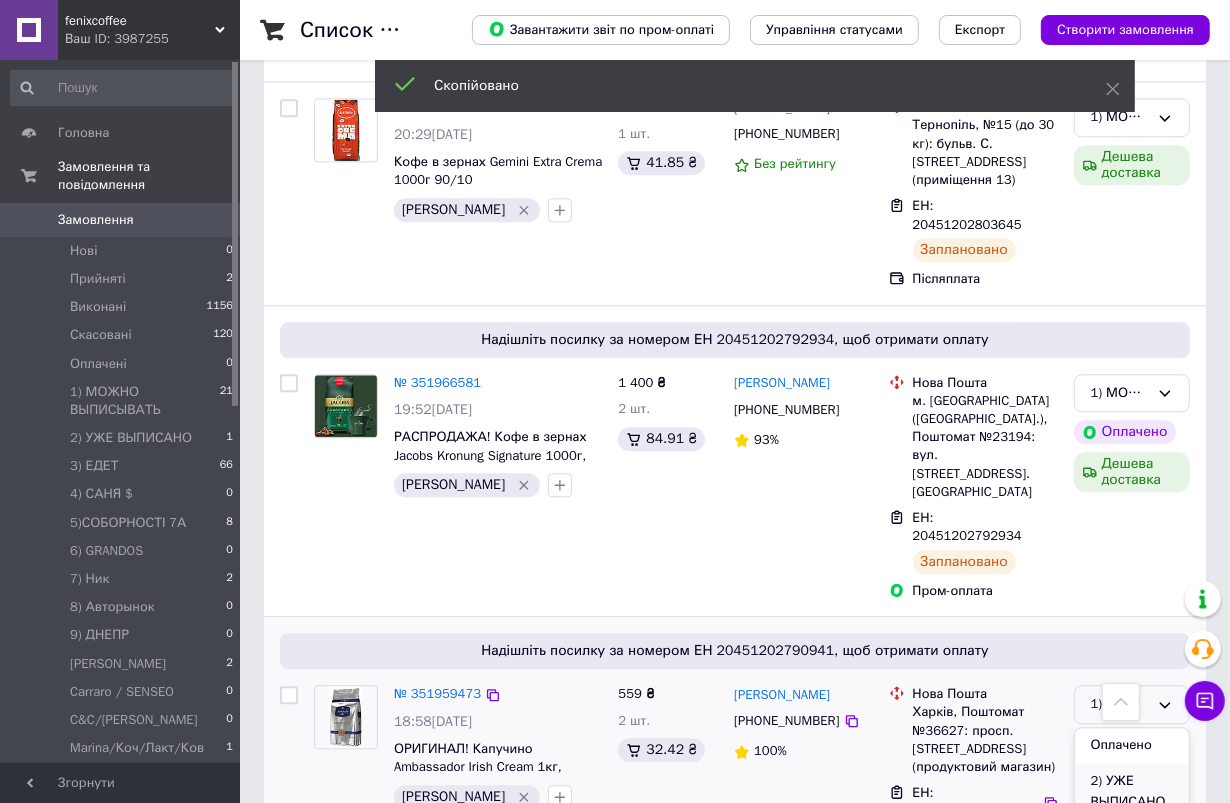 click on "2) УЖЕ ВЫПИСАНО" at bounding box center [1132, 791] 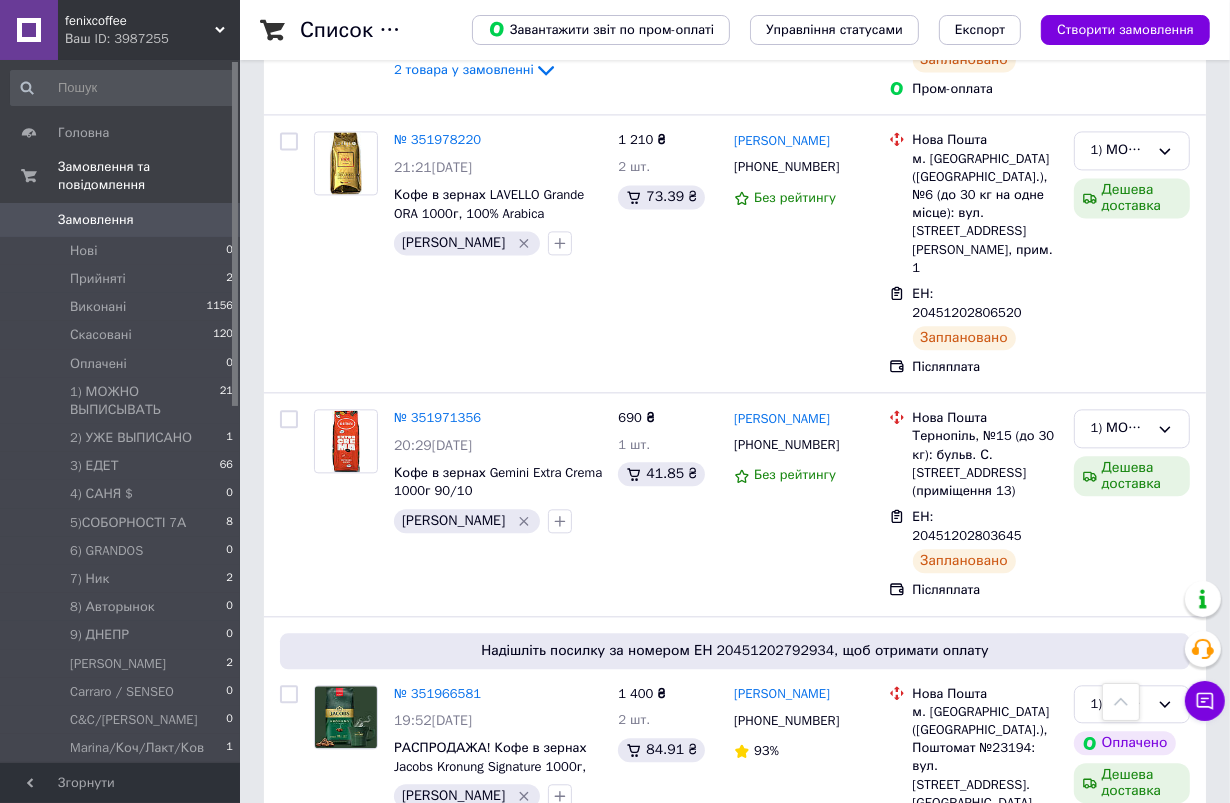scroll, scrollTop: 3150, scrollLeft: 0, axis: vertical 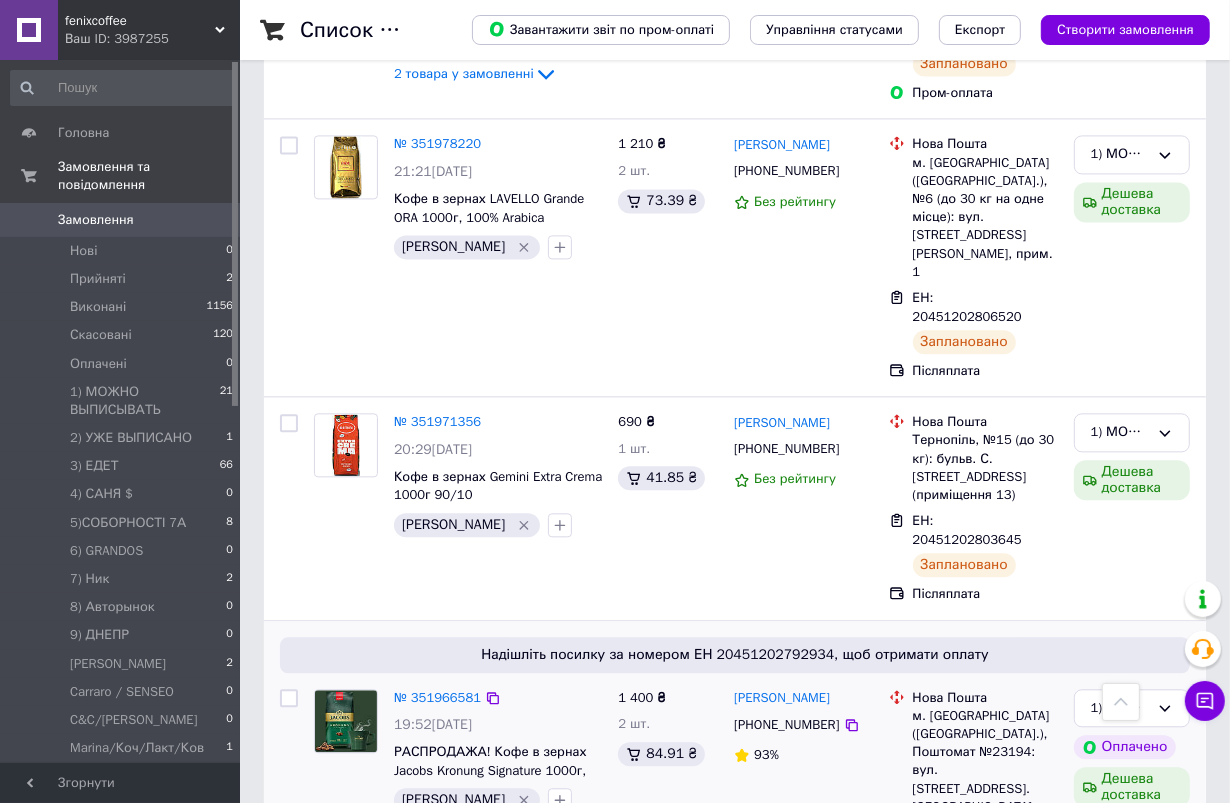 drag, startPoint x: 1044, startPoint y: 394, endPoint x: 1065, endPoint y: 356, distance: 43.416588 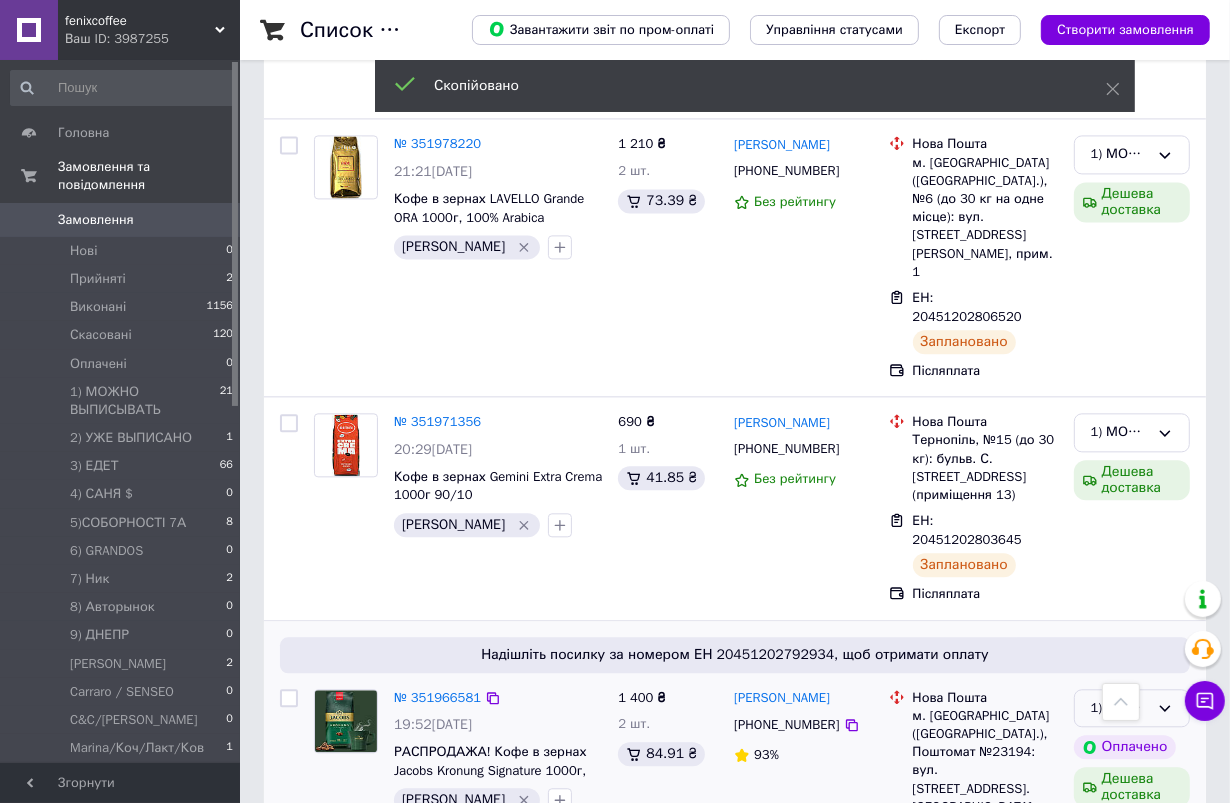 click 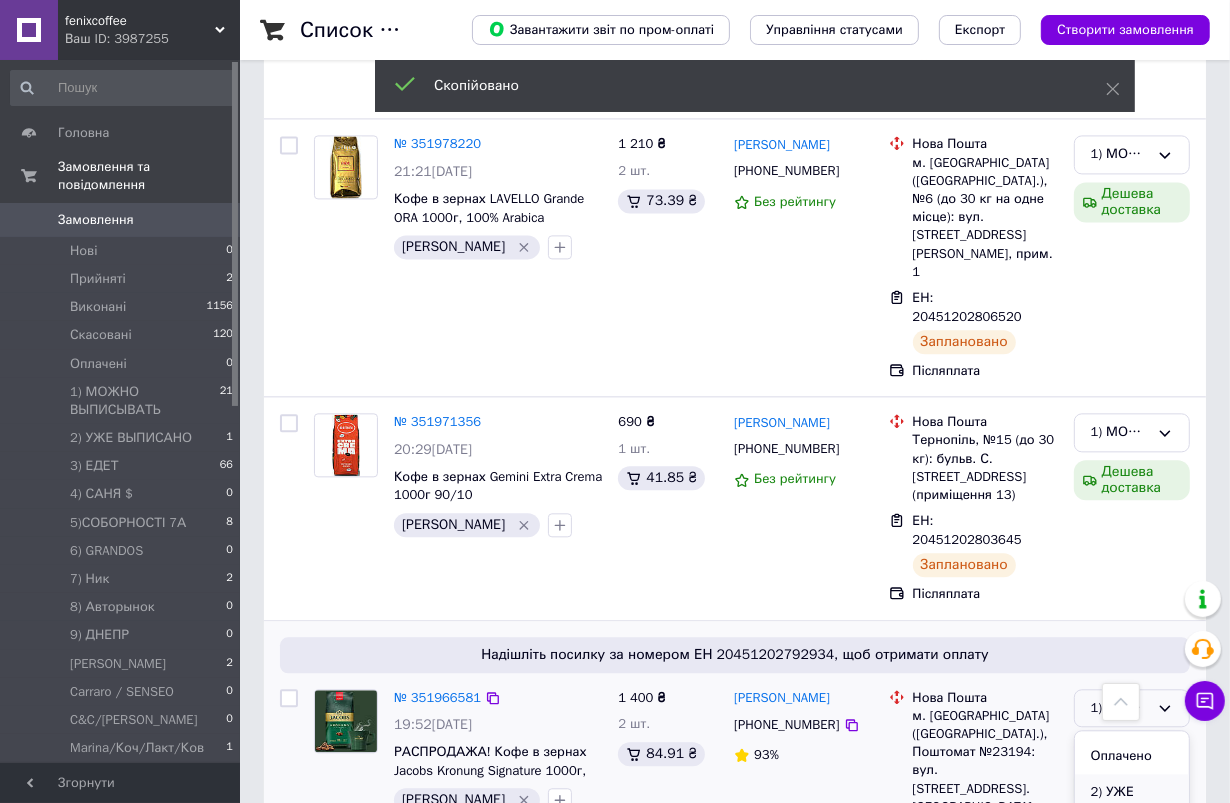 scroll, scrollTop: 111, scrollLeft: 0, axis: vertical 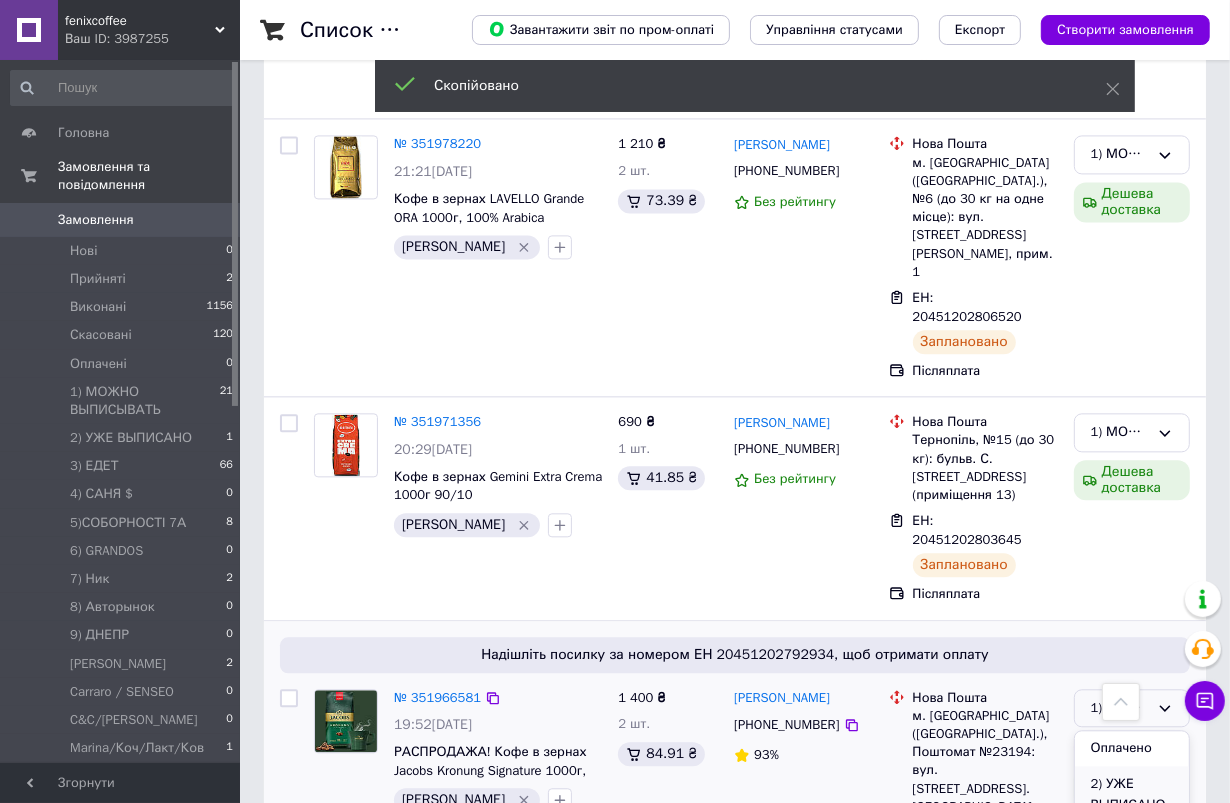click on "2) УЖЕ ВЫПИСАНО" at bounding box center (1132, 794) 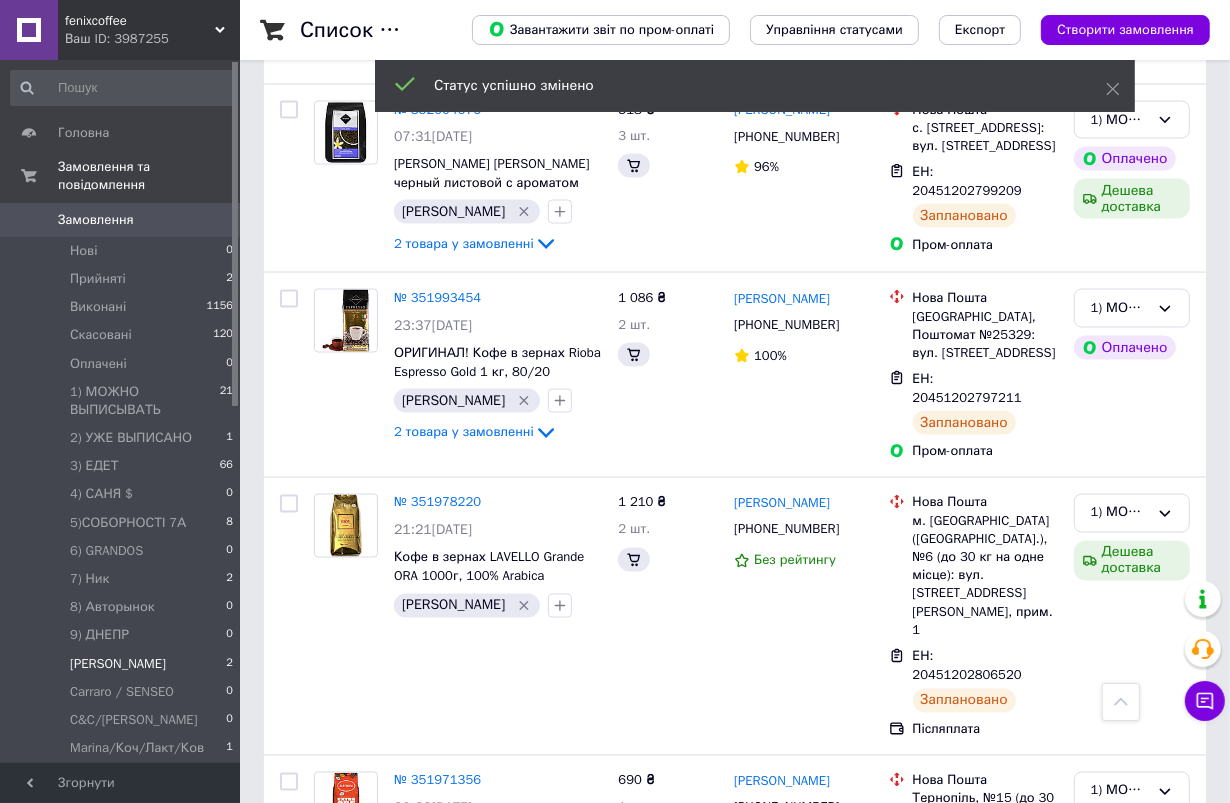 scroll, scrollTop: 2843, scrollLeft: 0, axis: vertical 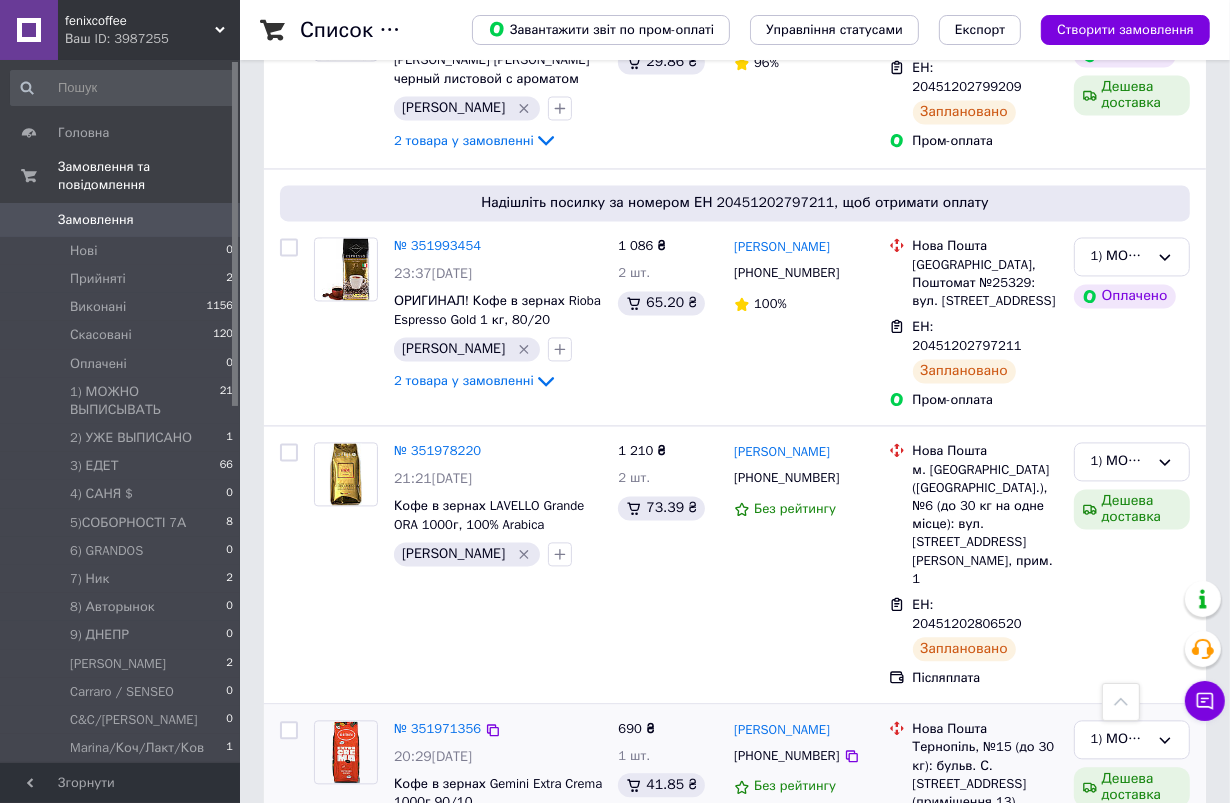 drag, startPoint x: 1041, startPoint y: 444, endPoint x: 1048, endPoint y: 433, distance: 13.038404 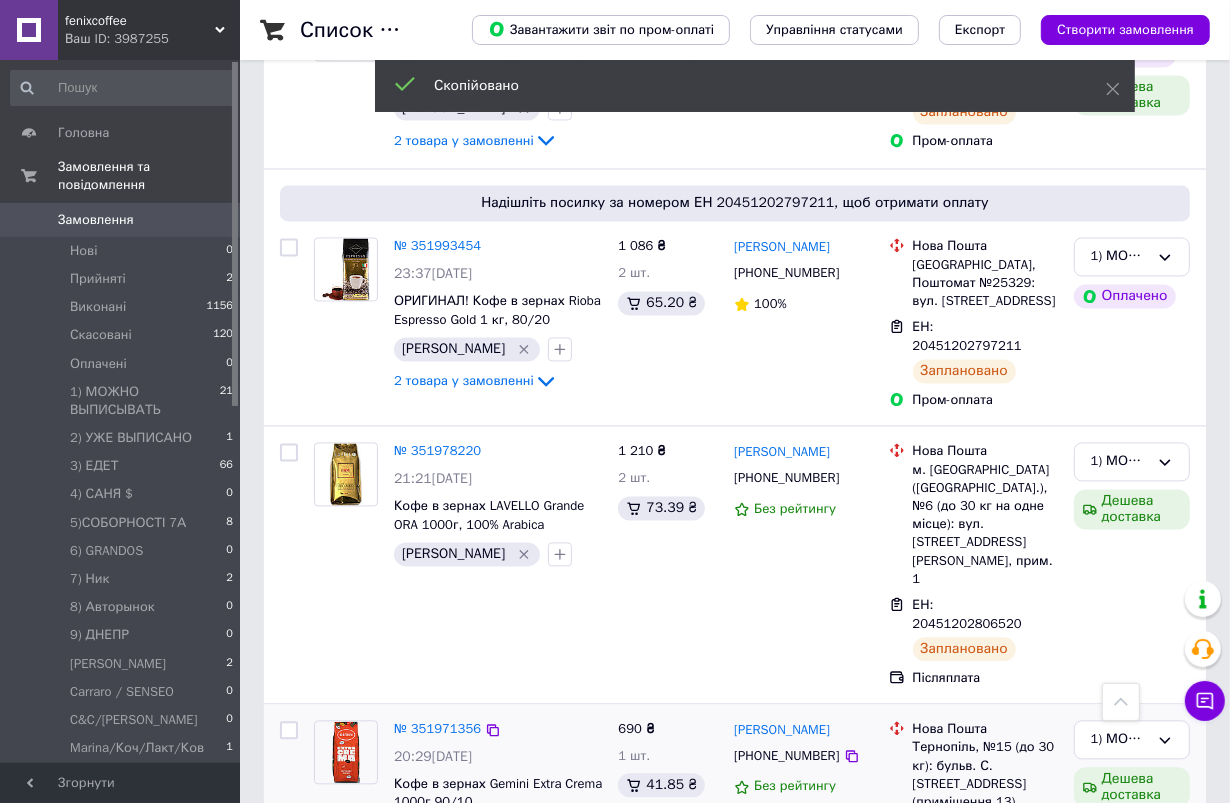 click on "1) МОЖНО ВЫПИСЫВАТЬ Дешева доставка" at bounding box center (1132, 815) 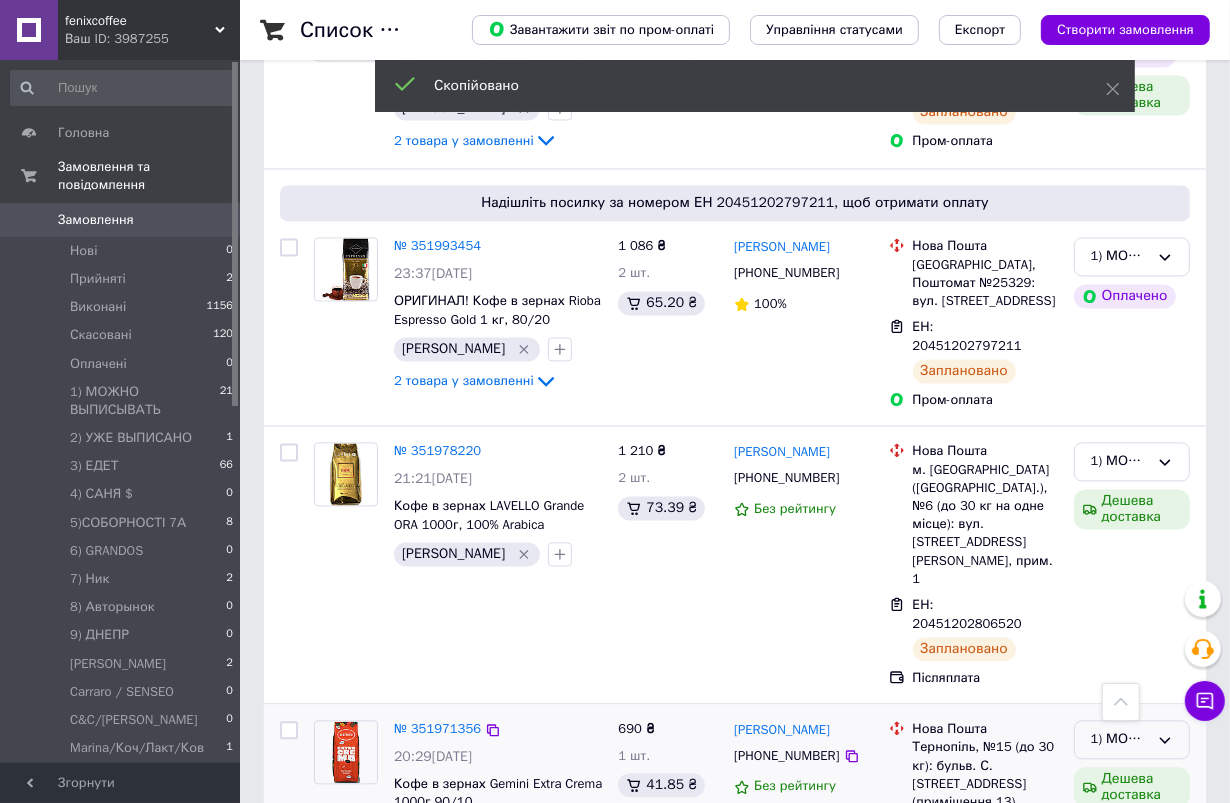 click on "1) МОЖНО ВЫПИСЫВАТЬ" at bounding box center (1120, 739) 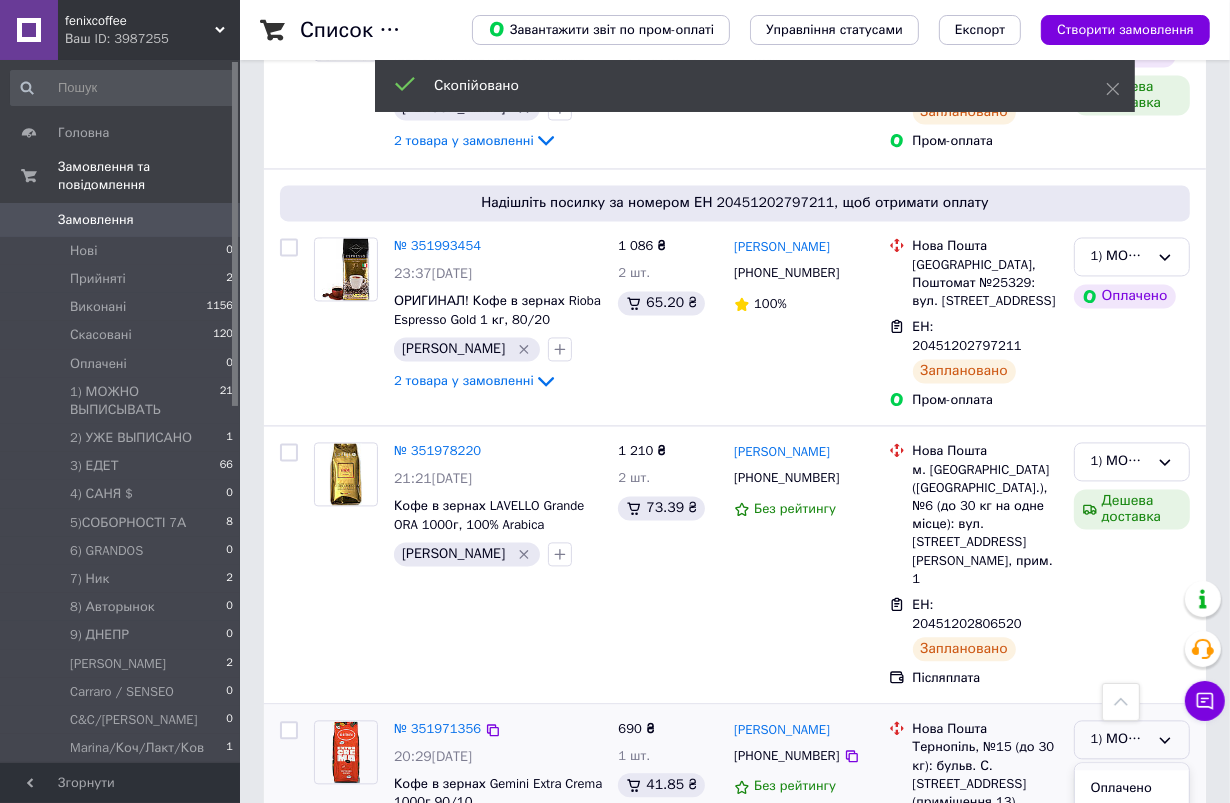 scroll, scrollTop: 111, scrollLeft: 0, axis: vertical 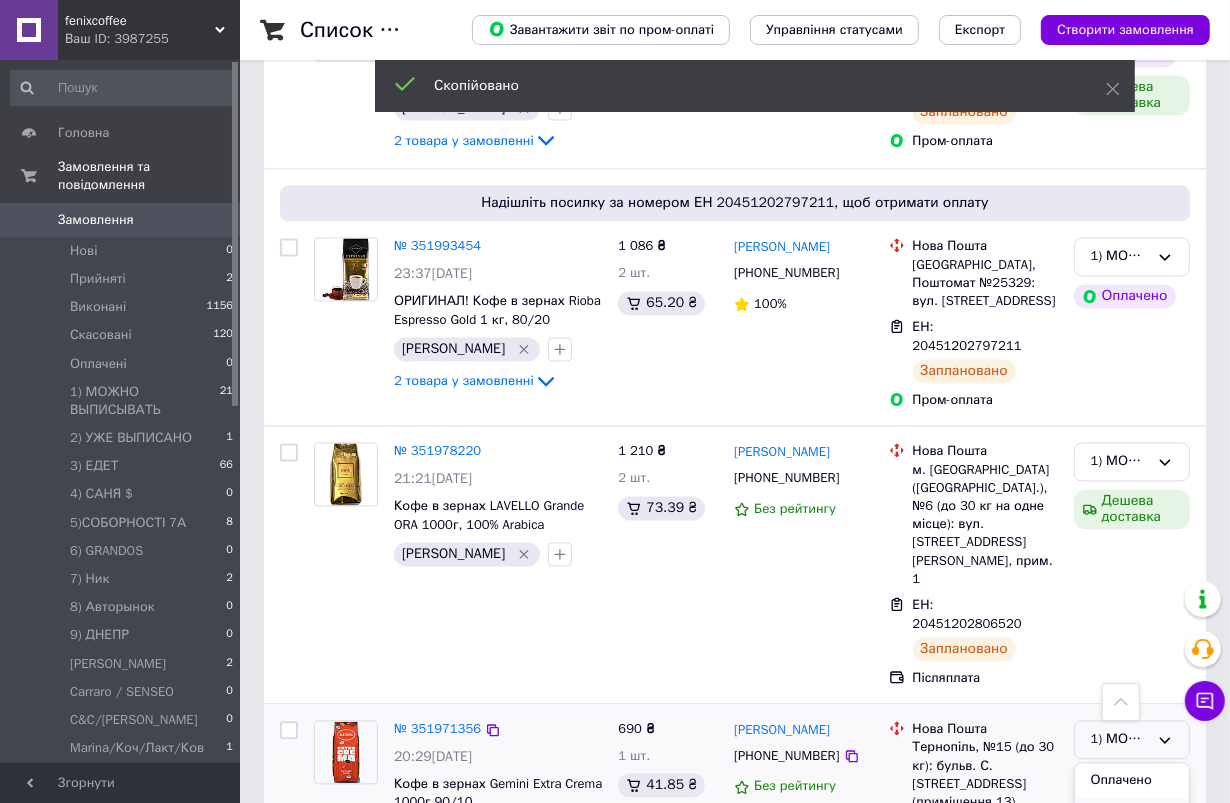 click on "2) УЖЕ ВЫПИСАНО" at bounding box center (1132, 826) 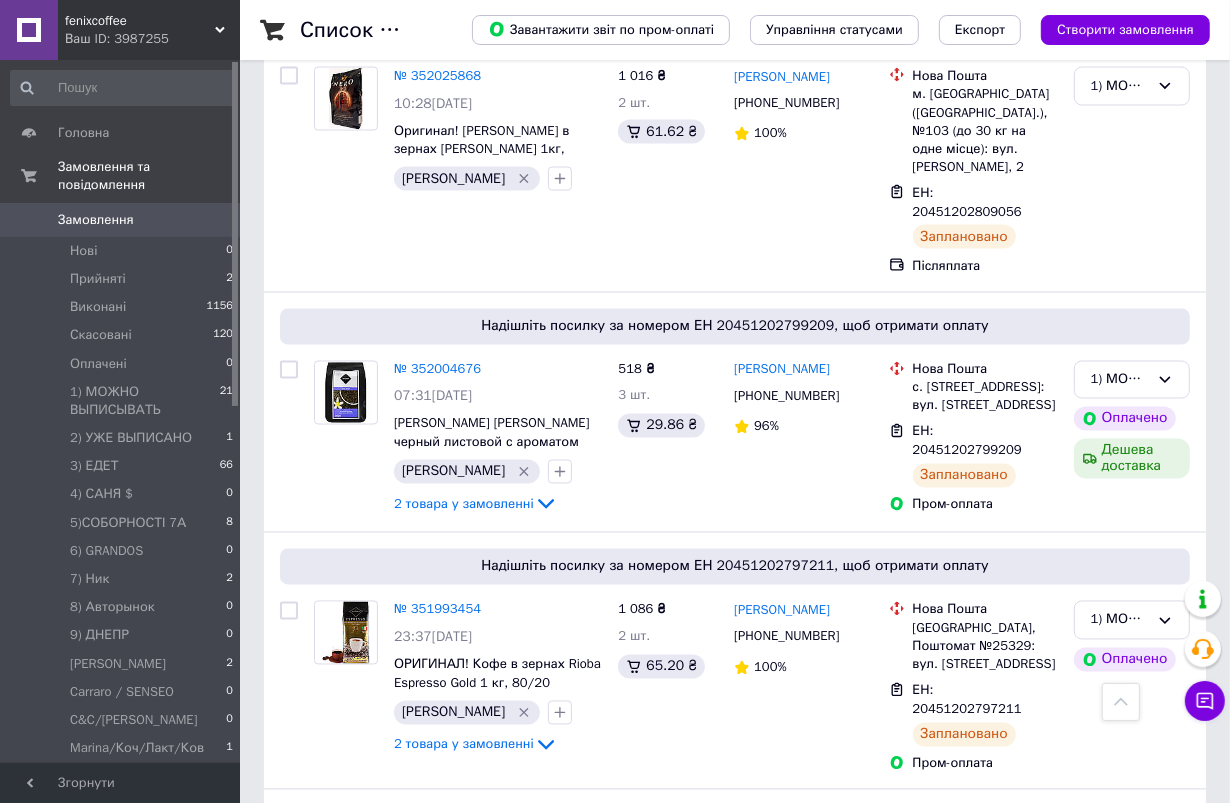 scroll, scrollTop: 2475, scrollLeft: 0, axis: vertical 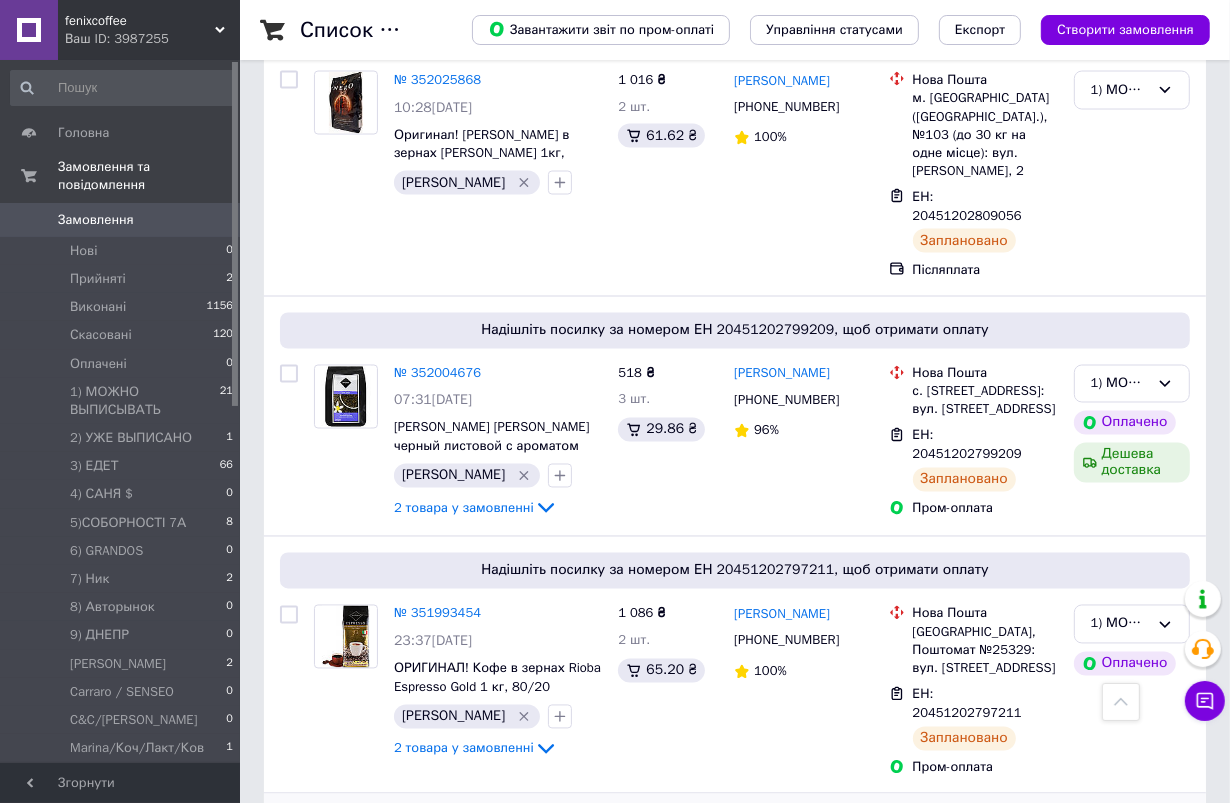 click 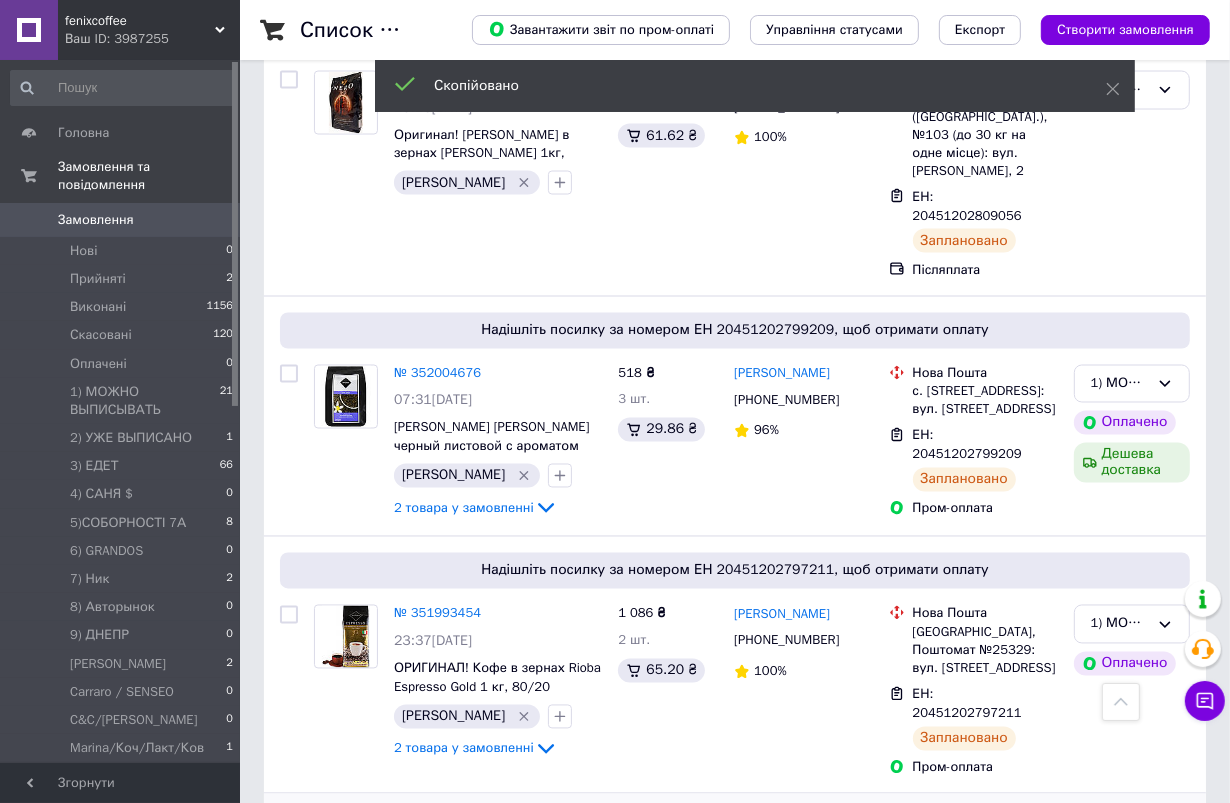 click on "1) МОЖНО ВЫПИСЫВАТЬ" at bounding box center (1120, 829) 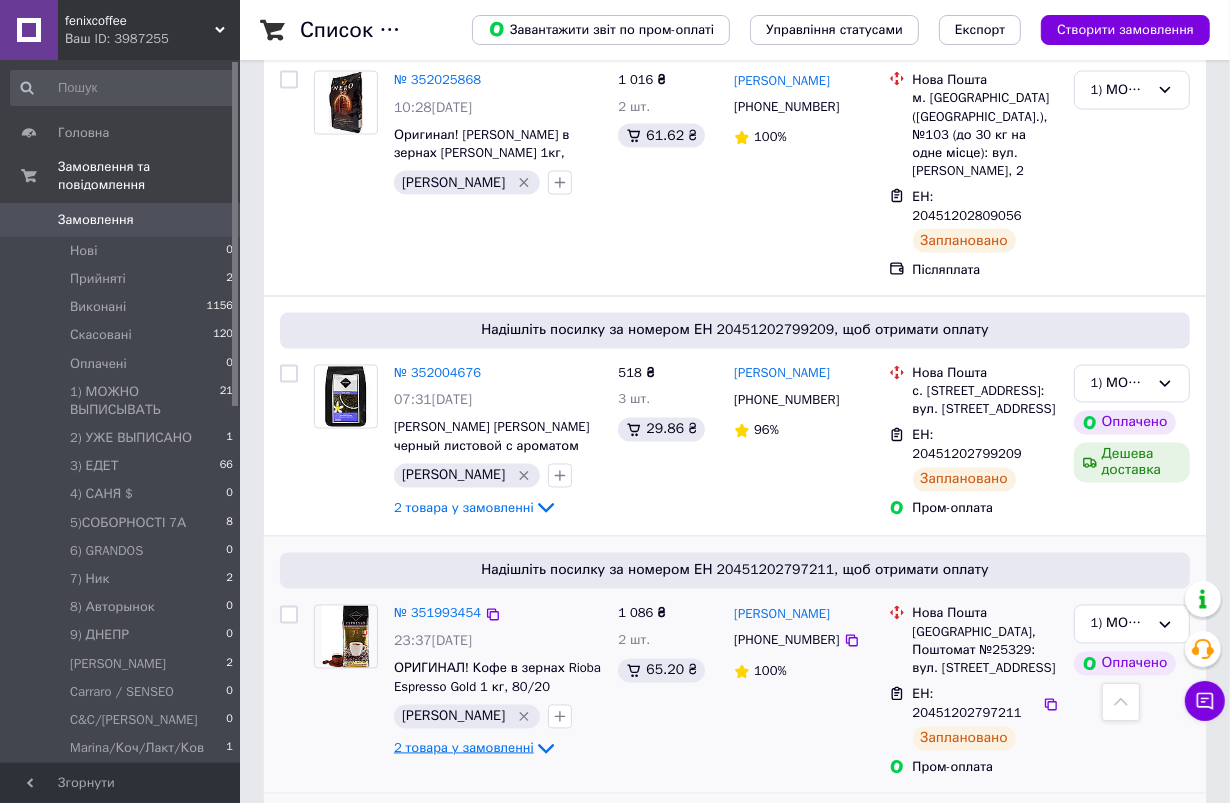 click on "2 товара у замовленні" at bounding box center [464, 748] 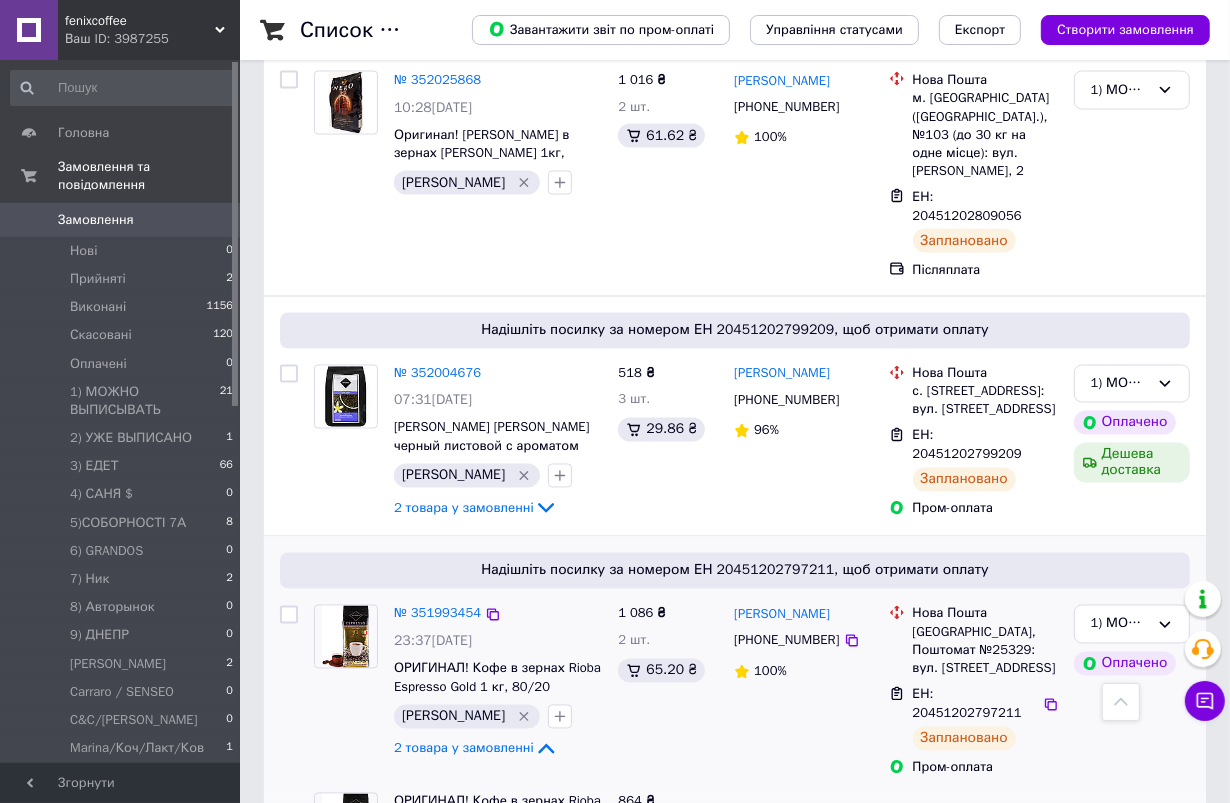 click 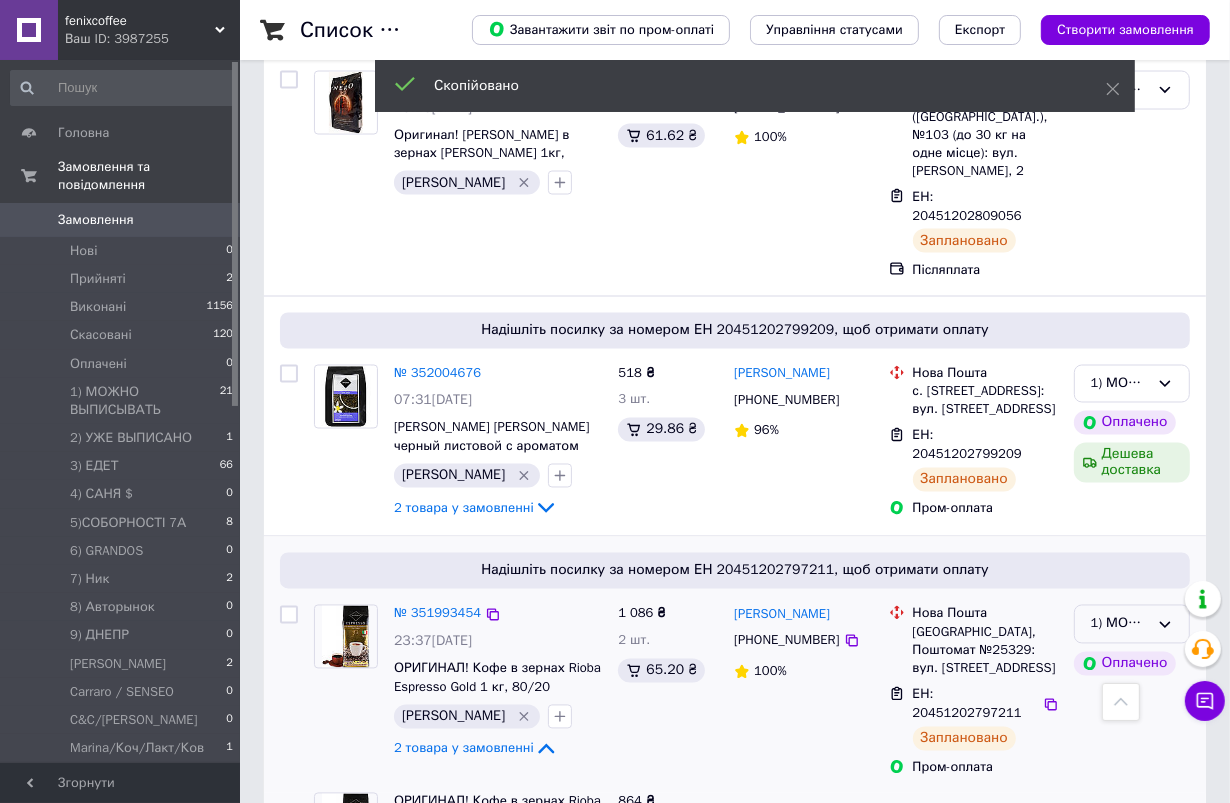 click on "1) МОЖНО ВЫПИСЫВАТЬ" at bounding box center [1132, 624] 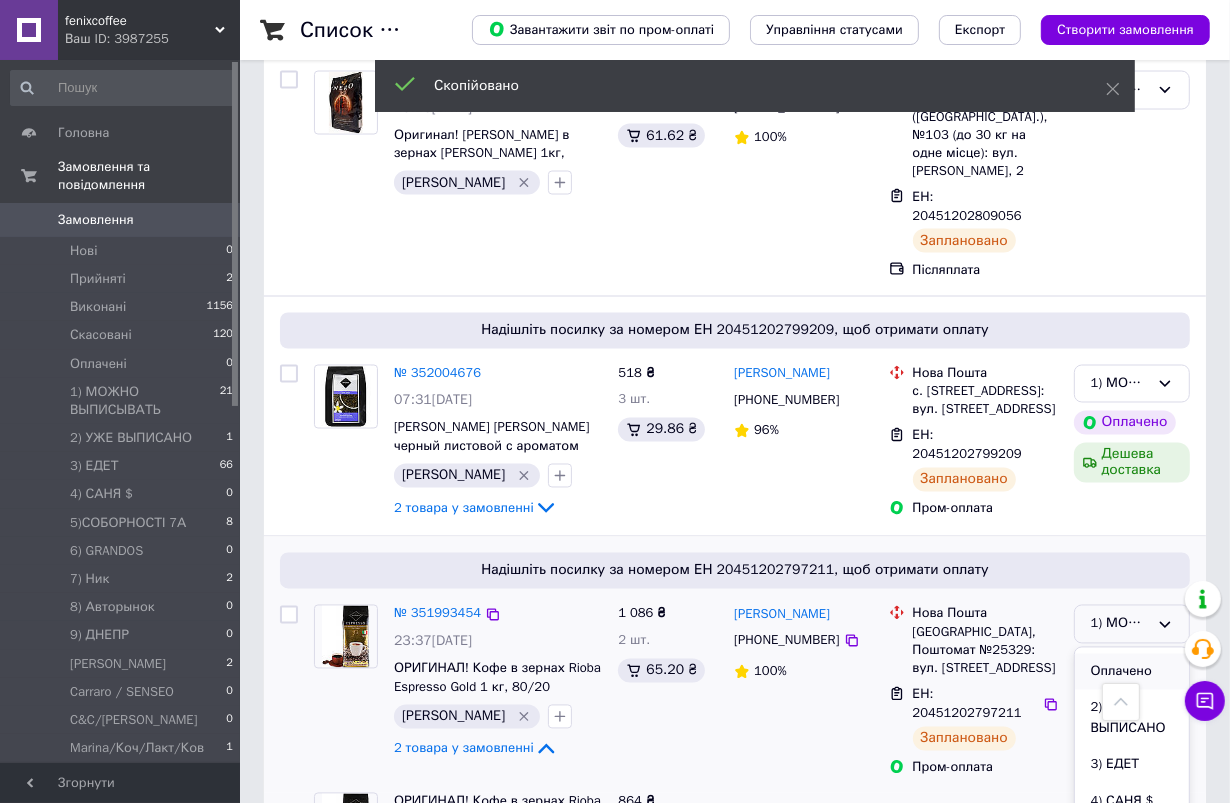 scroll, scrollTop: 111, scrollLeft: 0, axis: vertical 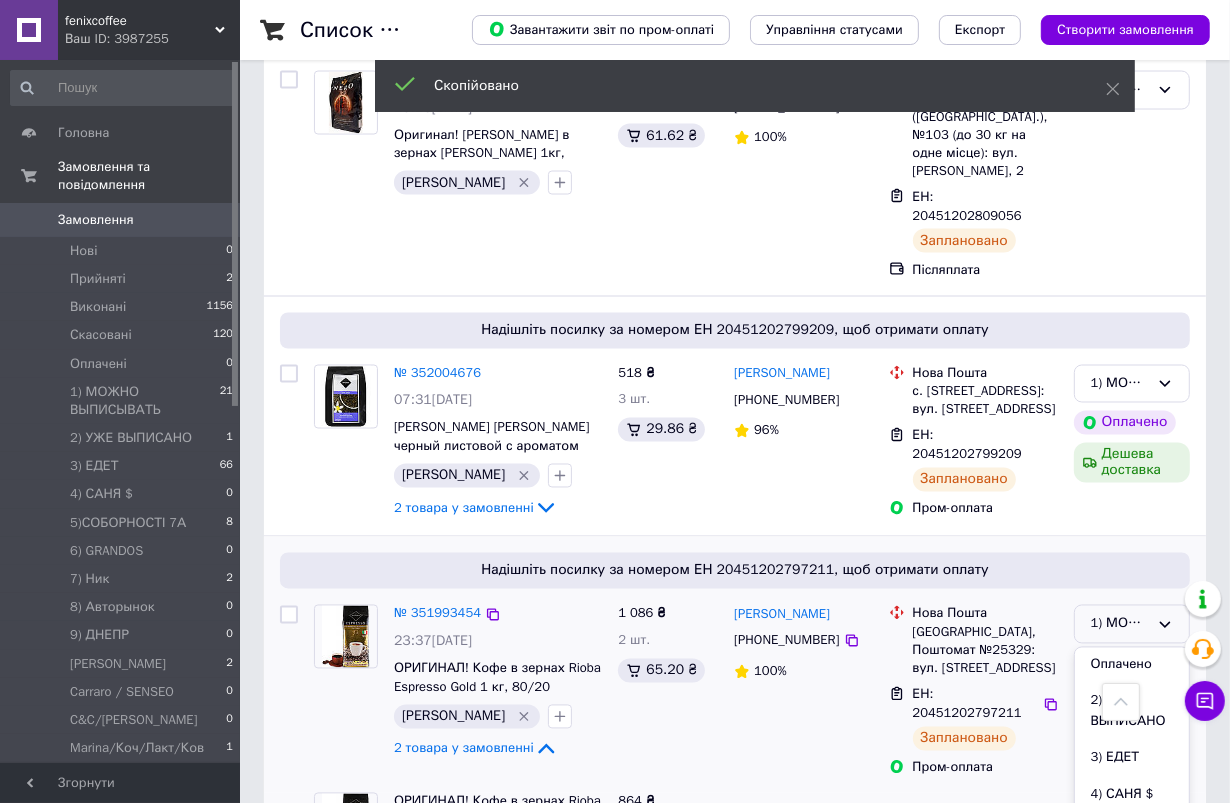 click on "2) УЖЕ ВЫПИСАНО" at bounding box center [1132, 711] 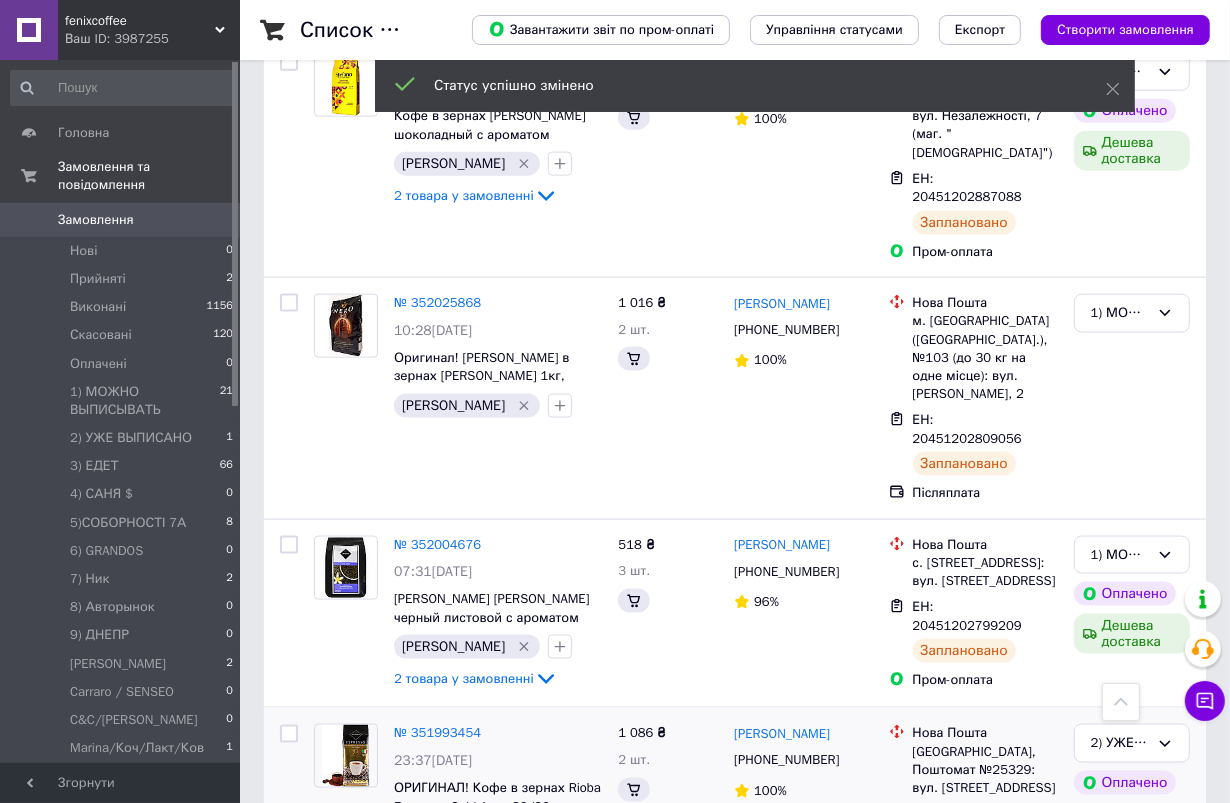 scroll, scrollTop: 2356, scrollLeft: 0, axis: vertical 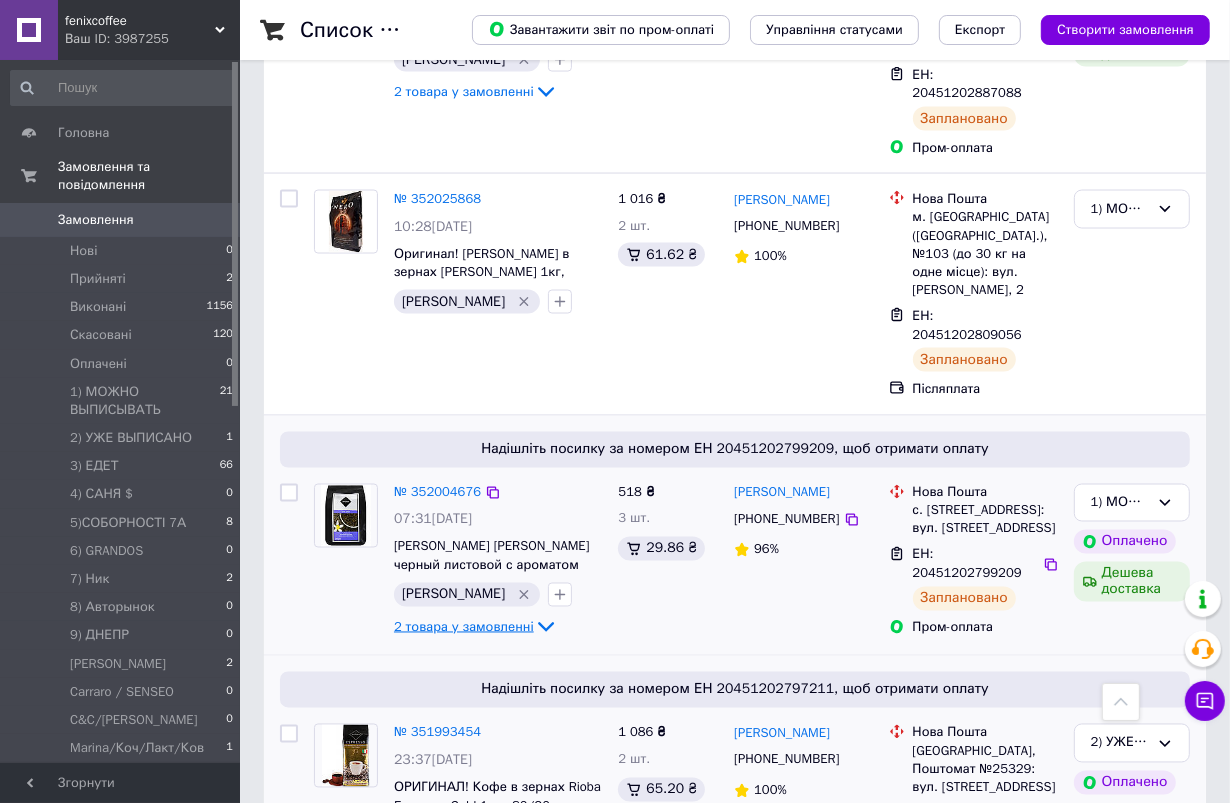 click on "2 товара у замовленні" at bounding box center [464, 626] 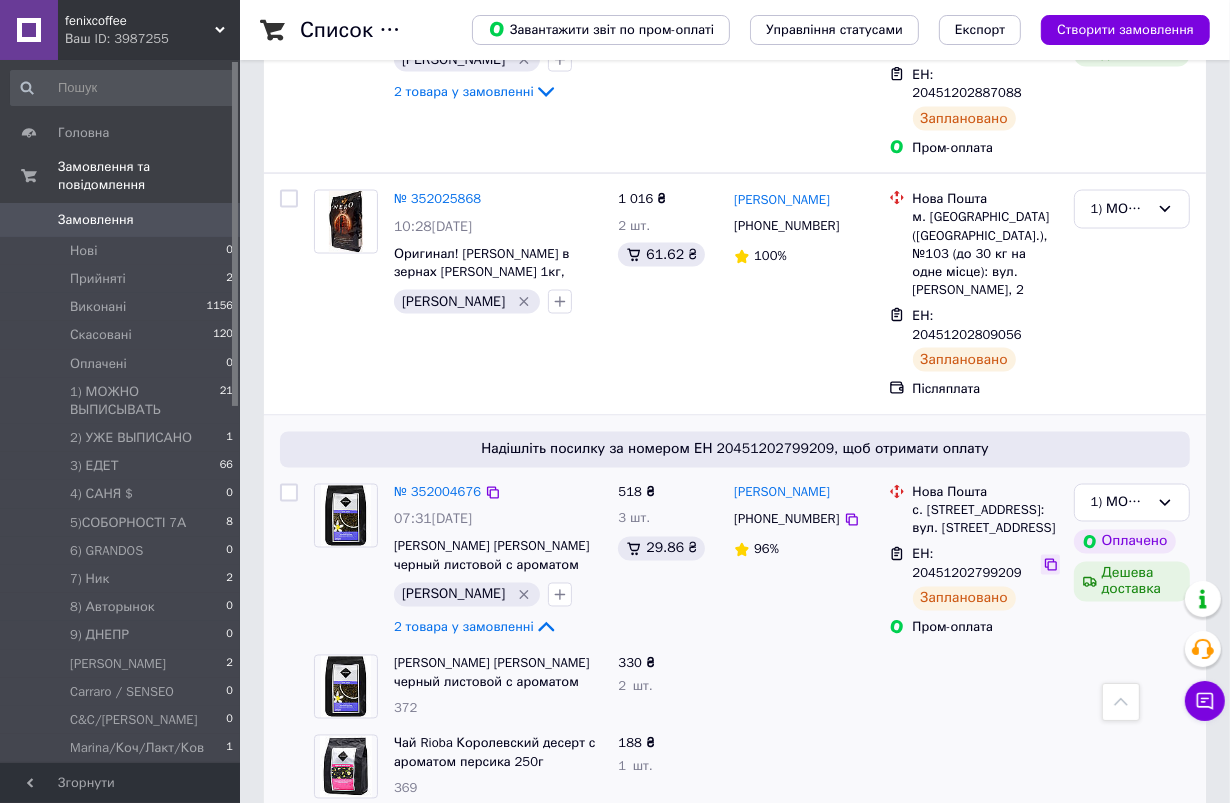 click 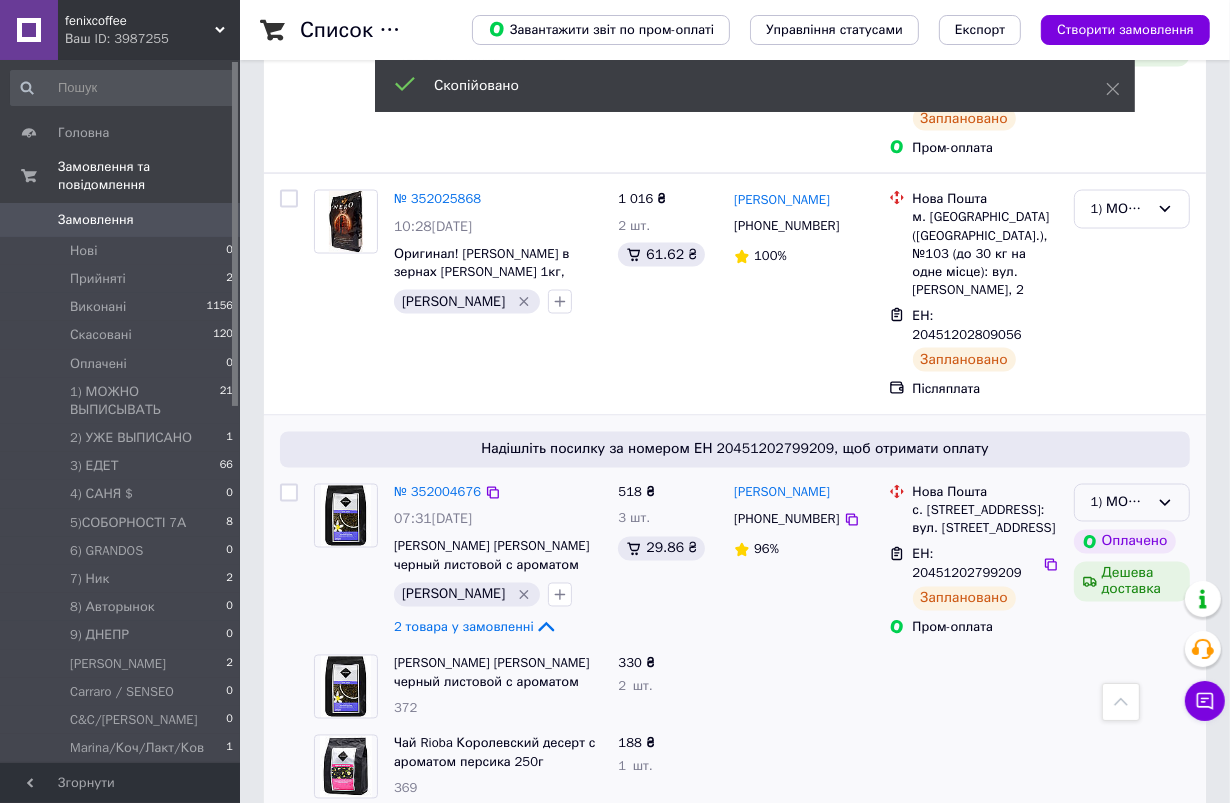 click on "1) МОЖНО ВЫПИСЫВАТЬ" at bounding box center (1120, 503) 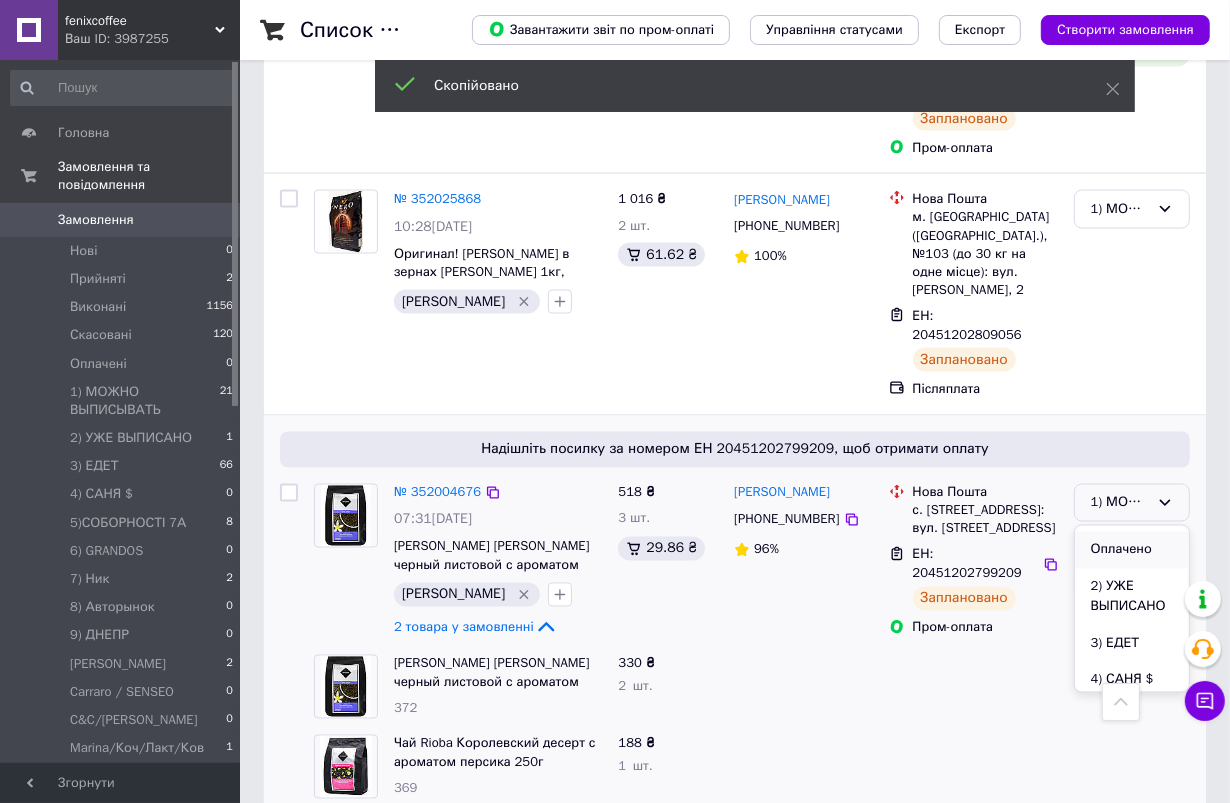 scroll, scrollTop: 111, scrollLeft: 0, axis: vertical 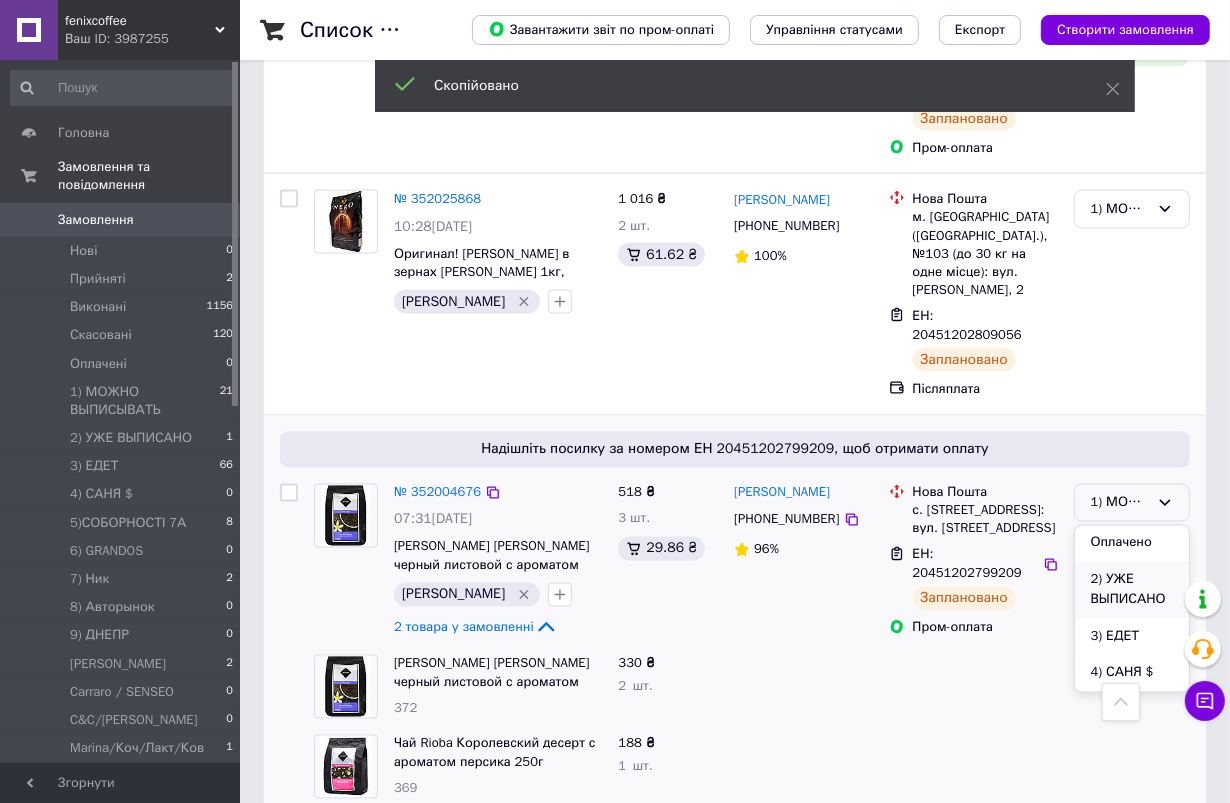 click on "2) УЖЕ ВЫПИСАНО" at bounding box center [1132, 590] 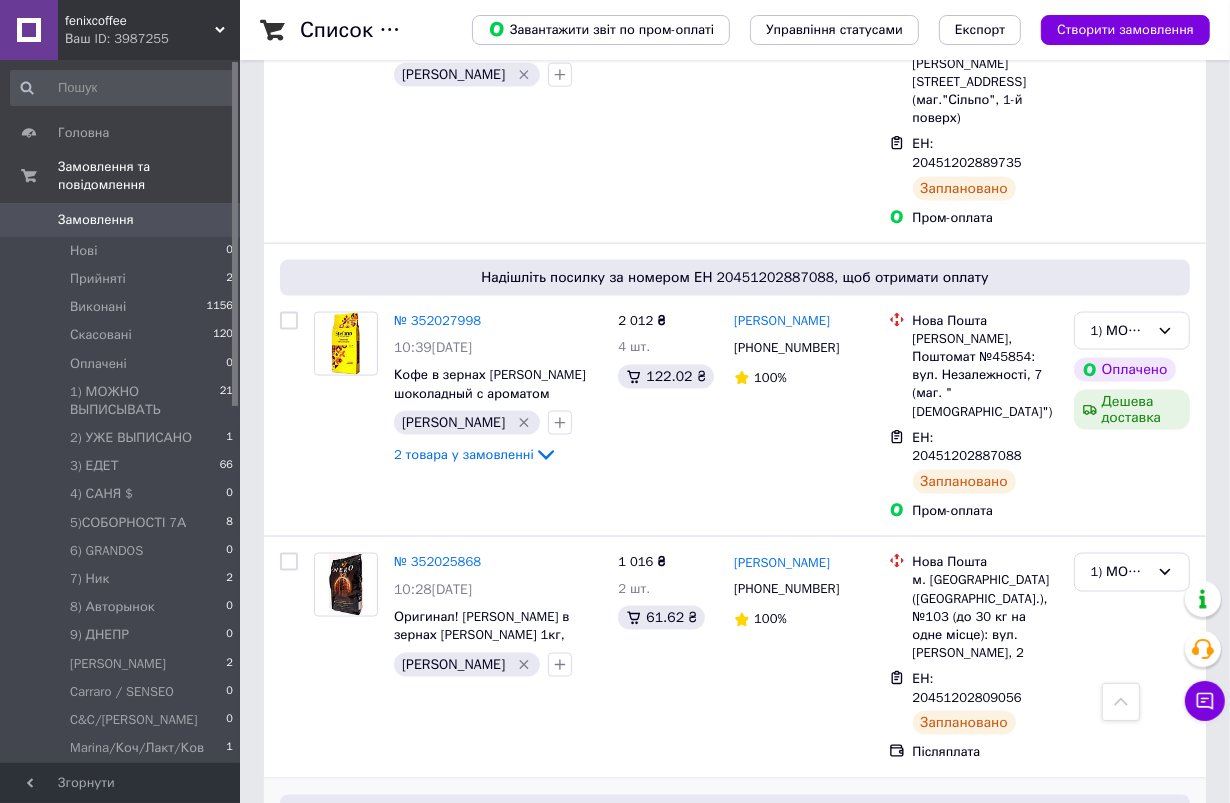 scroll, scrollTop: 1989, scrollLeft: 0, axis: vertical 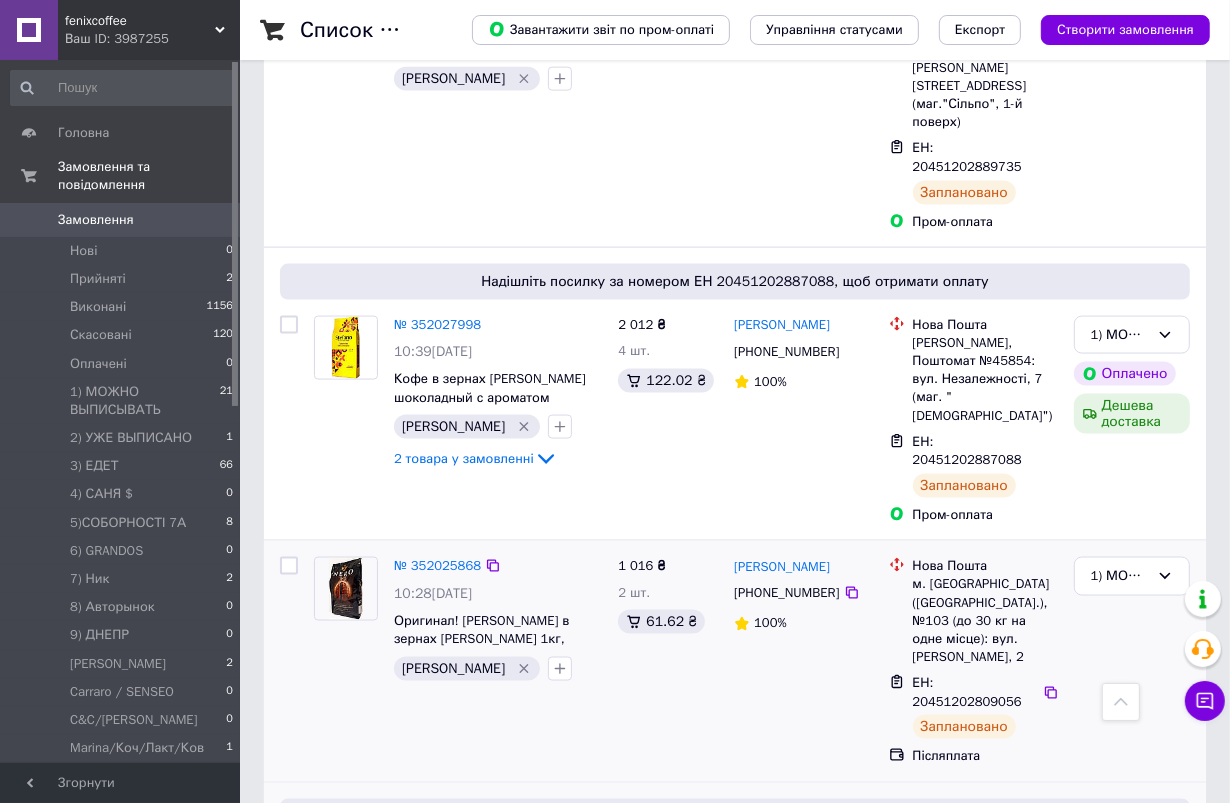 drag, startPoint x: 1043, startPoint y: 412, endPoint x: 1061, endPoint y: 334, distance: 80.04999 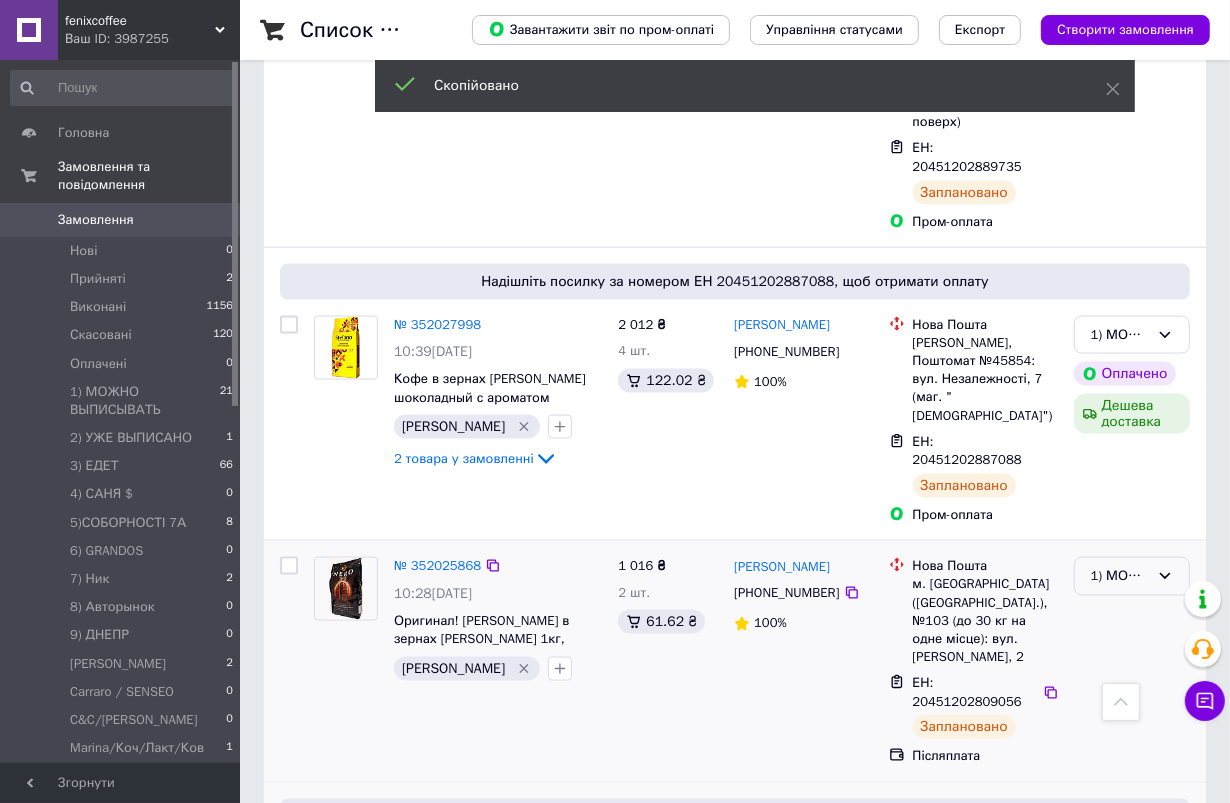 click on "1) МОЖНО ВЫПИСЫВАТЬ" at bounding box center (1120, 576) 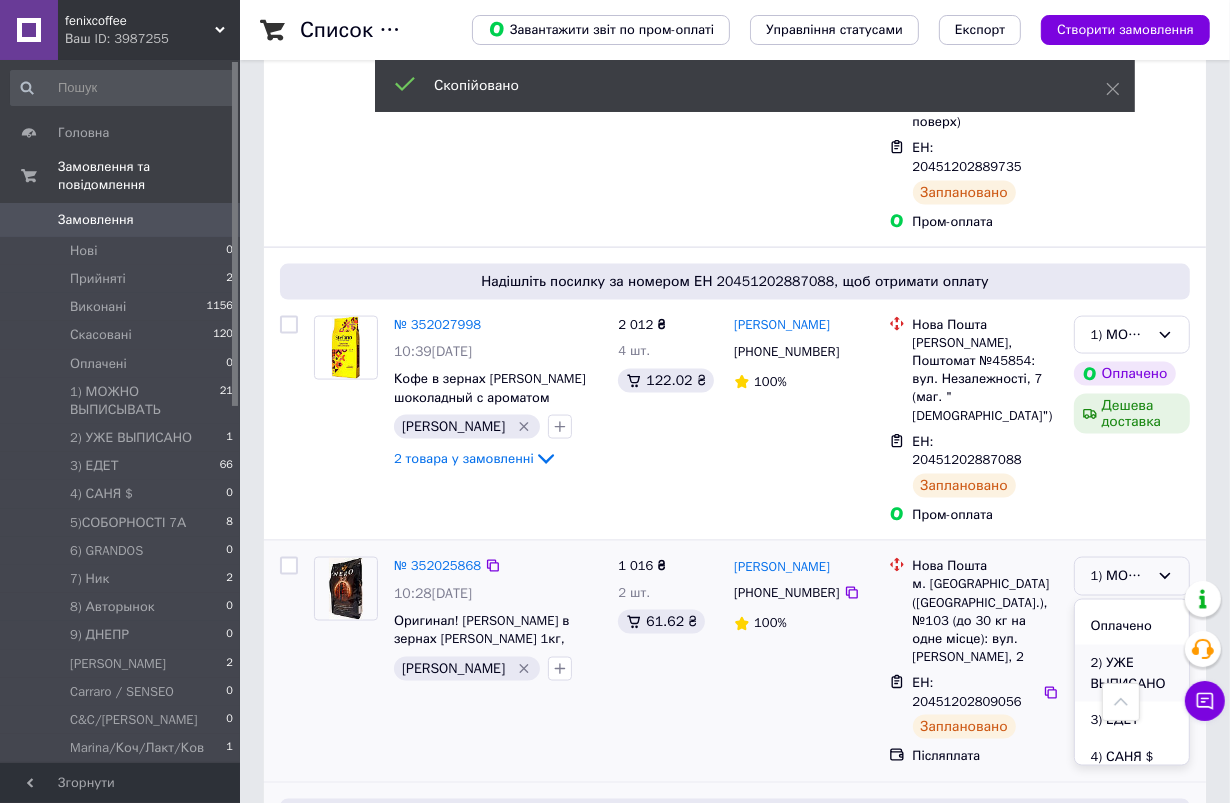 scroll, scrollTop: 111, scrollLeft: 0, axis: vertical 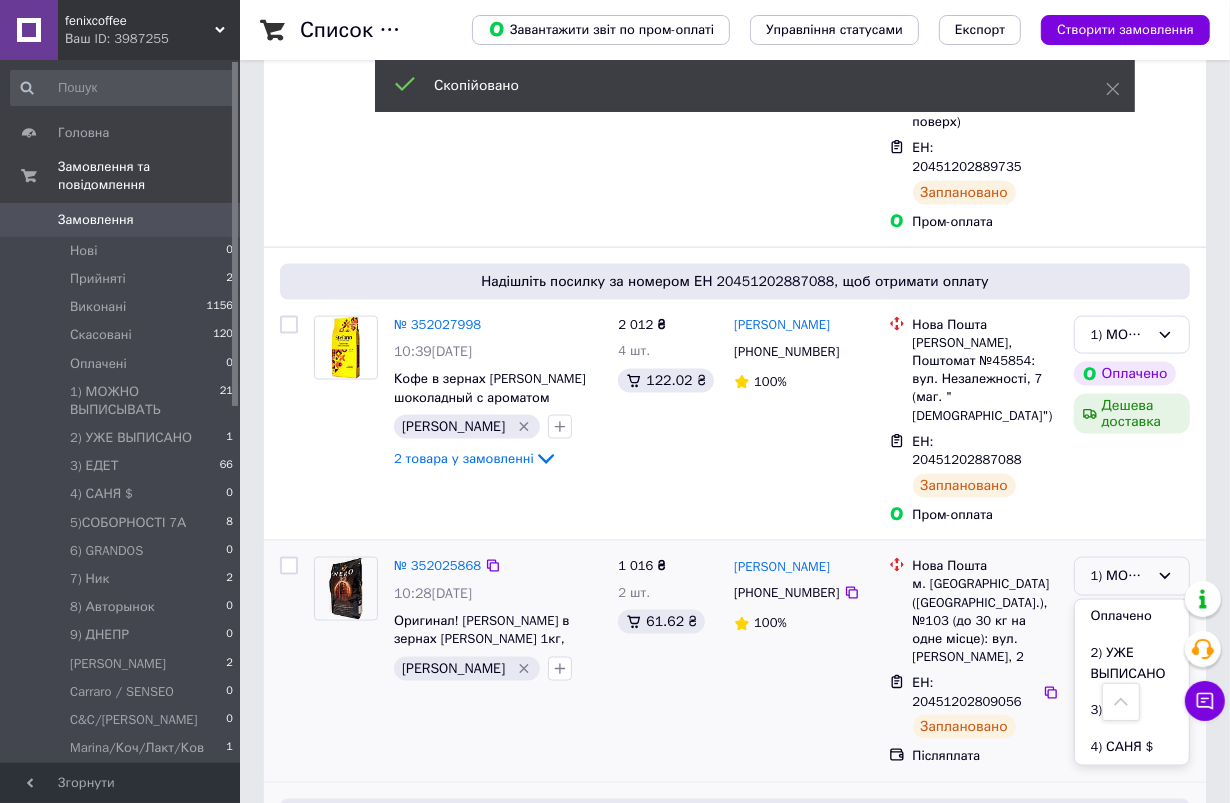 click on "2) УЖЕ ВЫПИСАНО" at bounding box center [1132, 663] 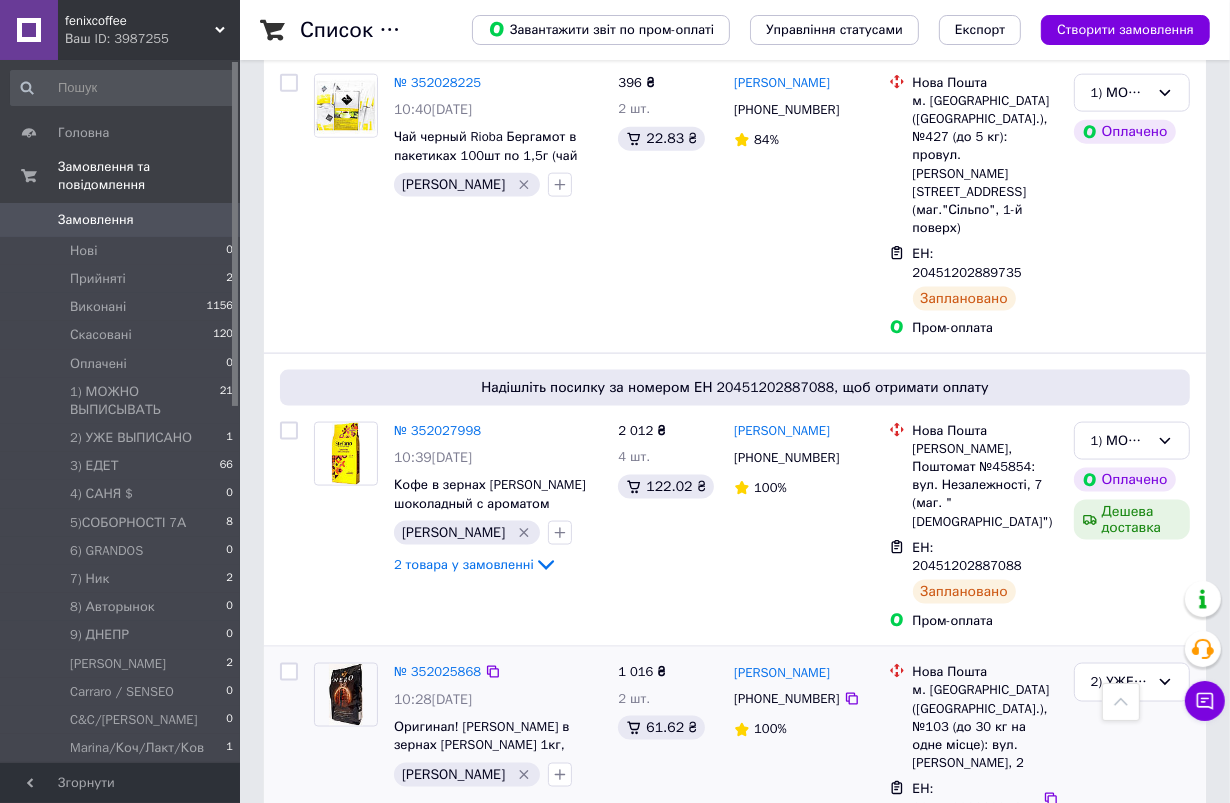 scroll, scrollTop: 1878, scrollLeft: 0, axis: vertical 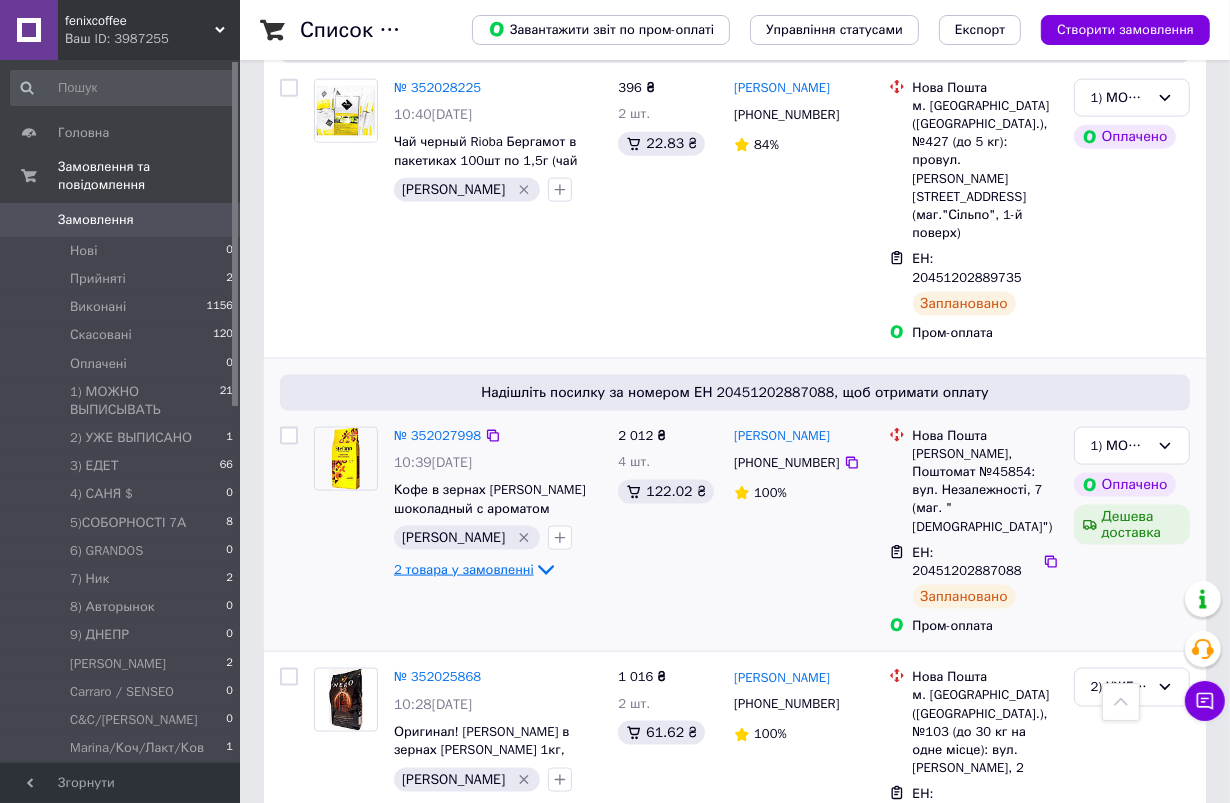 click on "2 товара у замовленні" at bounding box center [464, 569] 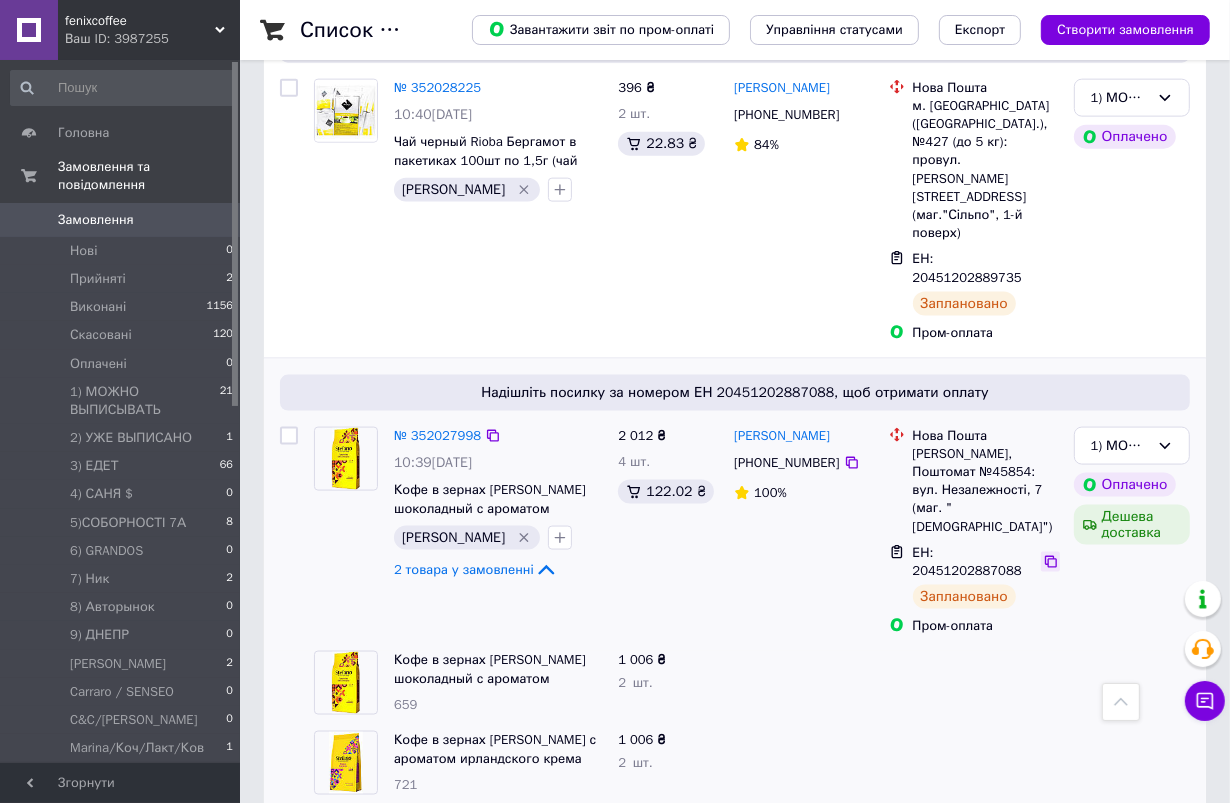 click 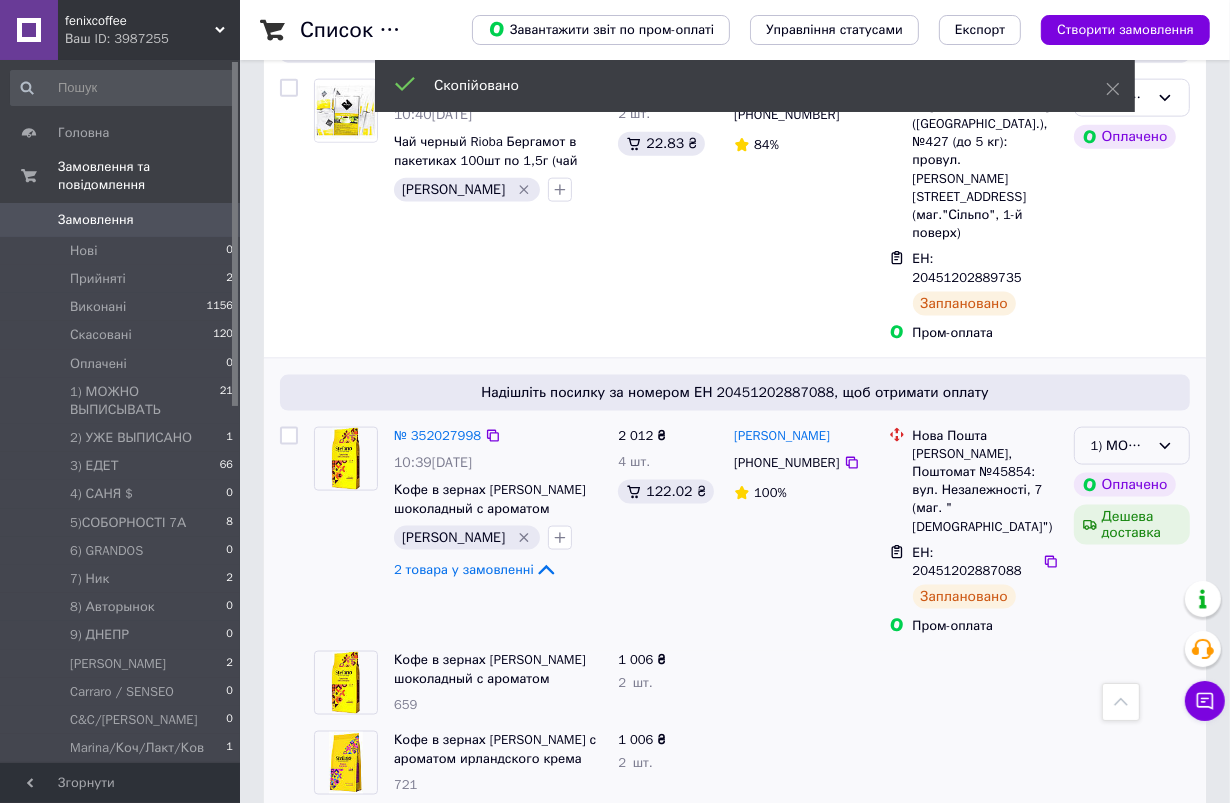 click 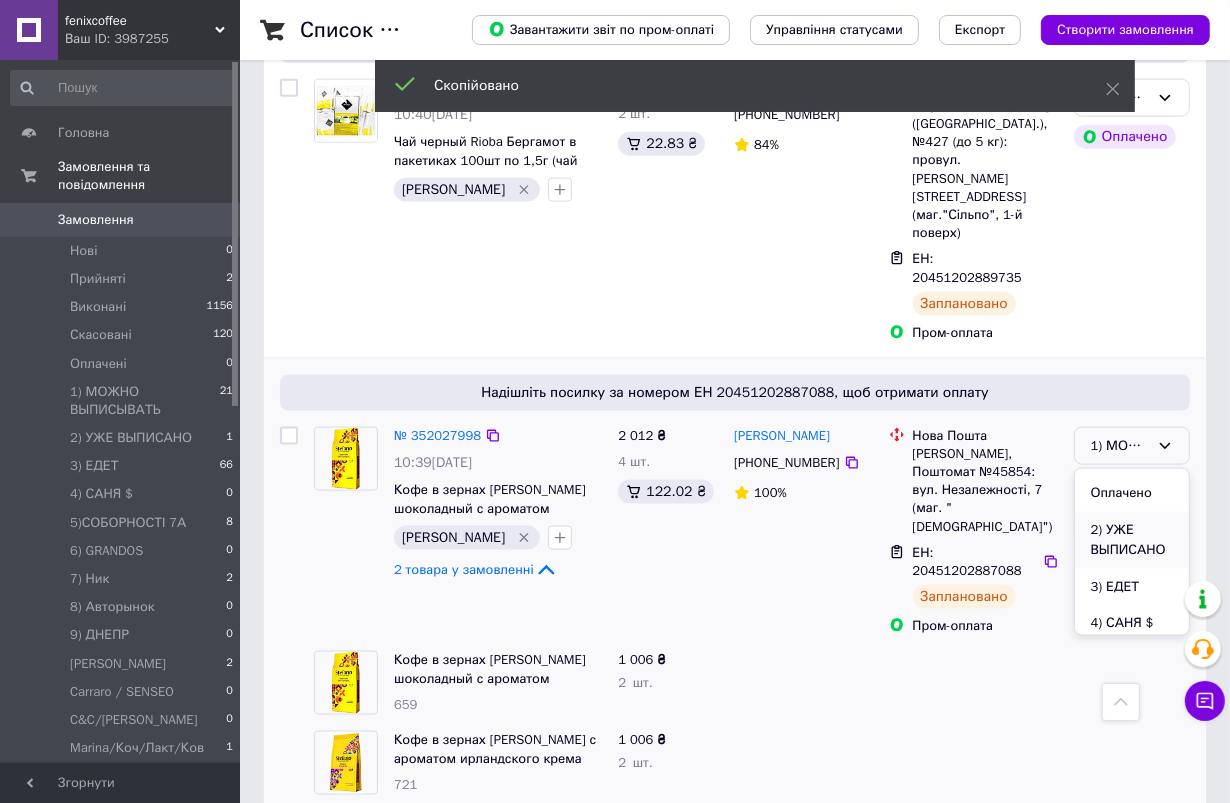 scroll, scrollTop: 111, scrollLeft: 0, axis: vertical 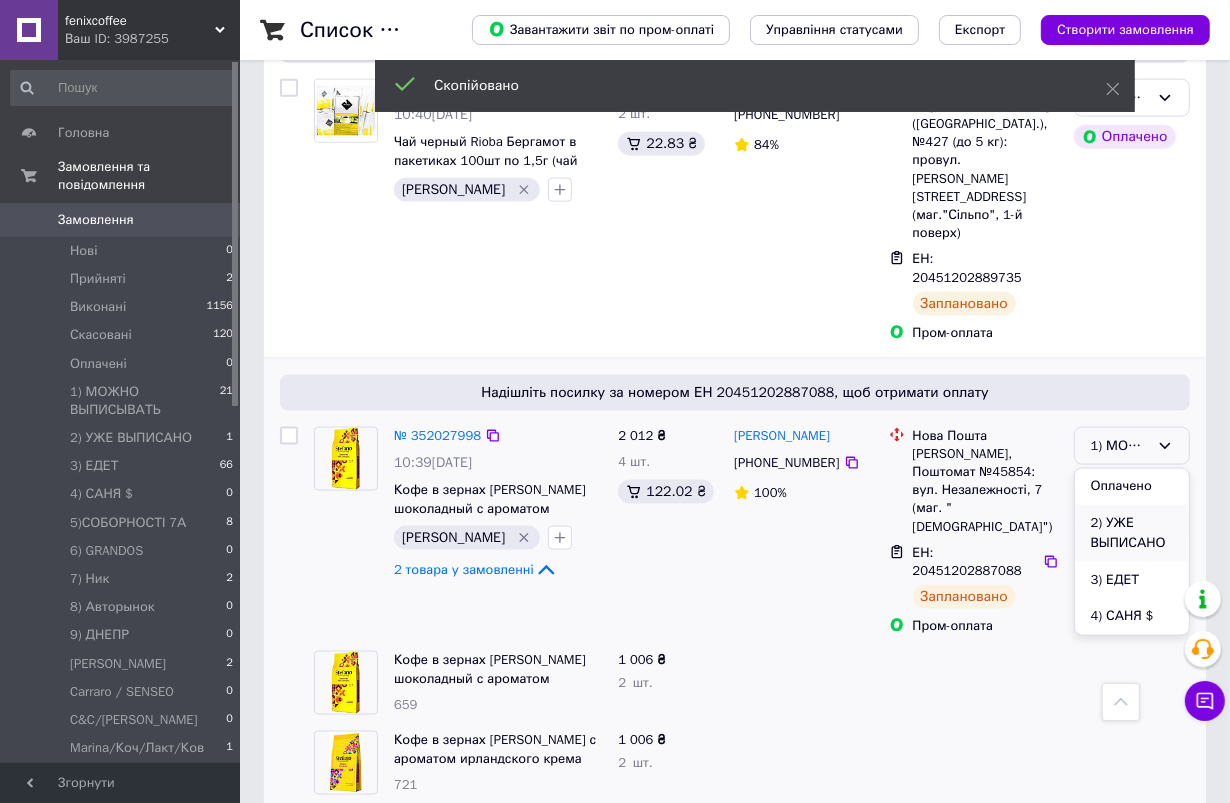click on "2) УЖЕ ВЫПИСАНО" at bounding box center [1132, 533] 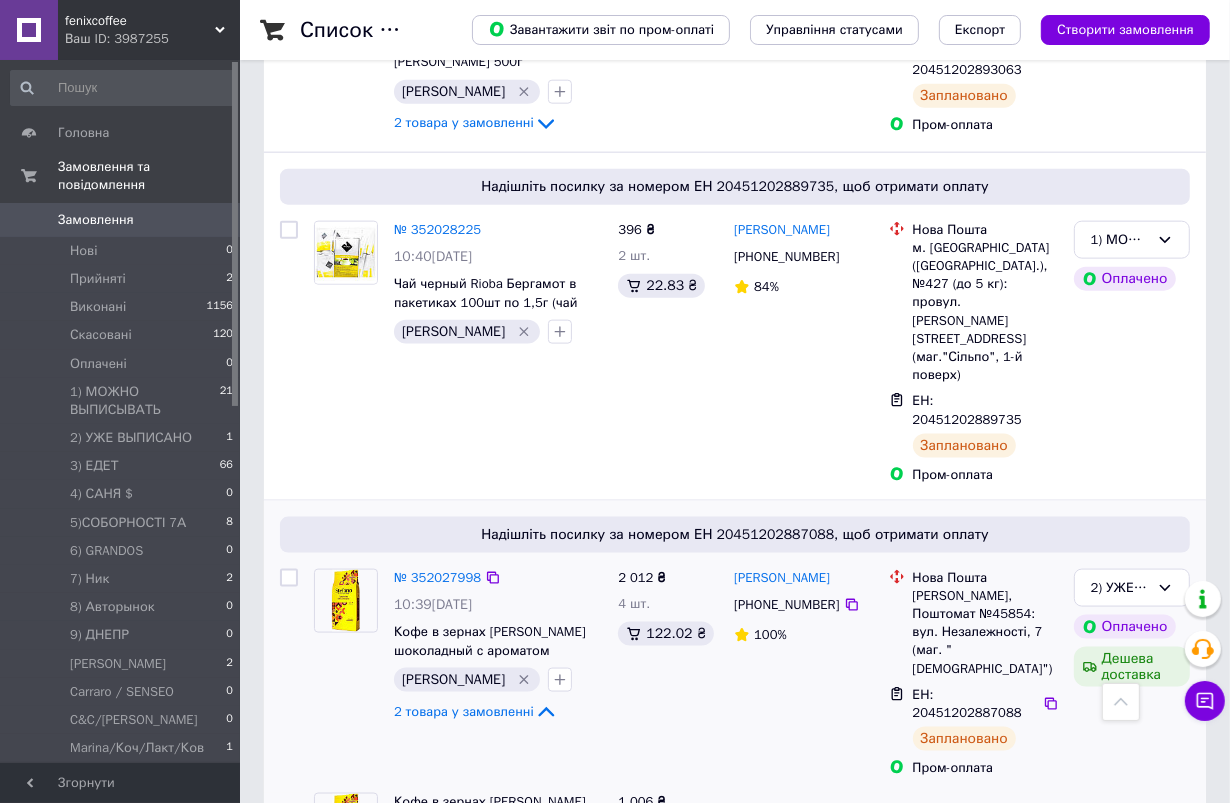 scroll, scrollTop: 1656, scrollLeft: 0, axis: vertical 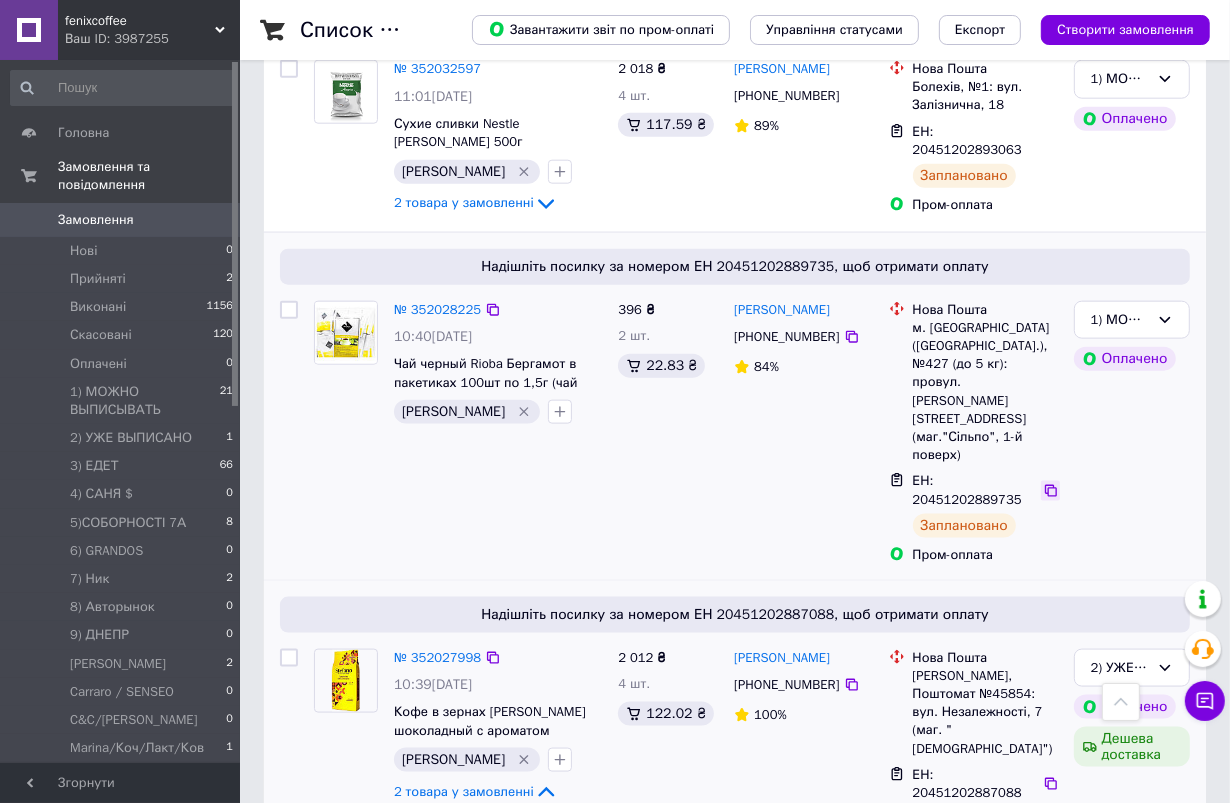 click 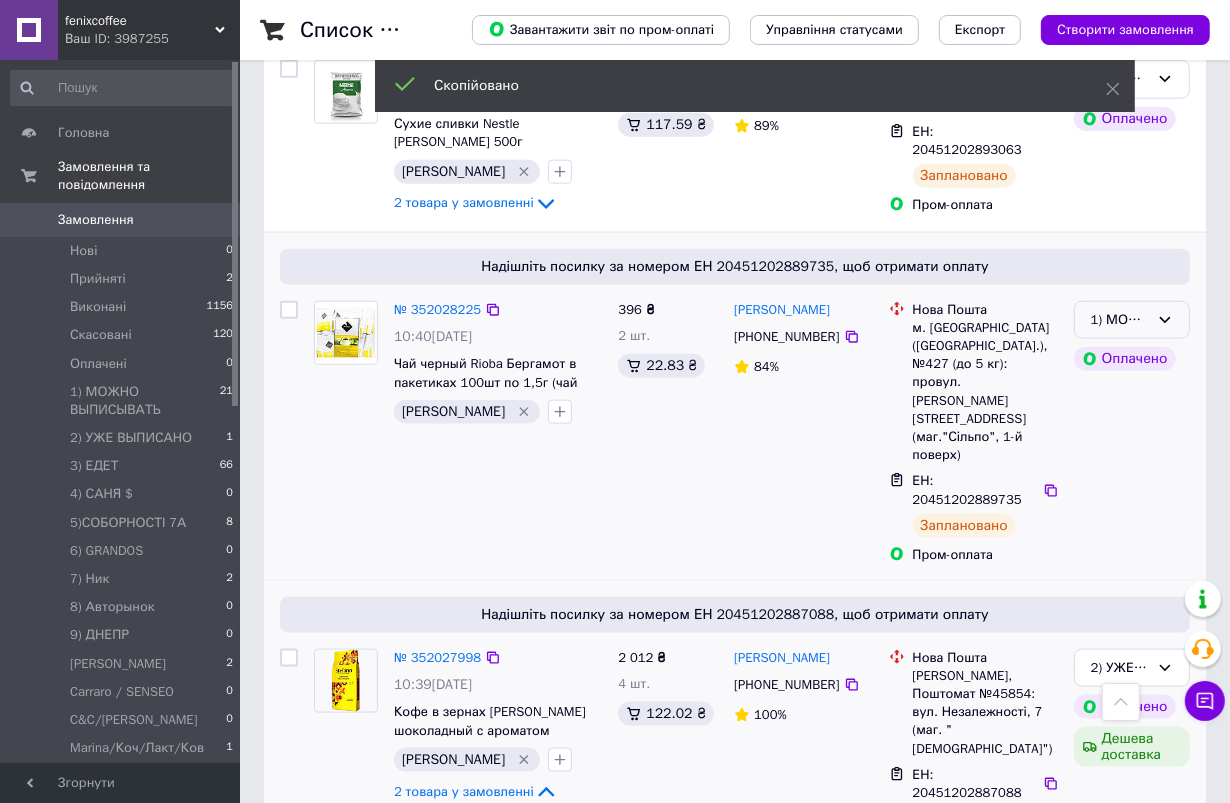click on "1) МОЖНО ВЫПИСЫВАТЬ" at bounding box center [1120, 320] 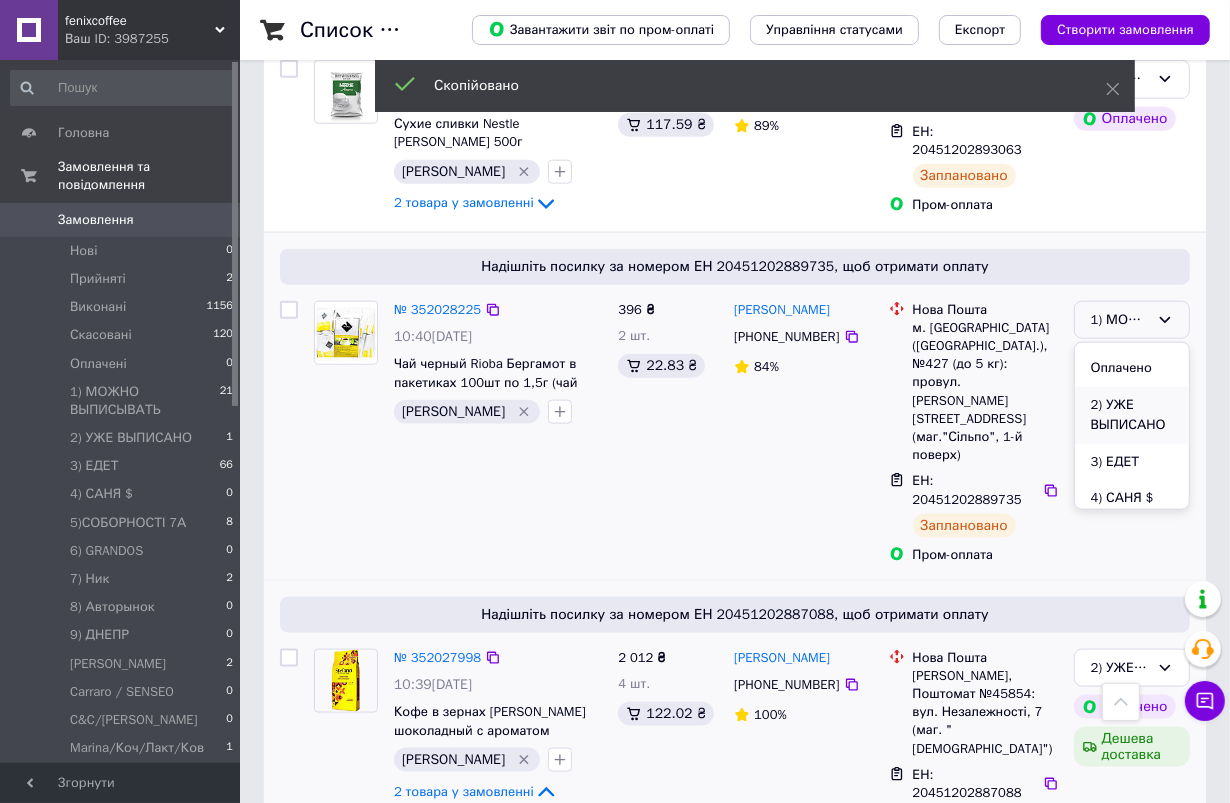 scroll, scrollTop: 111, scrollLeft: 0, axis: vertical 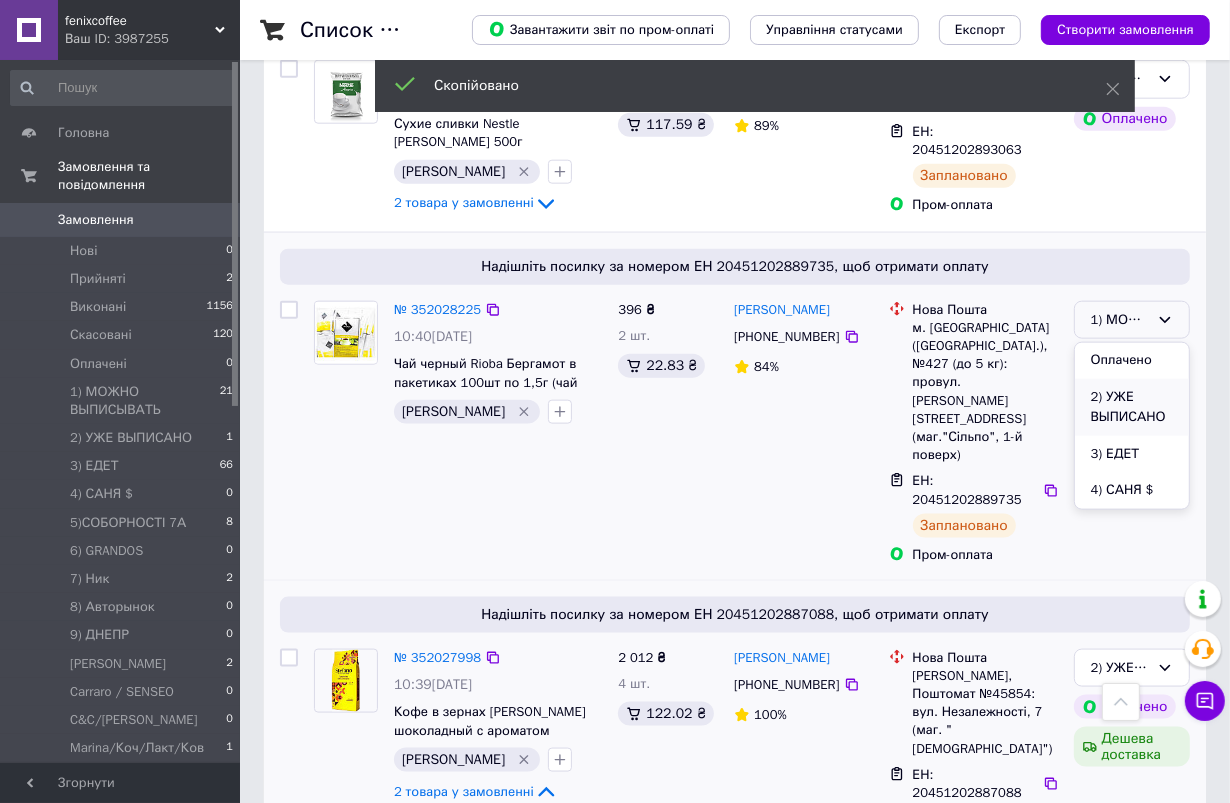 click on "2) УЖЕ ВЫПИСАНО" at bounding box center (1132, 407) 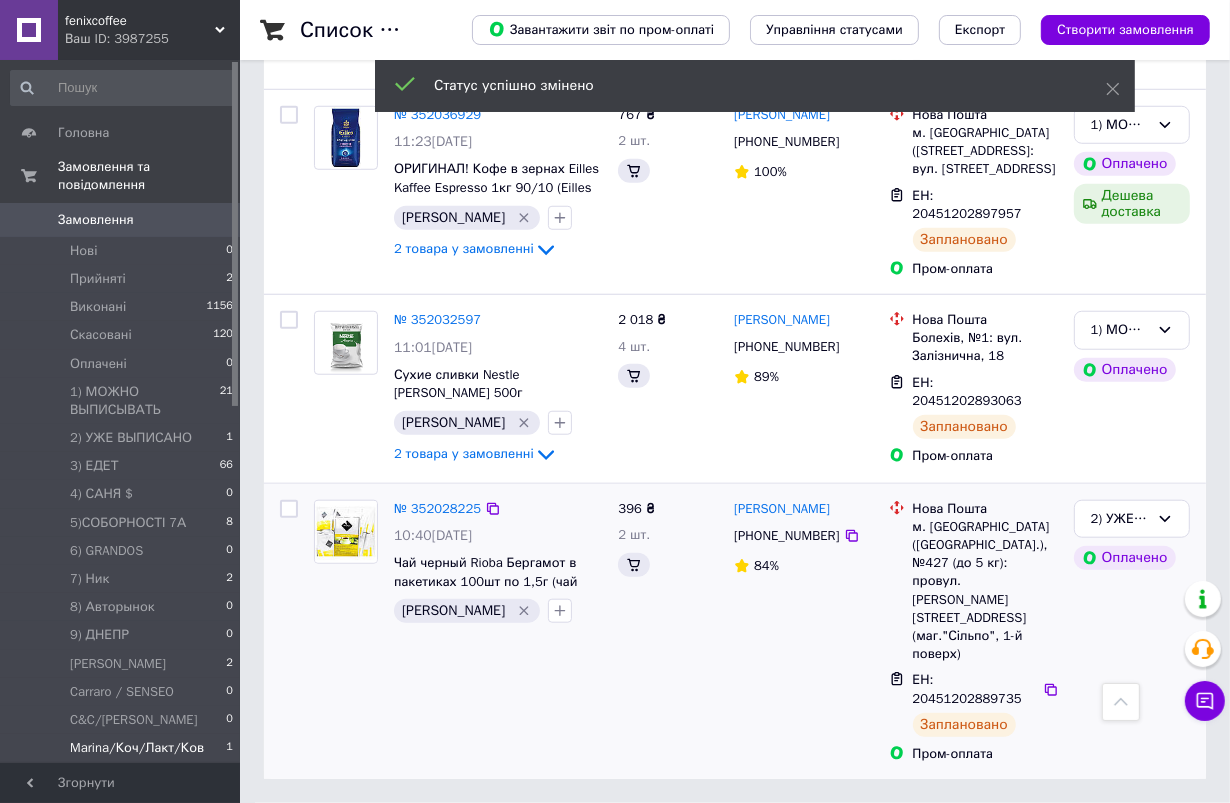 scroll, scrollTop: 1218, scrollLeft: 0, axis: vertical 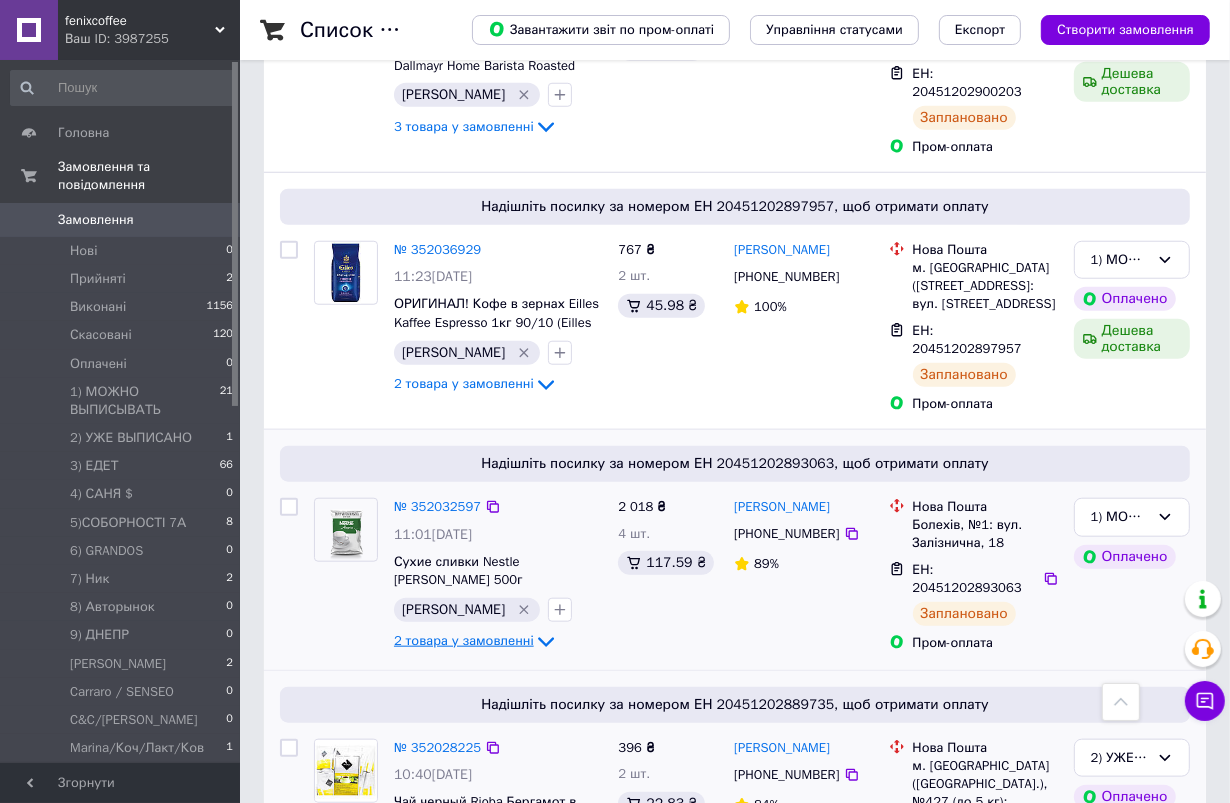 click on "2 товара у замовленні" at bounding box center (464, 640) 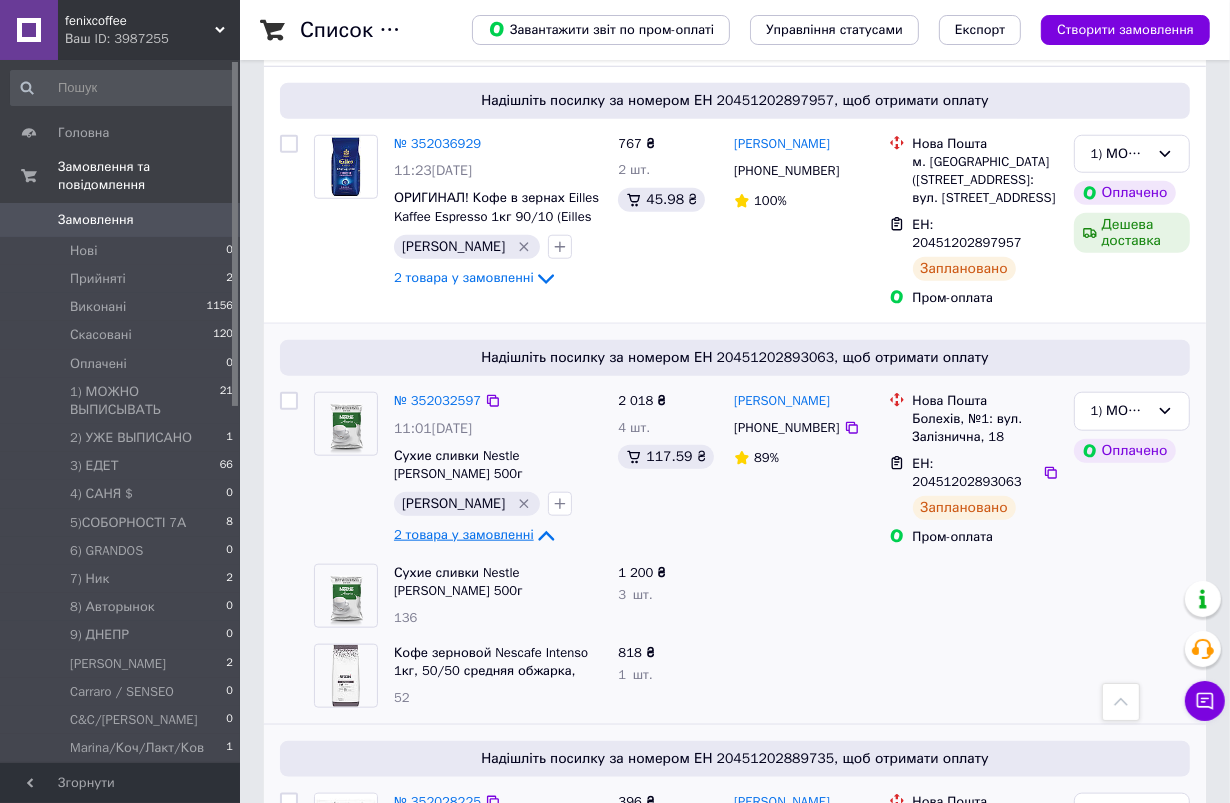 scroll, scrollTop: 1329, scrollLeft: 0, axis: vertical 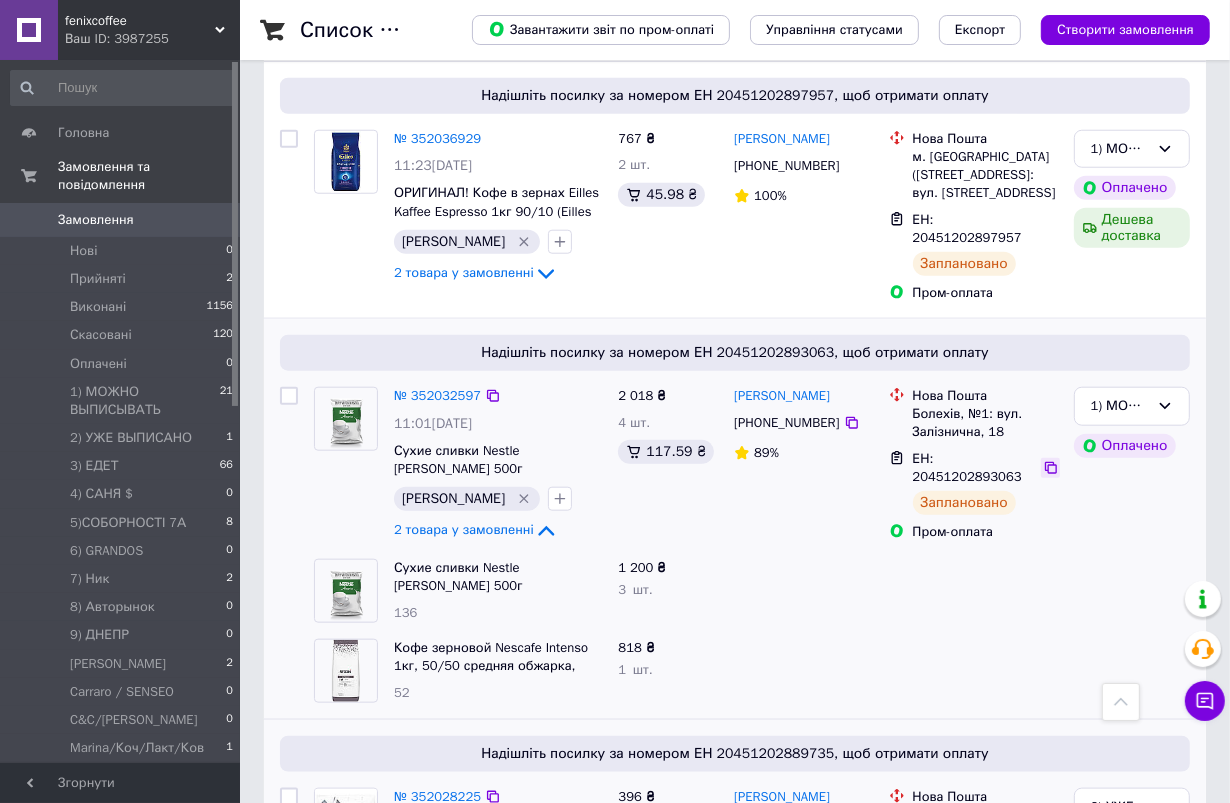 click 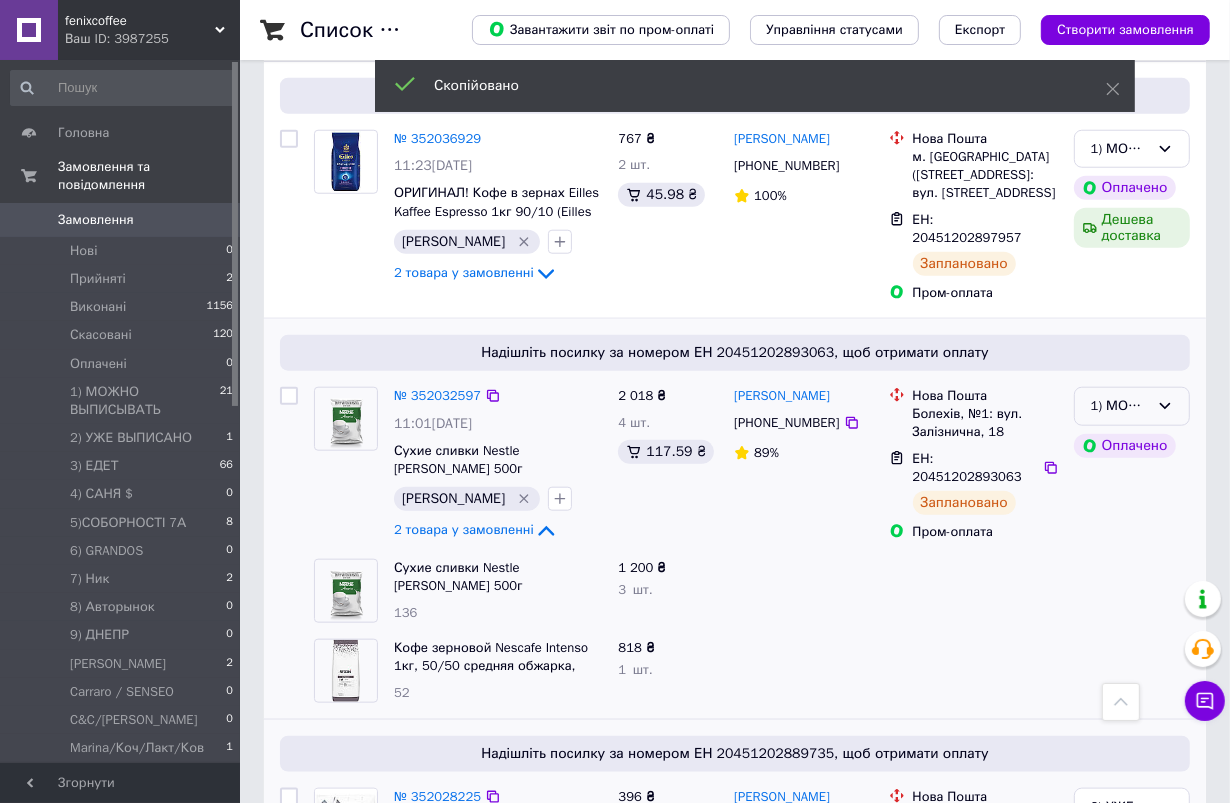 click on "1) МОЖНО ВЫПИСЫВАТЬ" at bounding box center [1132, 406] 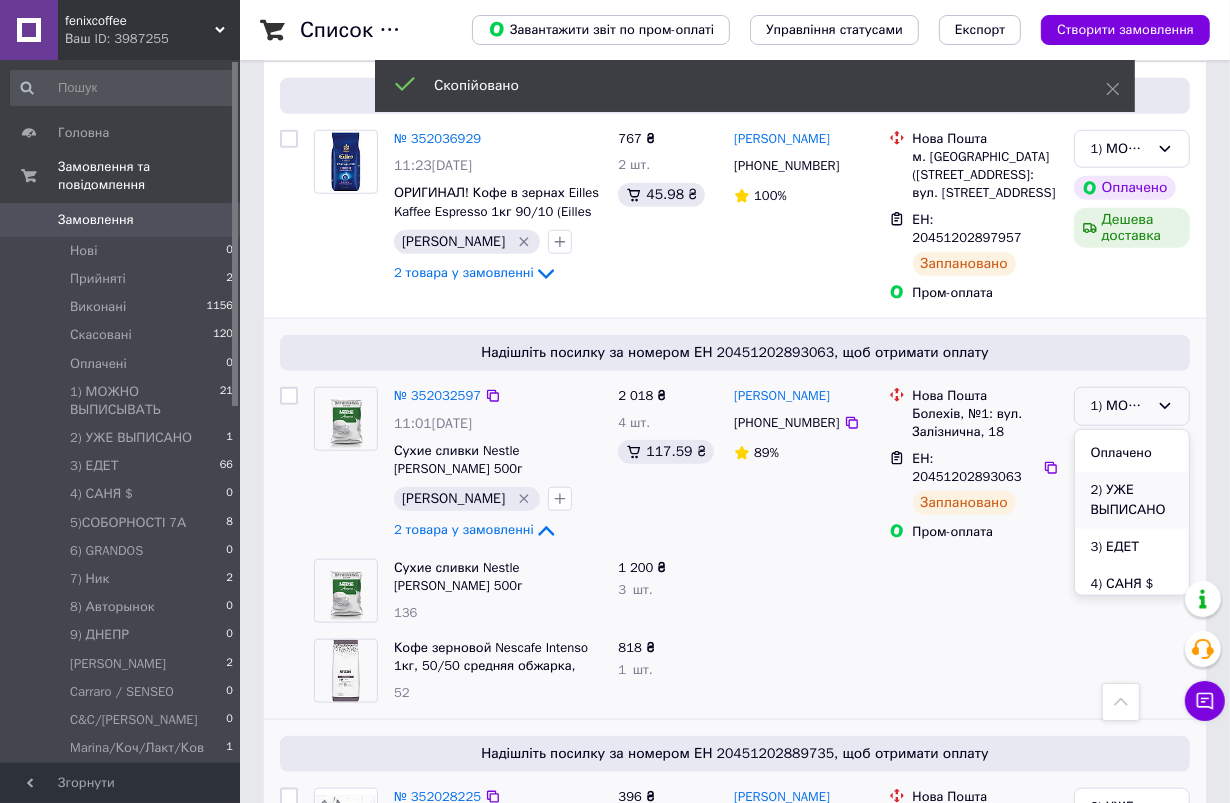scroll, scrollTop: 111, scrollLeft: 0, axis: vertical 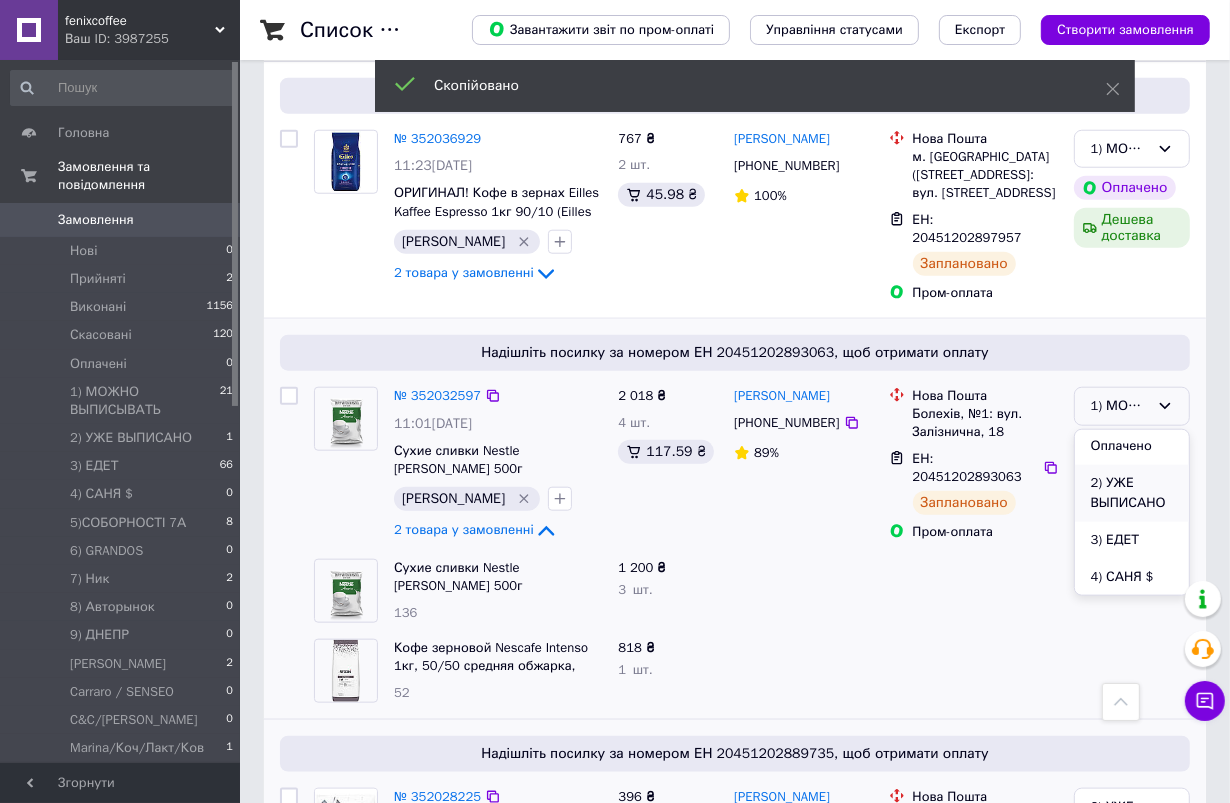 click on "2) УЖЕ ВЫПИСАНО" at bounding box center (1132, 493) 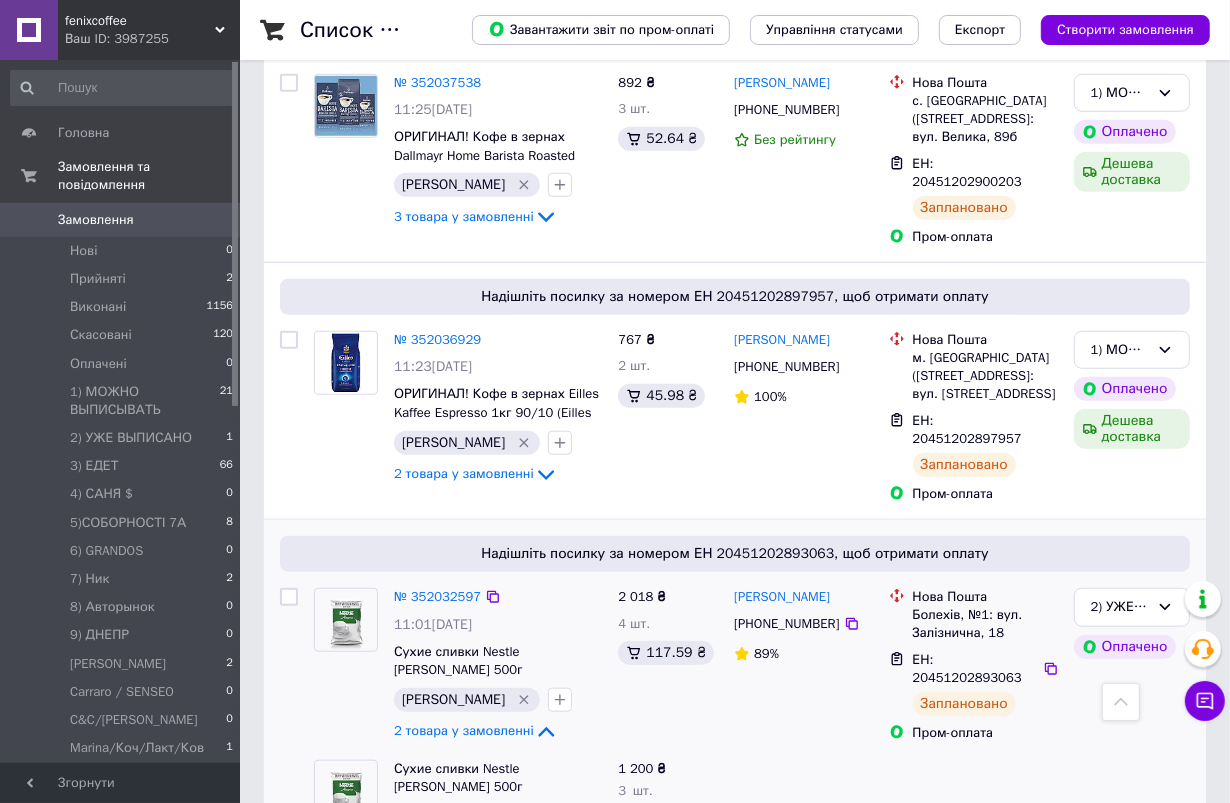 scroll, scrollTop: 1107, scrollLeft: 0, axis: vertical 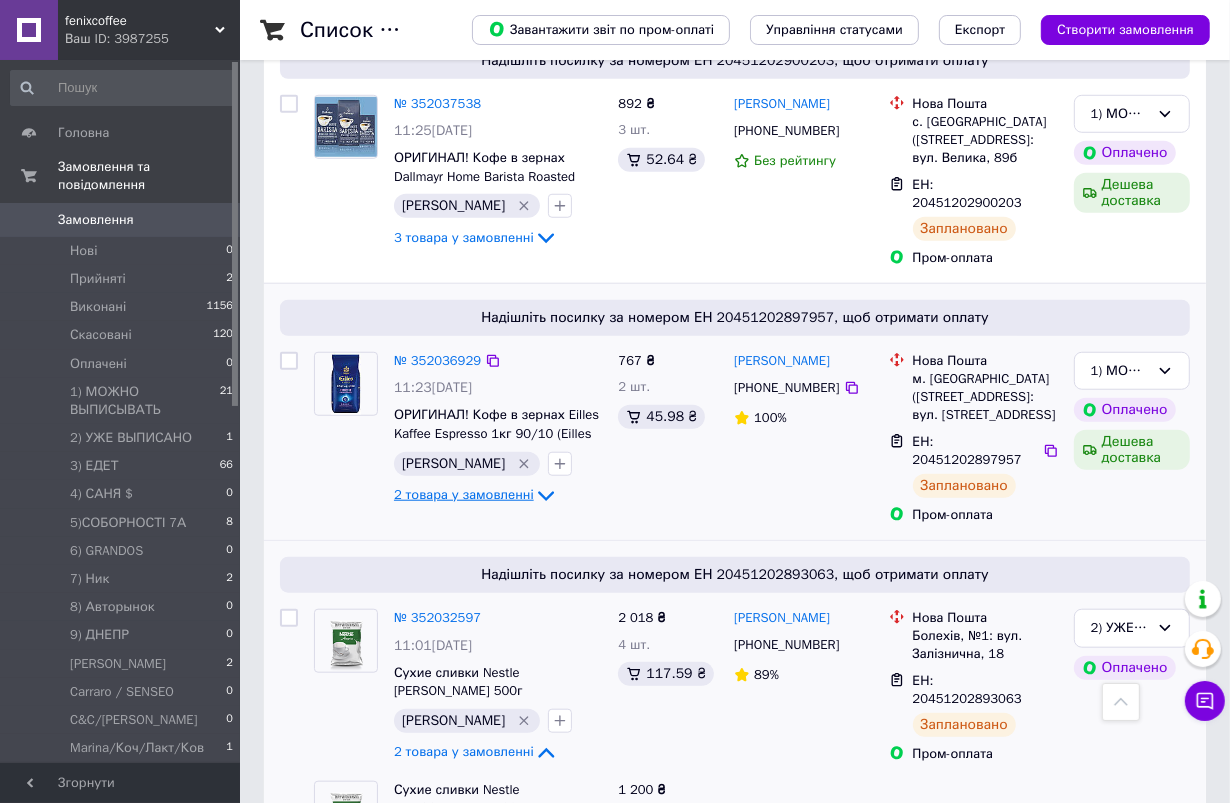 click on "2 товара у замовленні" at bounding box center [464, 494] 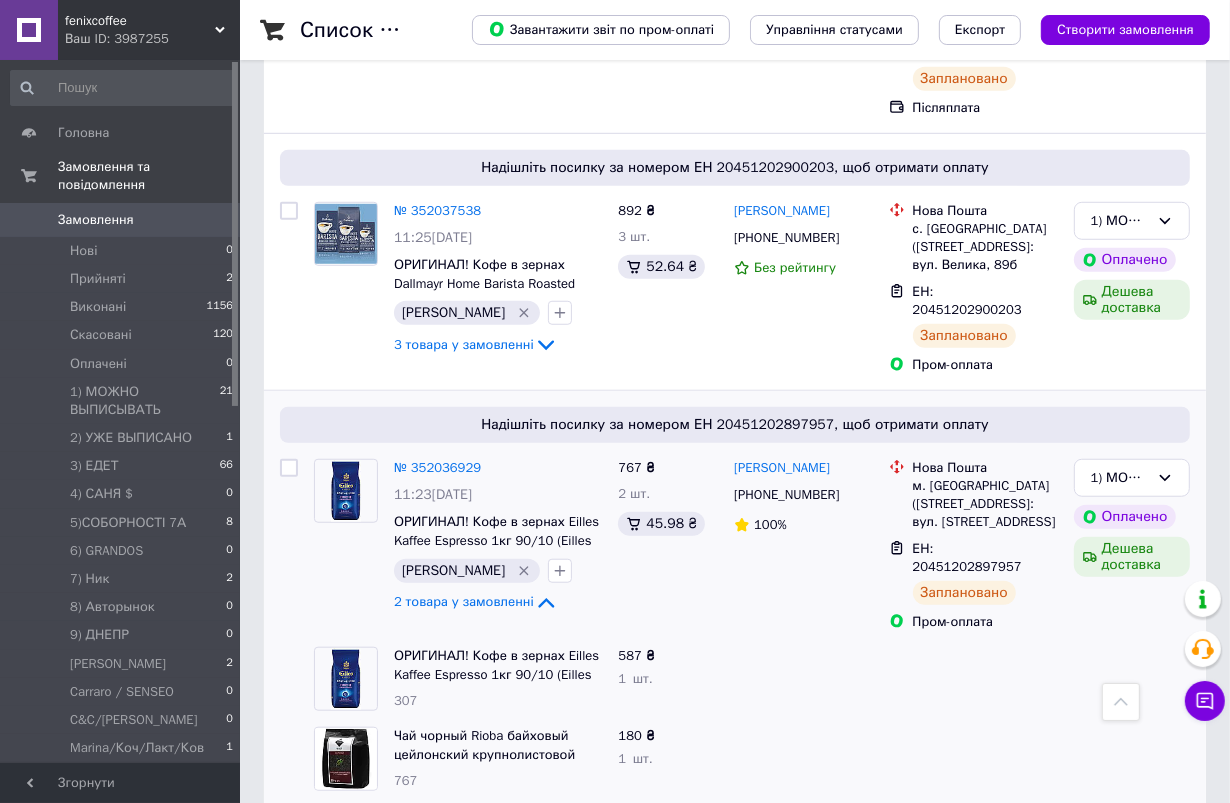 scroll, scrollTop: 996, scrollLeft: 0, axis: vertical 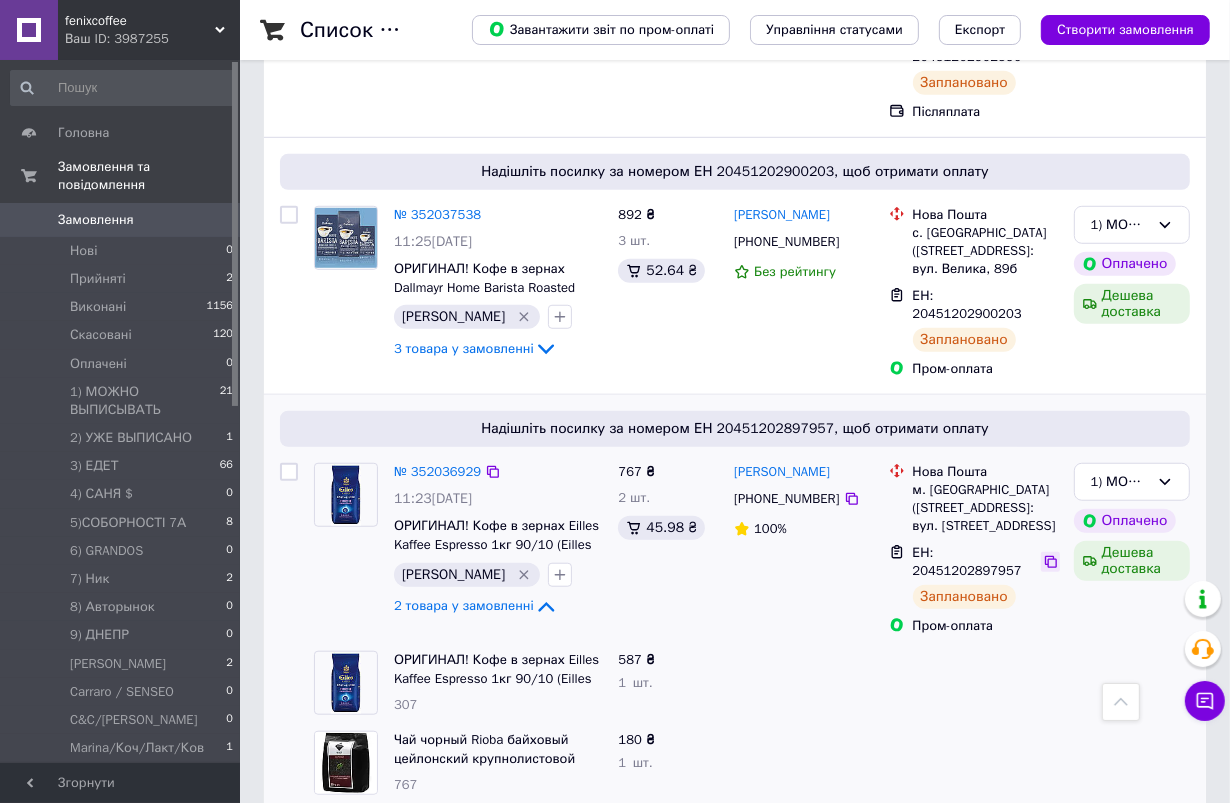 click 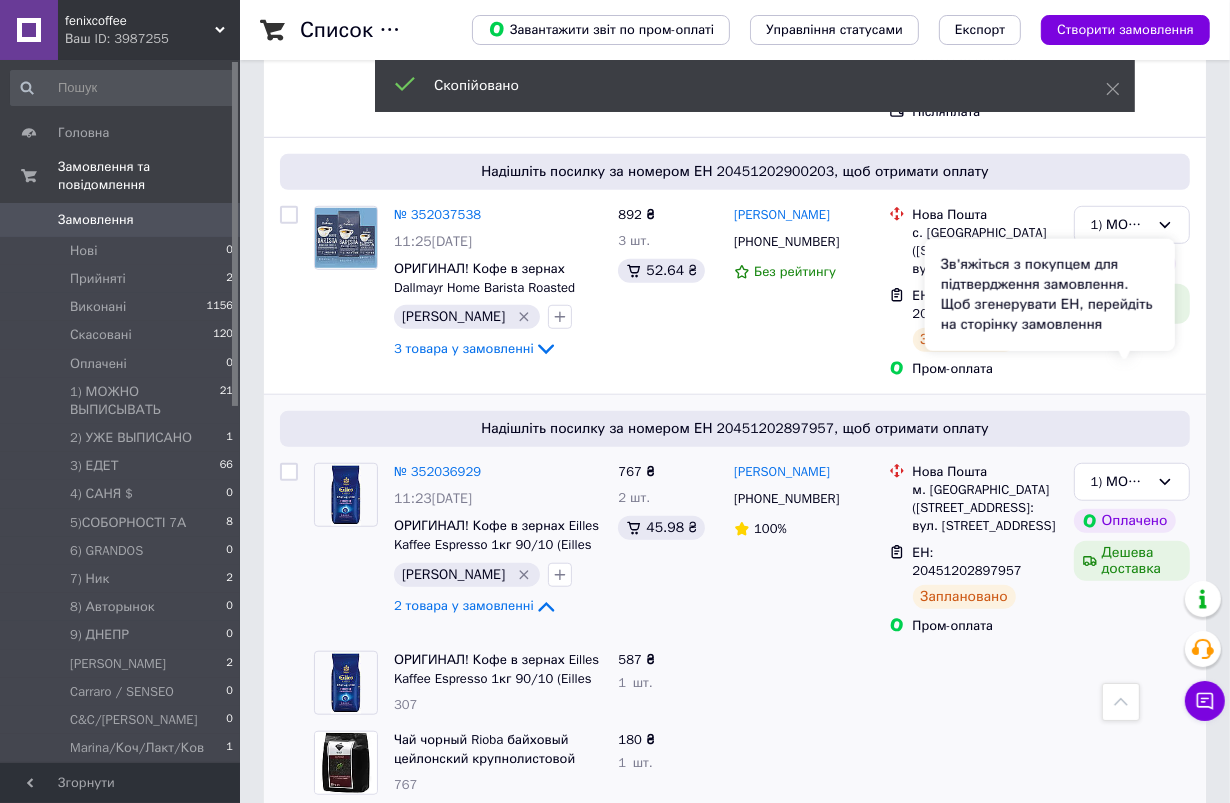 click on "Зв'яжіться з покупцем для підтвердження замовлення.
Щоб згенерувати ЕН, перейдіть на сторінку замовлення" at bounding box center [1050, 295] 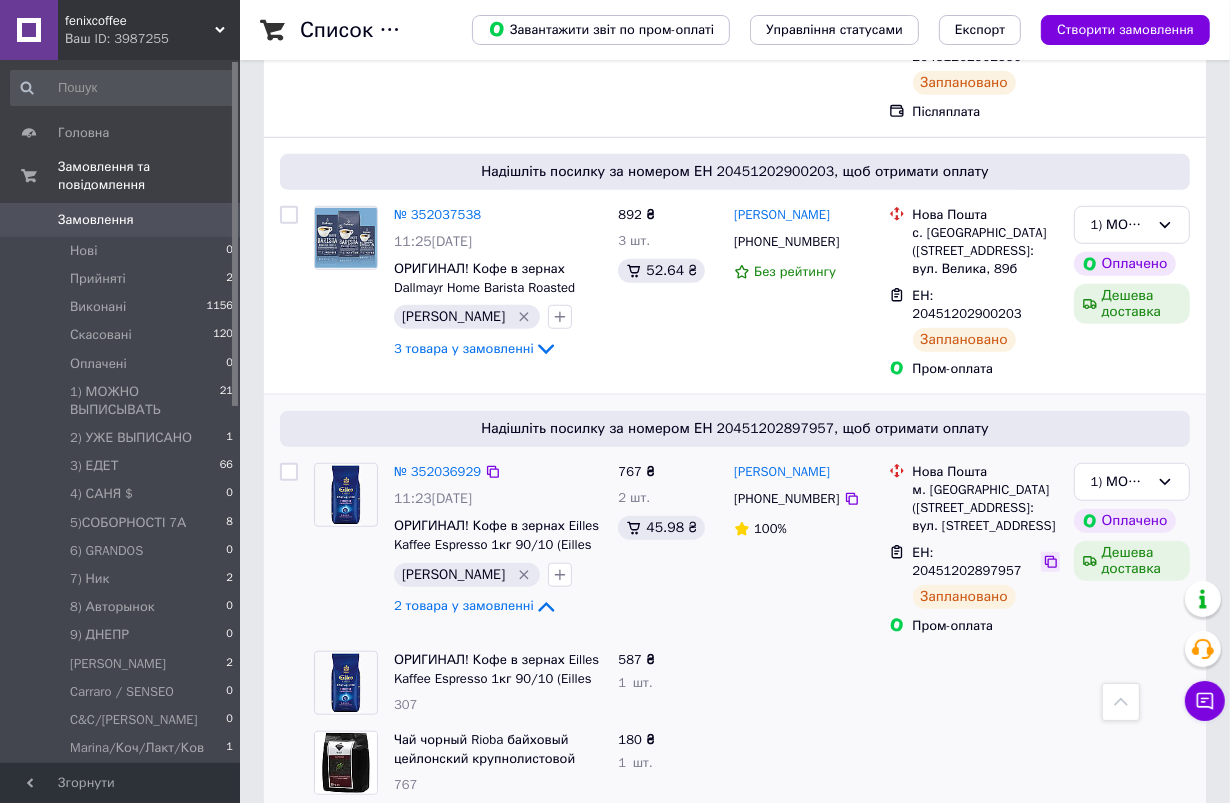 click 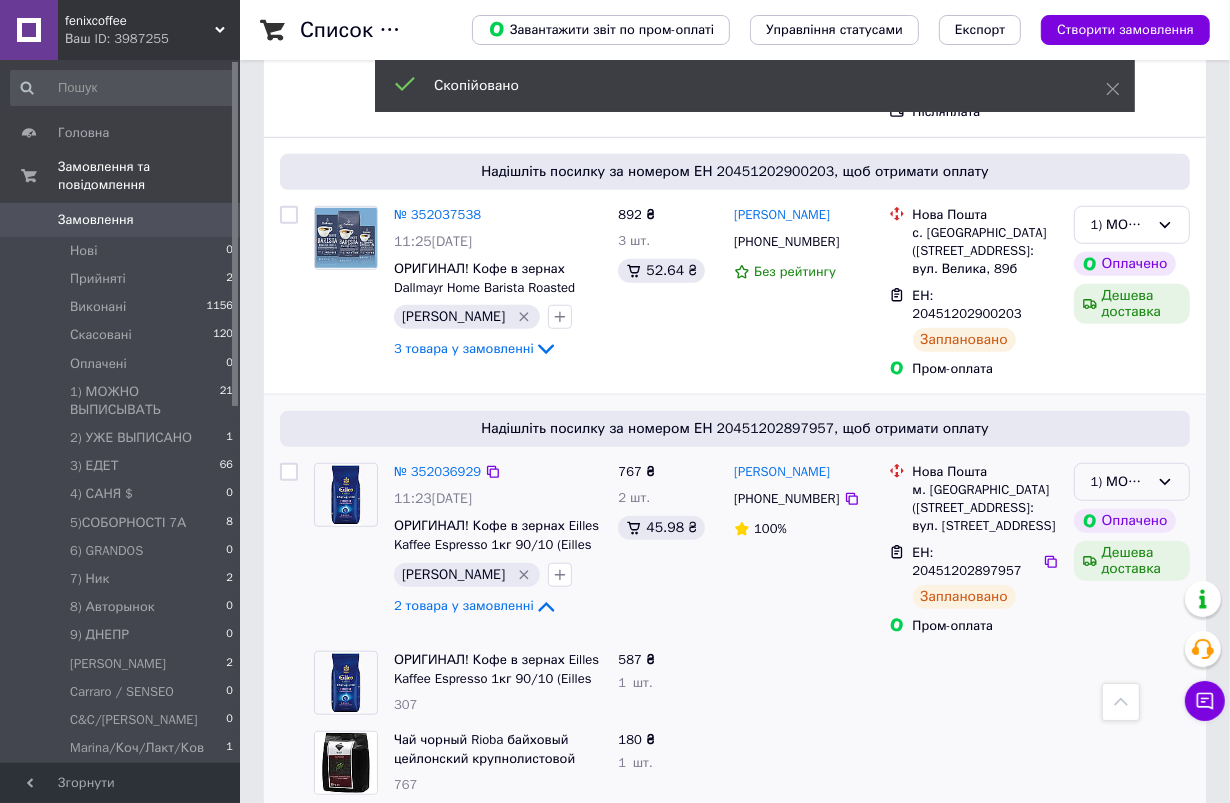 click 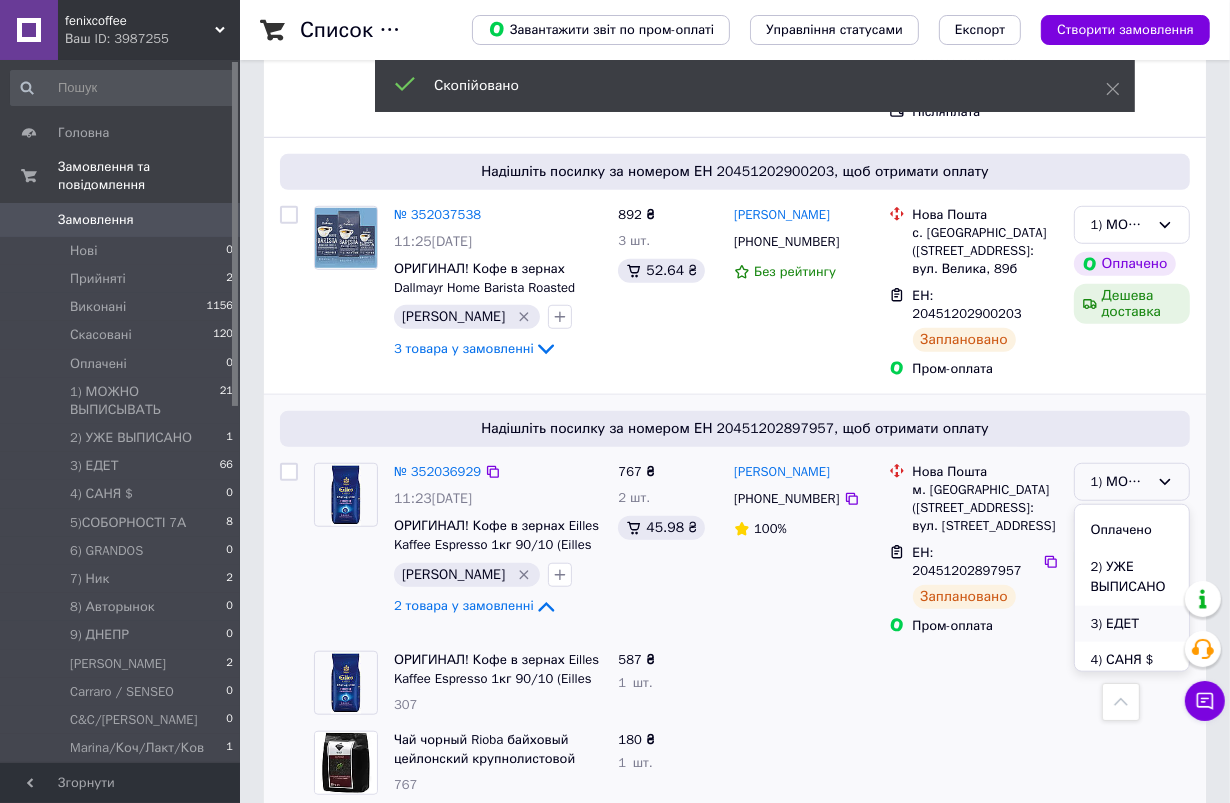 scroll, scrollTop: 111, scrollLeft: 0, axis: vertical 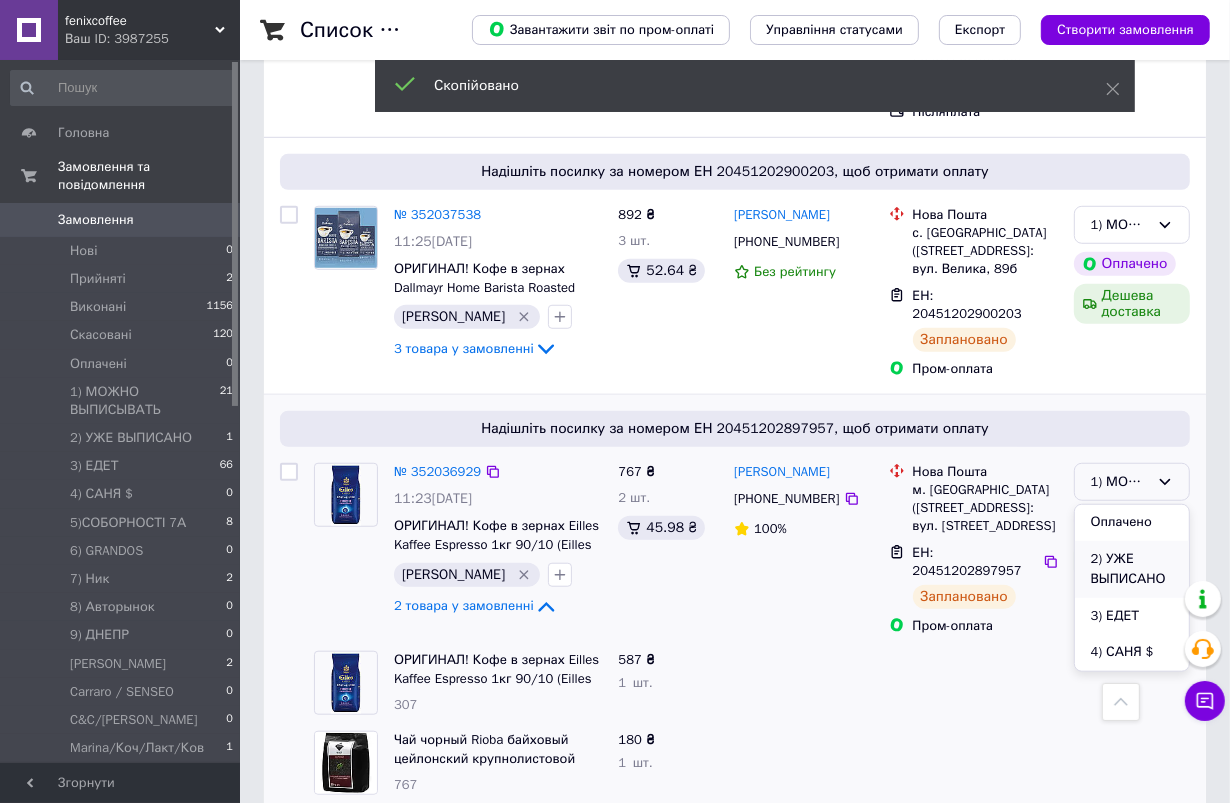 click on "2) УЖЕ ВЫПИСАНО" at bounding box center [1132, 569] 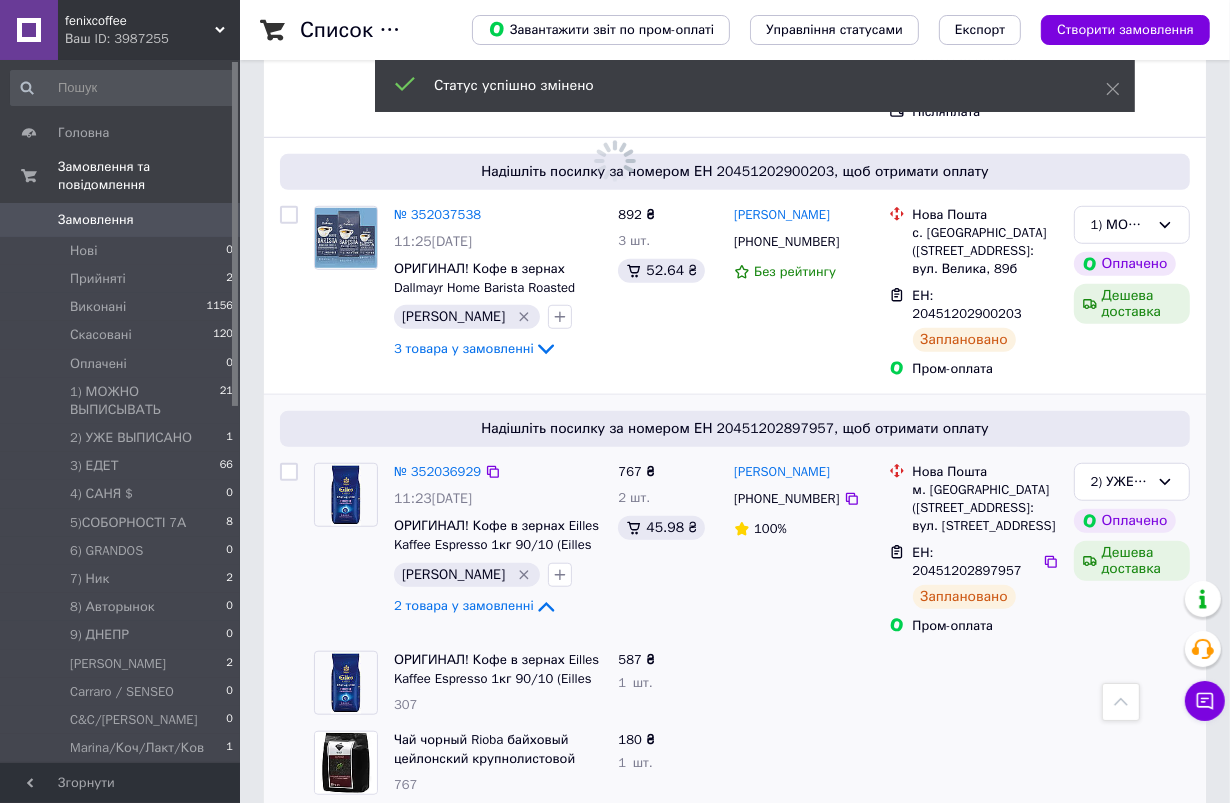 scroll, scrollTop: 882, scrollLeft: 0, axis: vertical 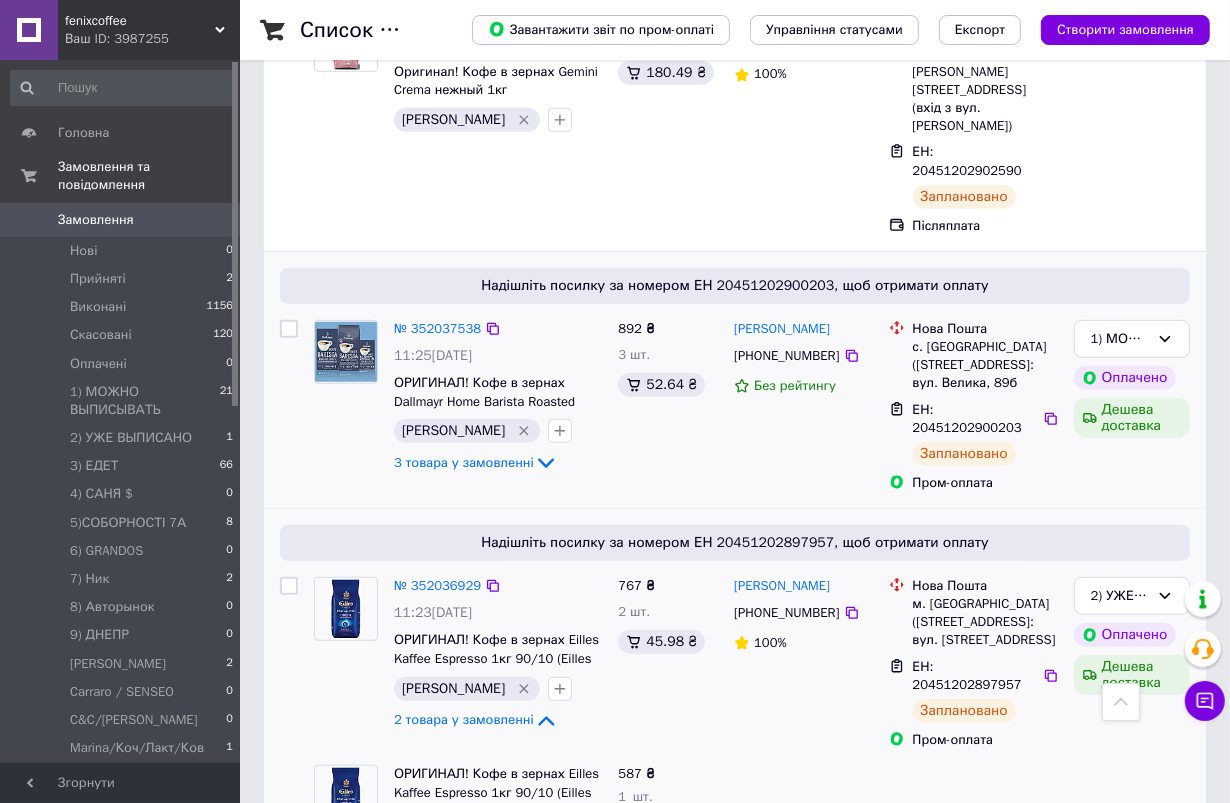 click on "№ 352037538 11:25, 10.07.2025 ОРИГИНАЛ! Кофе в зернах Dallmayr Home Barista Roasted Coffee 500г, Германия Даня   3 товара у замовленні" at bounding box center [498, 398] 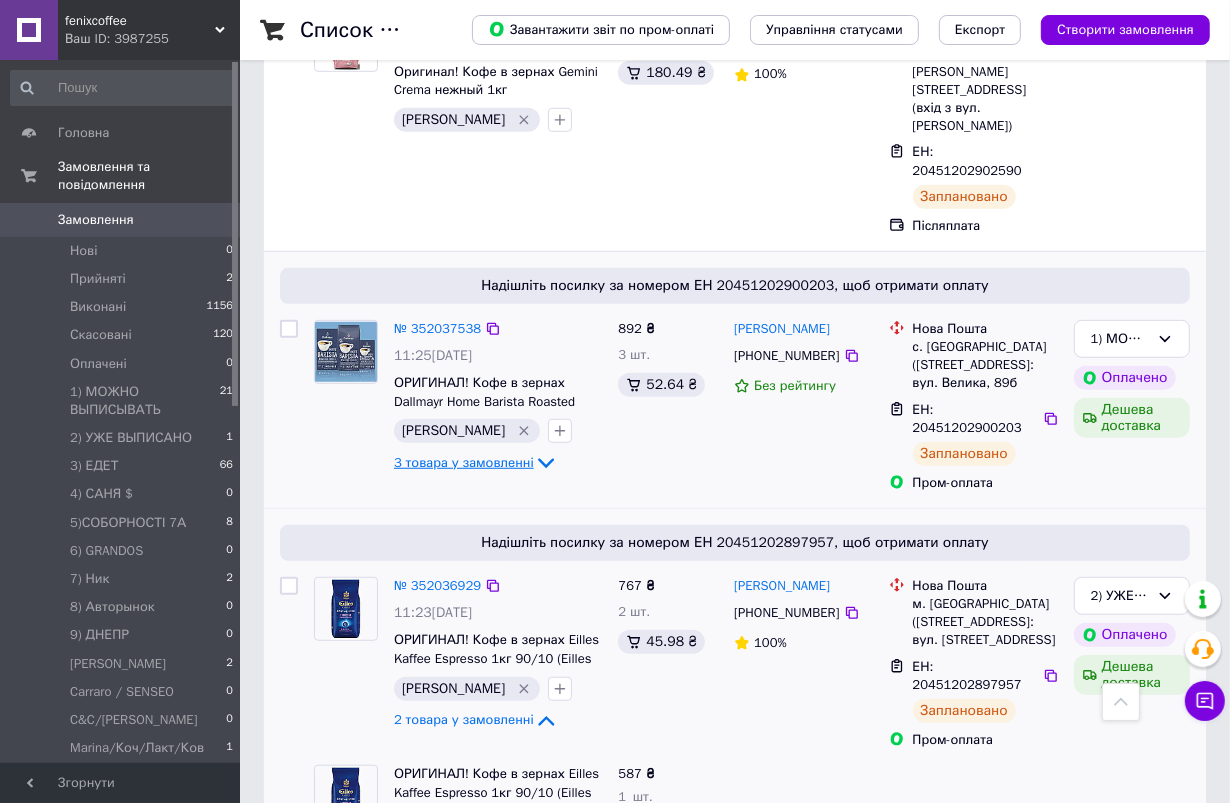 click on "3 товара у замовленні" at bounding box center [464, 462] 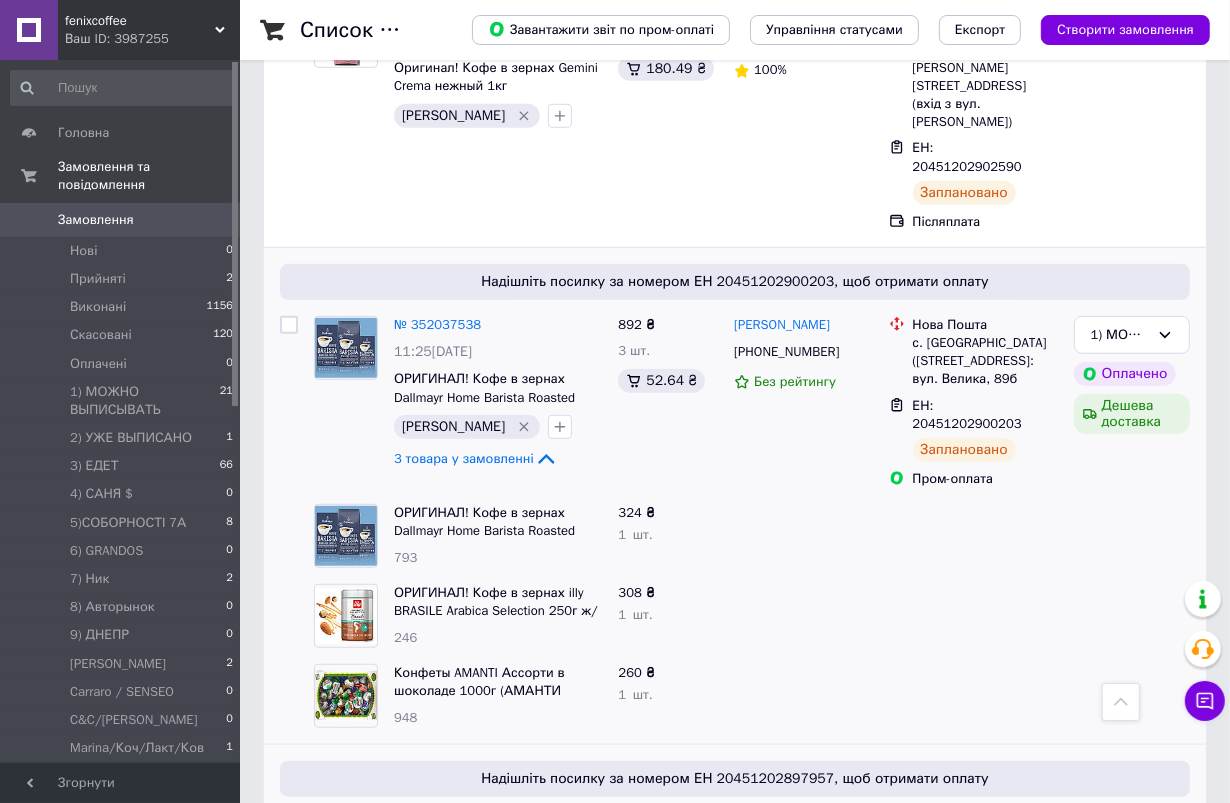 scroll, scrollTop: 882, scrollLeft: 0, axis: vertical 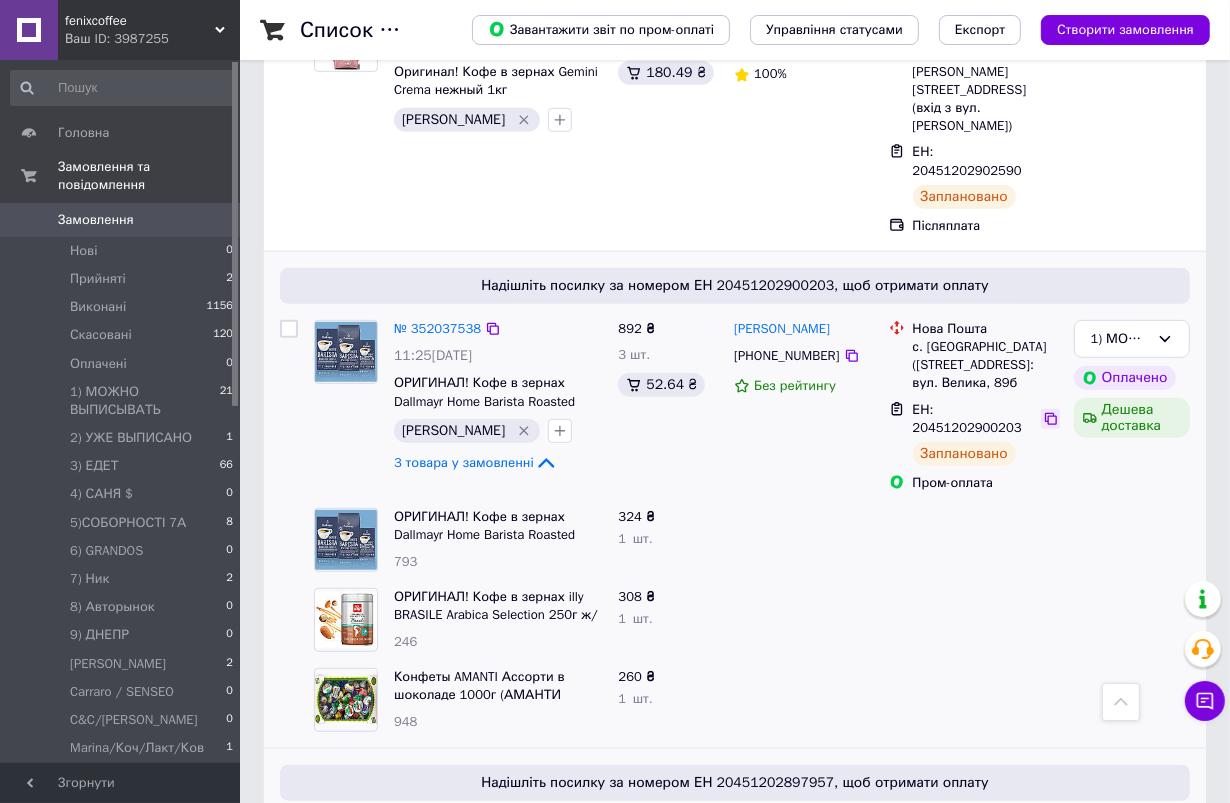 click 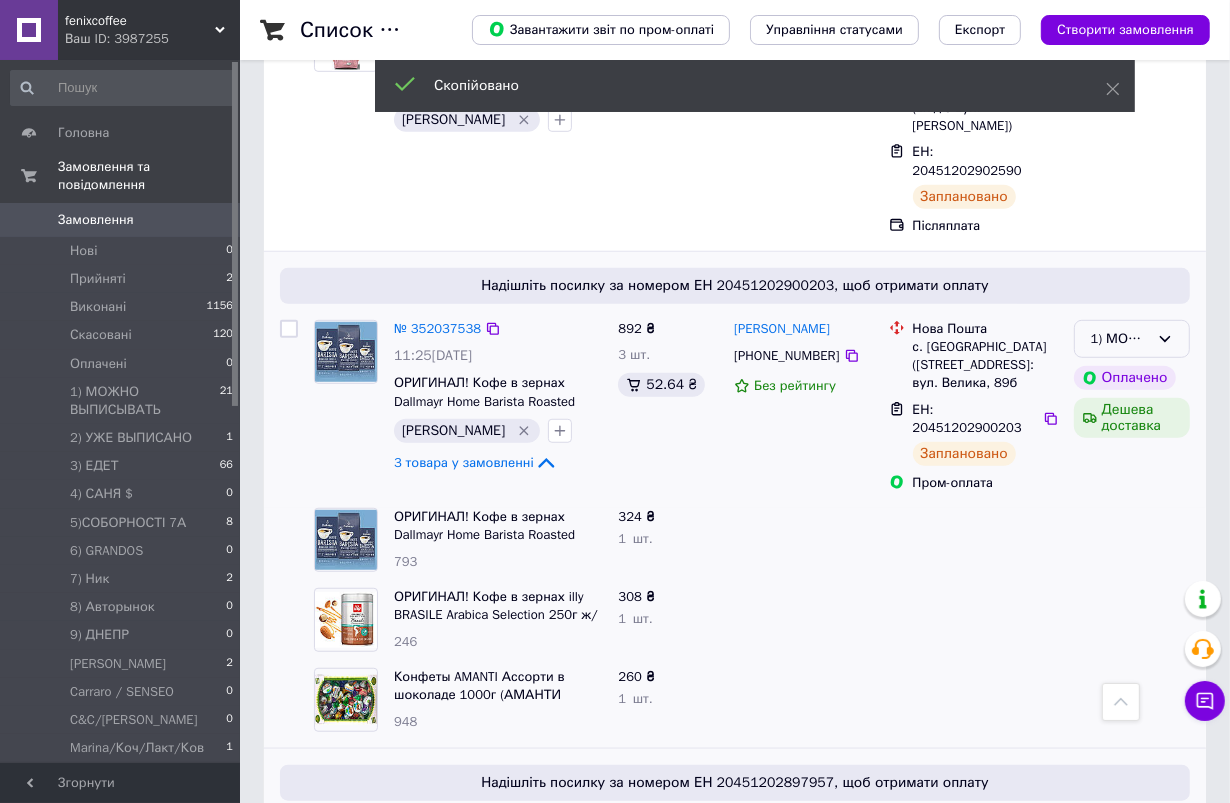 click on "1) МОЖНО ВЫПИСЫВАТЬ" at bounding box center [1120, 339] 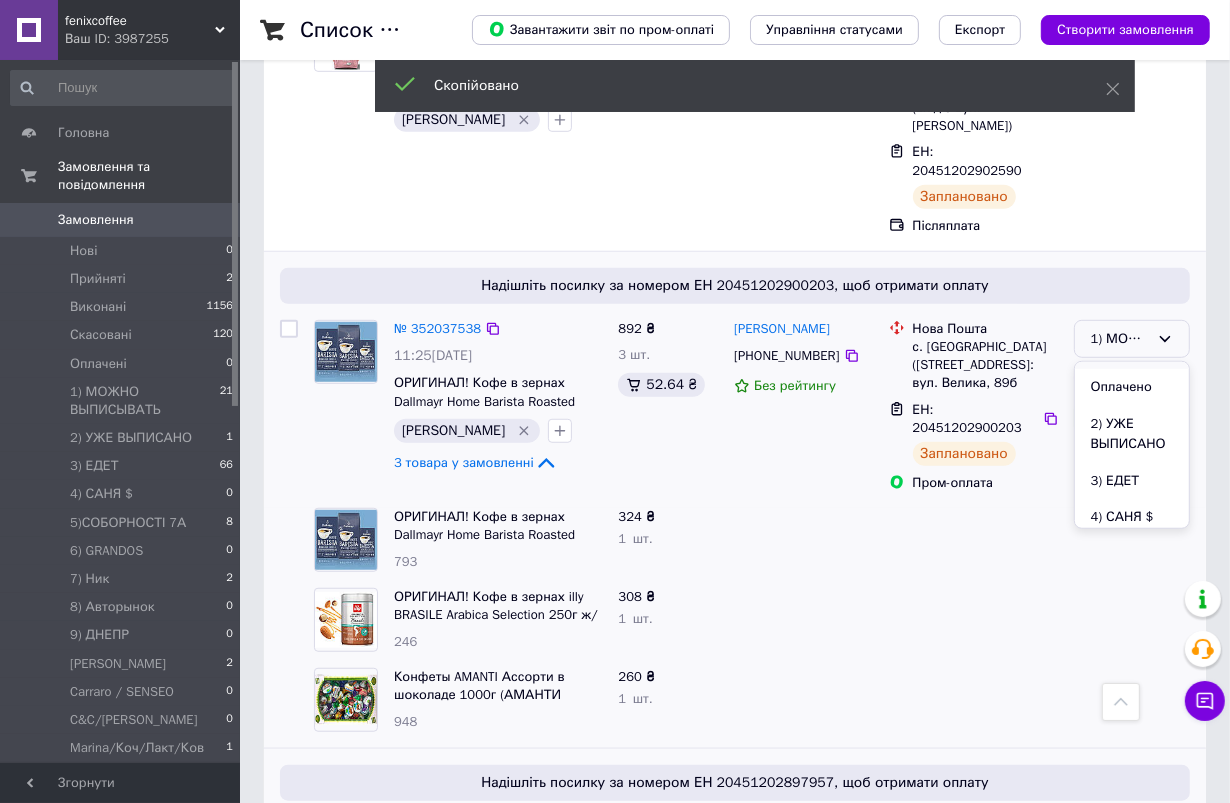 scroll, scrollTop: 111, scrollLeft: 0, axis: vertical 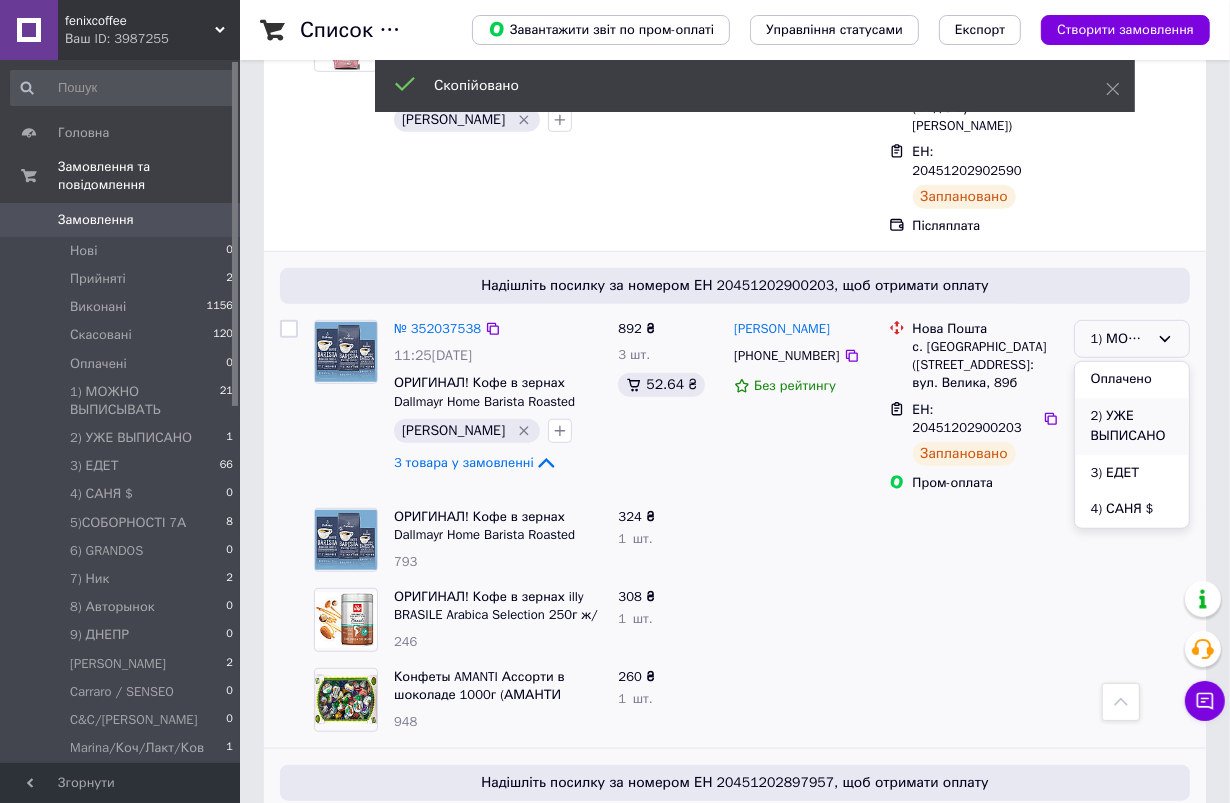 click on "2) УЖЕ ВЫПИСАНО" at bounding box center (1132, 426) 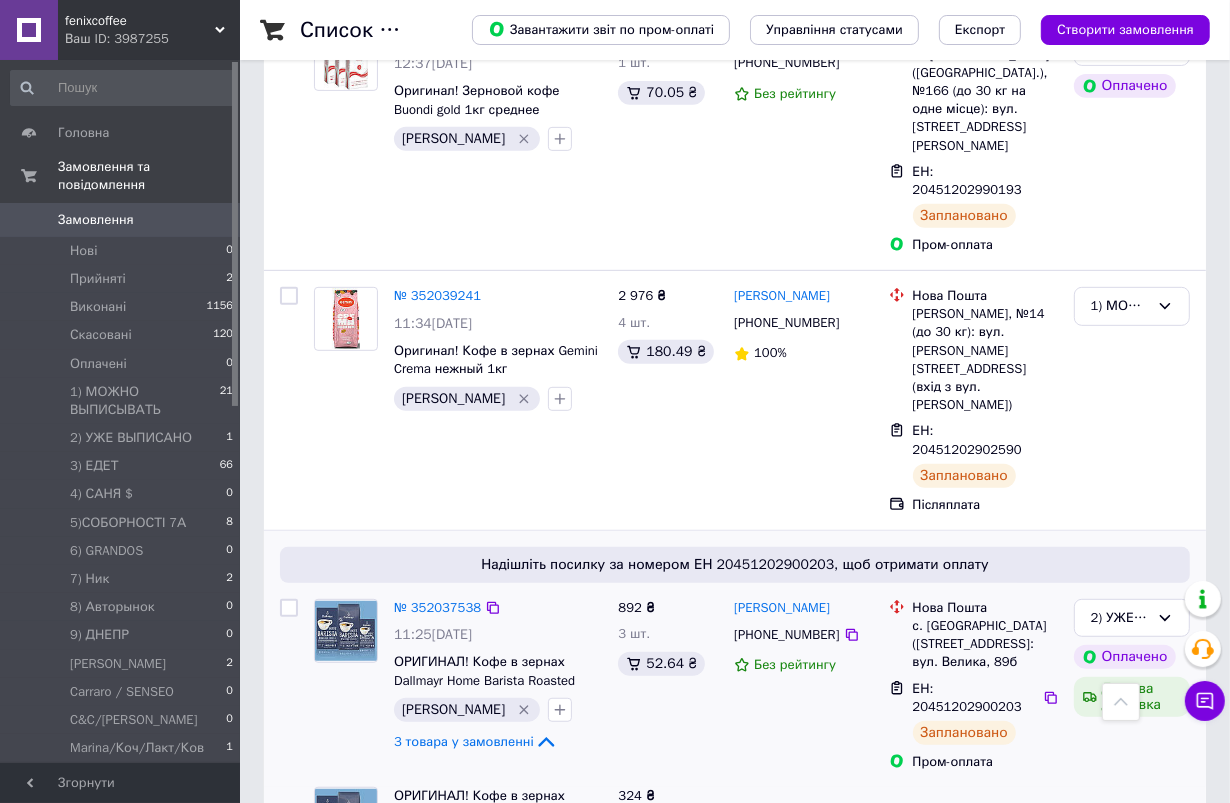 scroll, scrollTop: 595, scrollLeft: 0, axis: vertical 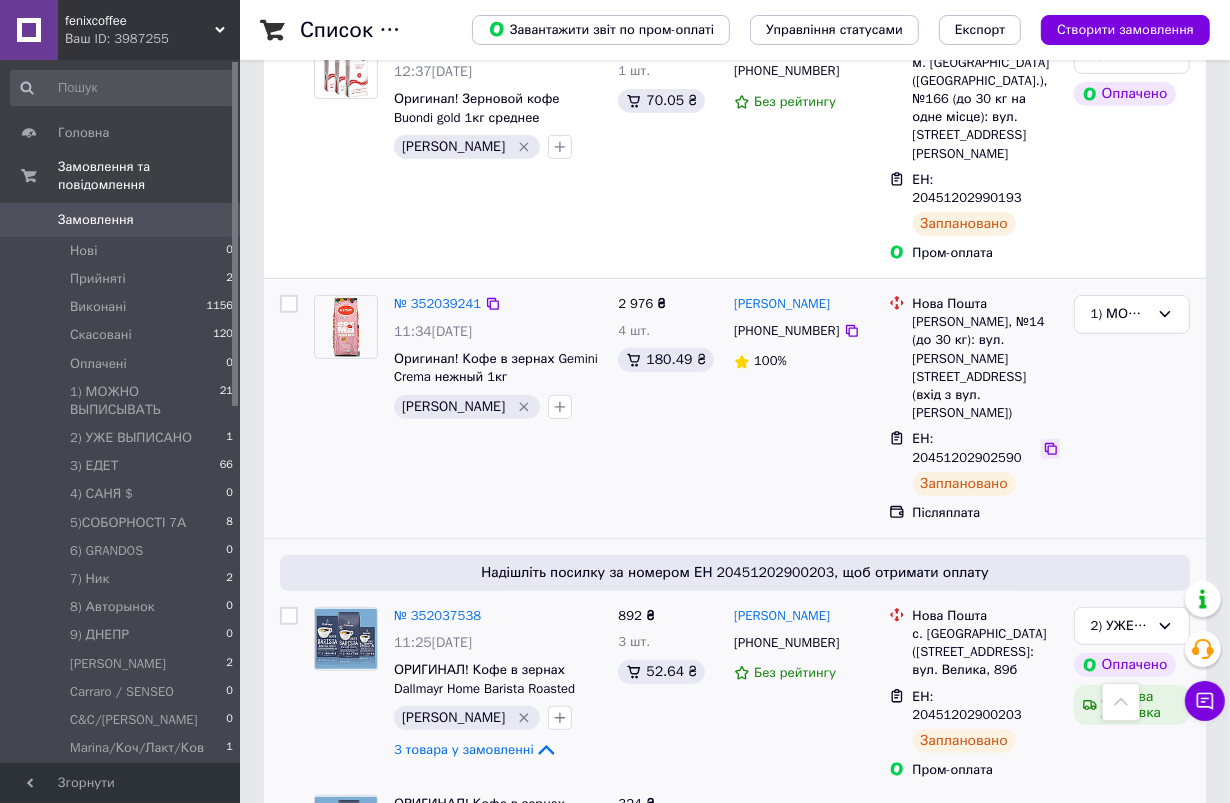 click 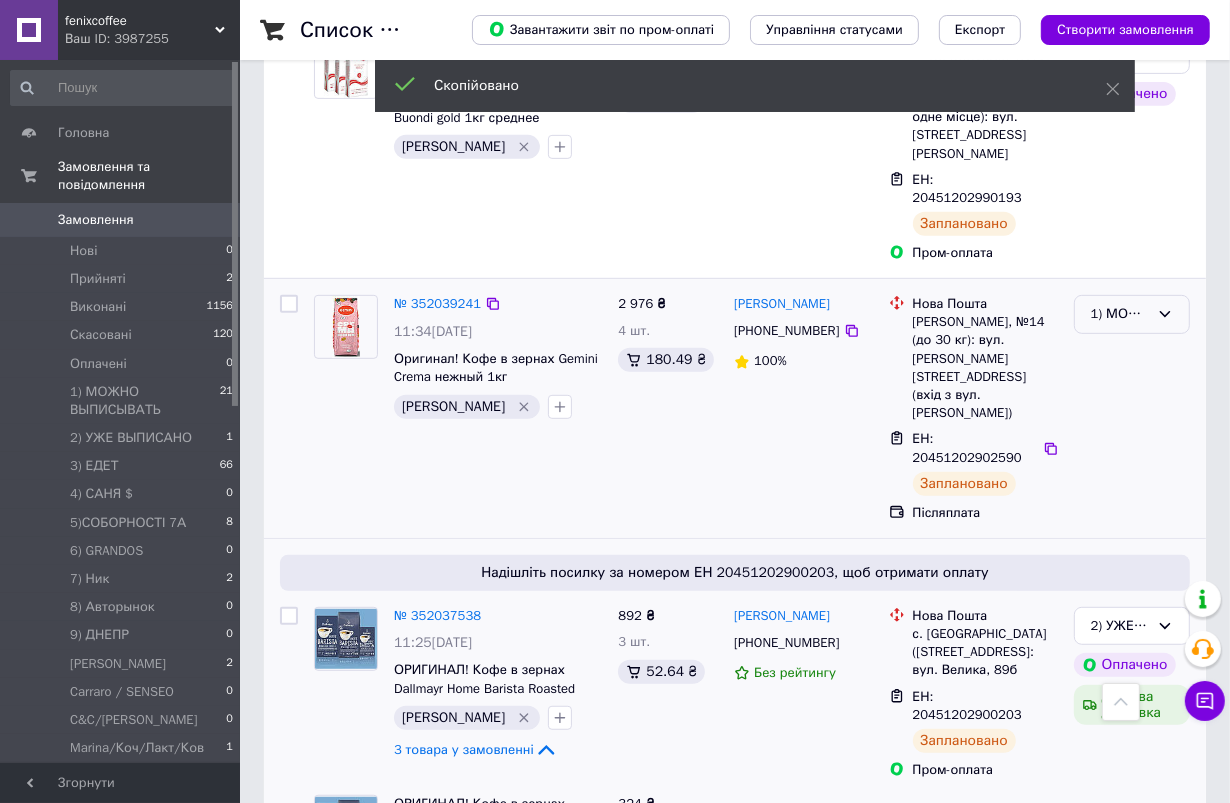 click on "1) МОЖНО ВЫПИСЫВАТЬ" at bounding box center [1132, 314] 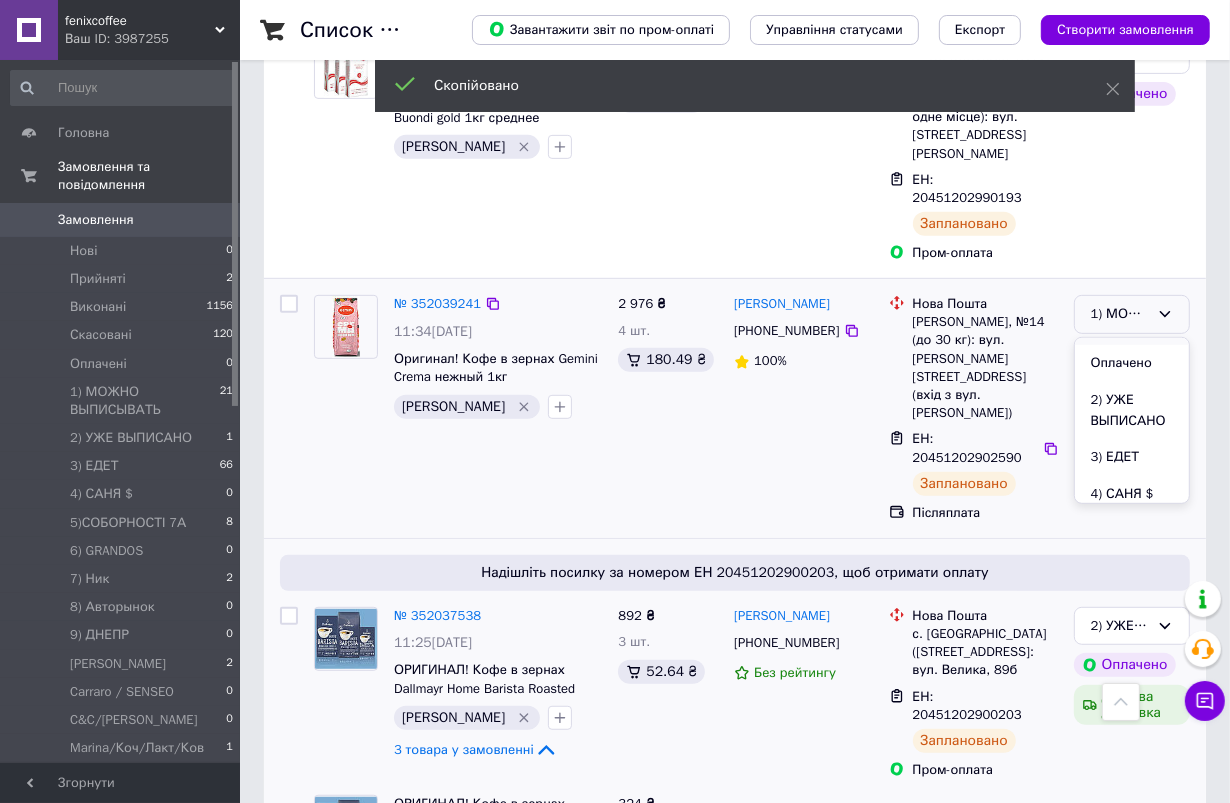 scroll, scrollTop: 111, scrollLeft: 0, axis: vertical 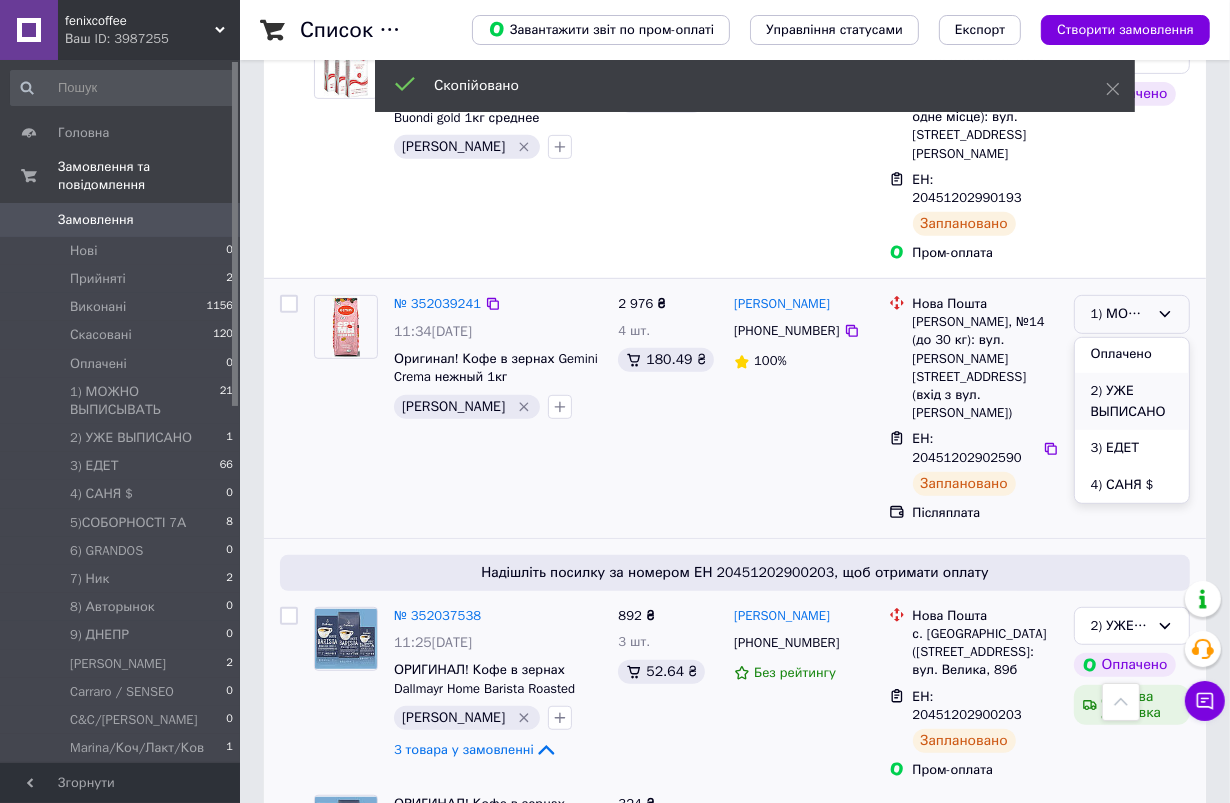 click on "2) УЖЕ ВЫПИСАНО" at bounding box center (1132, 401) 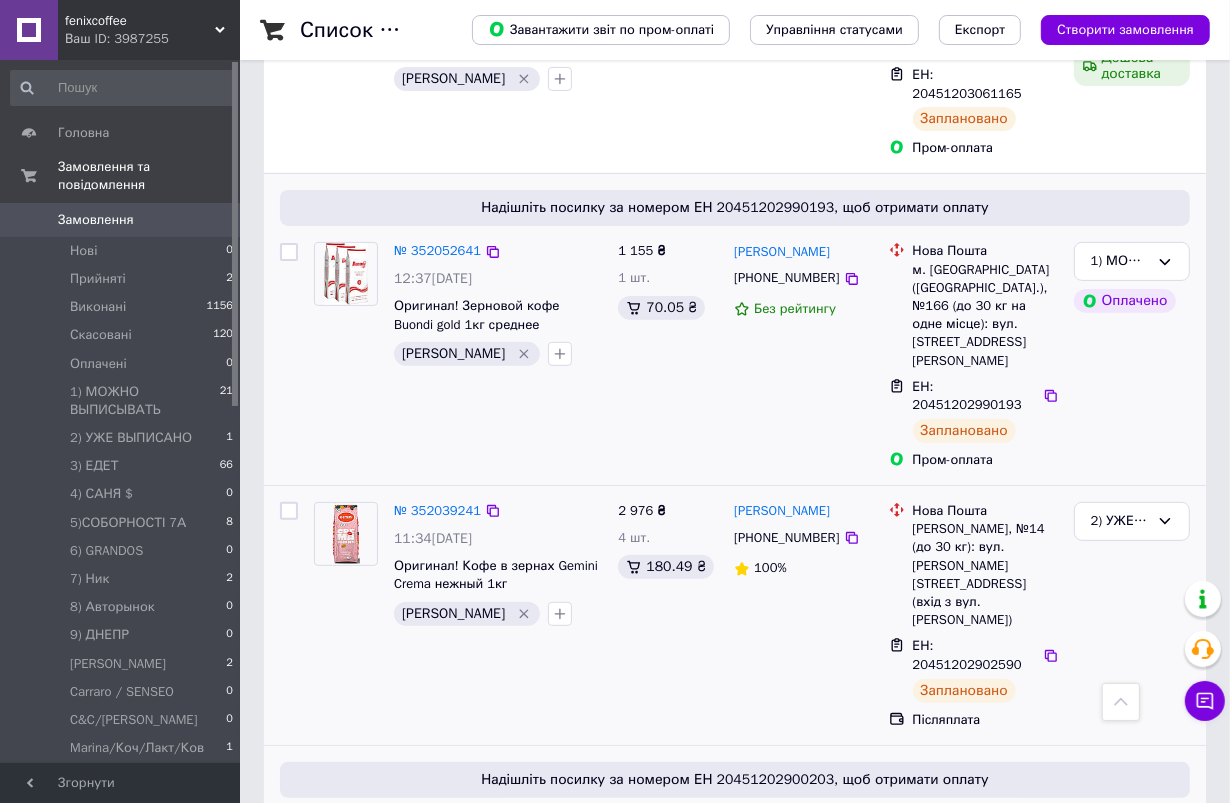 scroll, scrollTop: 373, scrollLeft: 0, axis: vertical 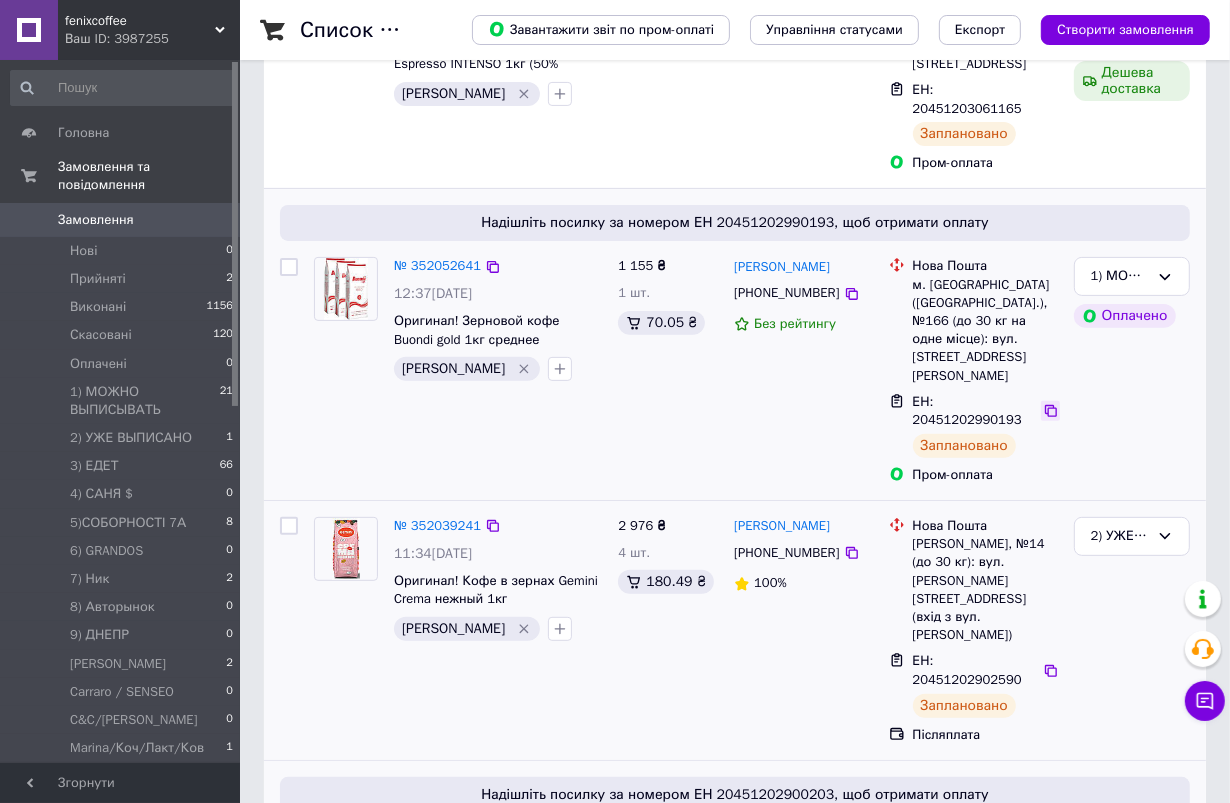 click 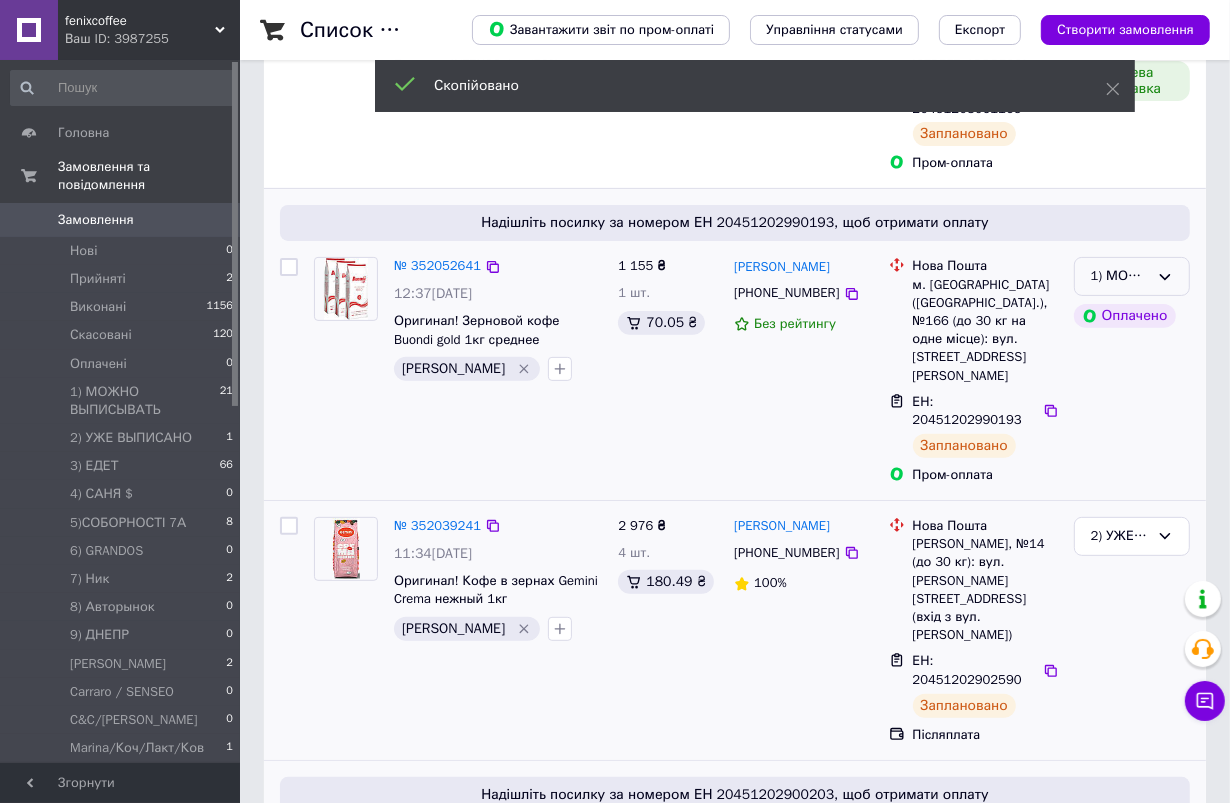 click on "1) МОЖНО ВЫПИСЫВАТЬ" at bounding box center [1120, 276] 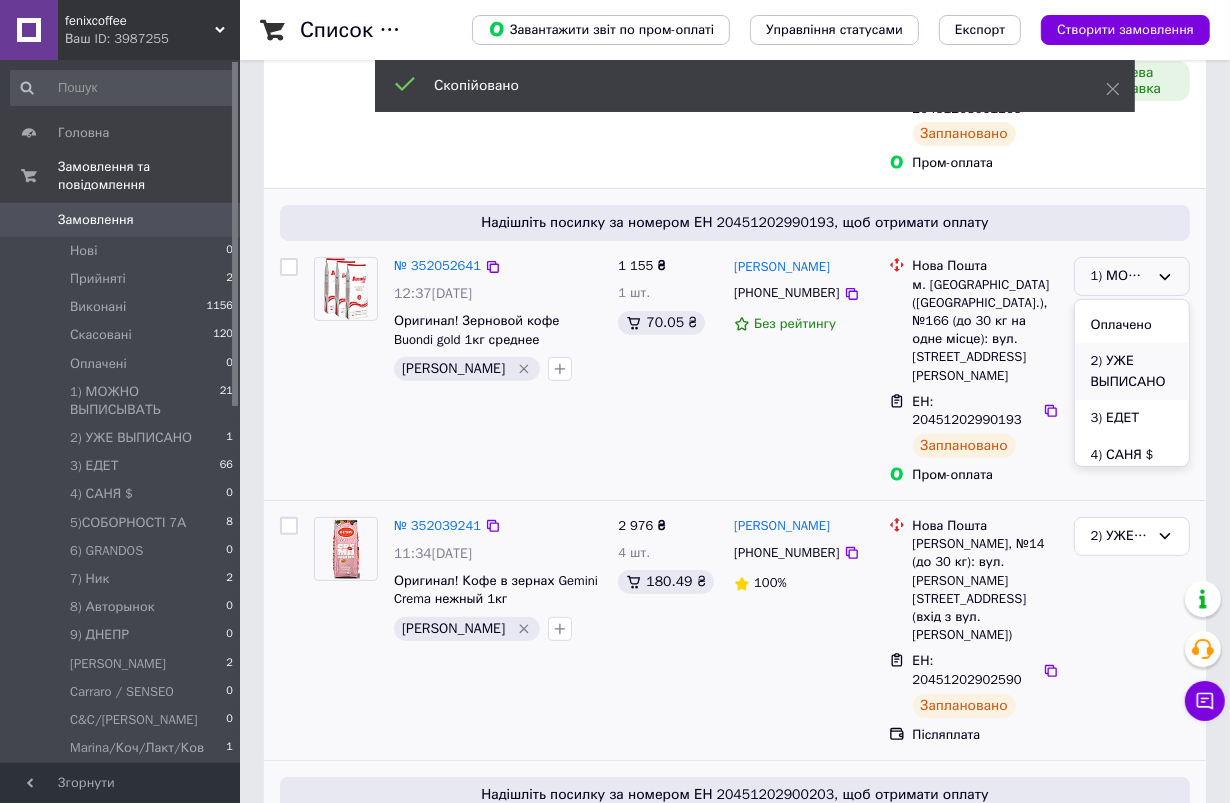 scroll, scrollTop: 111, scrollLeft: 0, axis: vertical 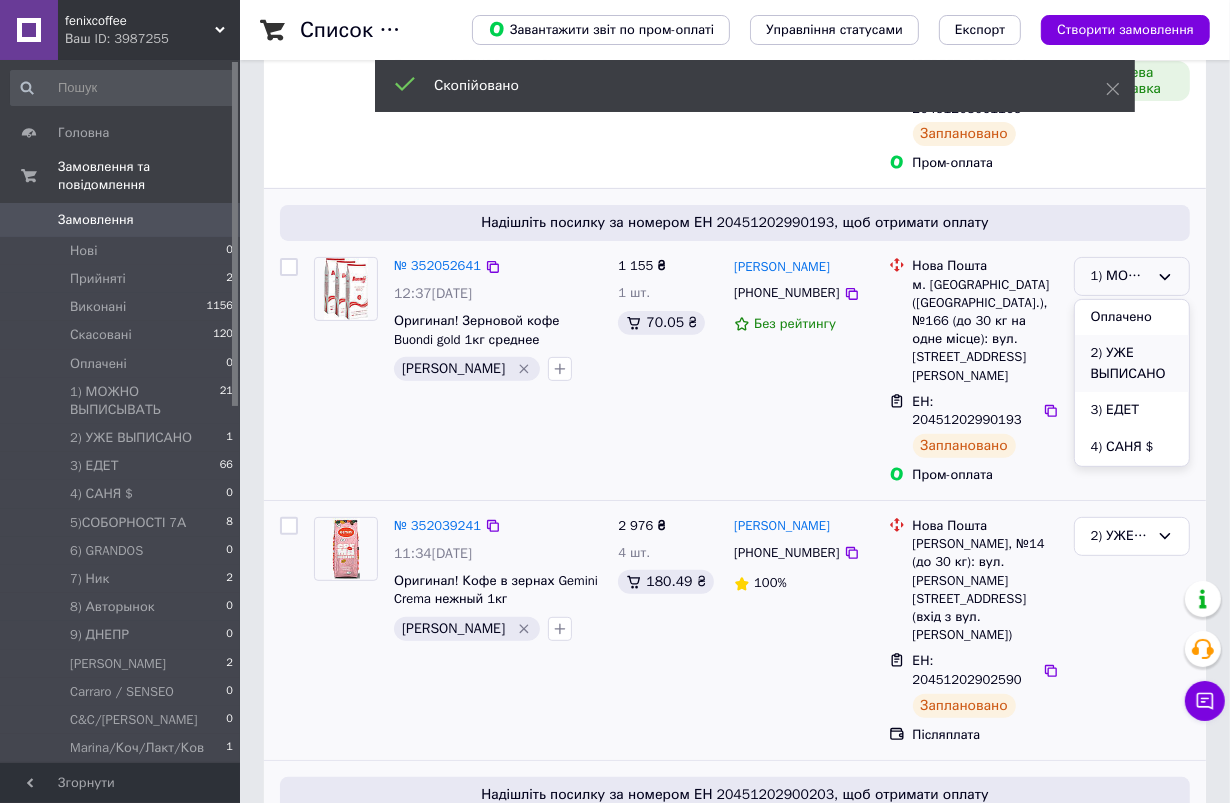 click on "2) УЖЕ ВЫПИСАНО" at bounding box center [1132, 363] 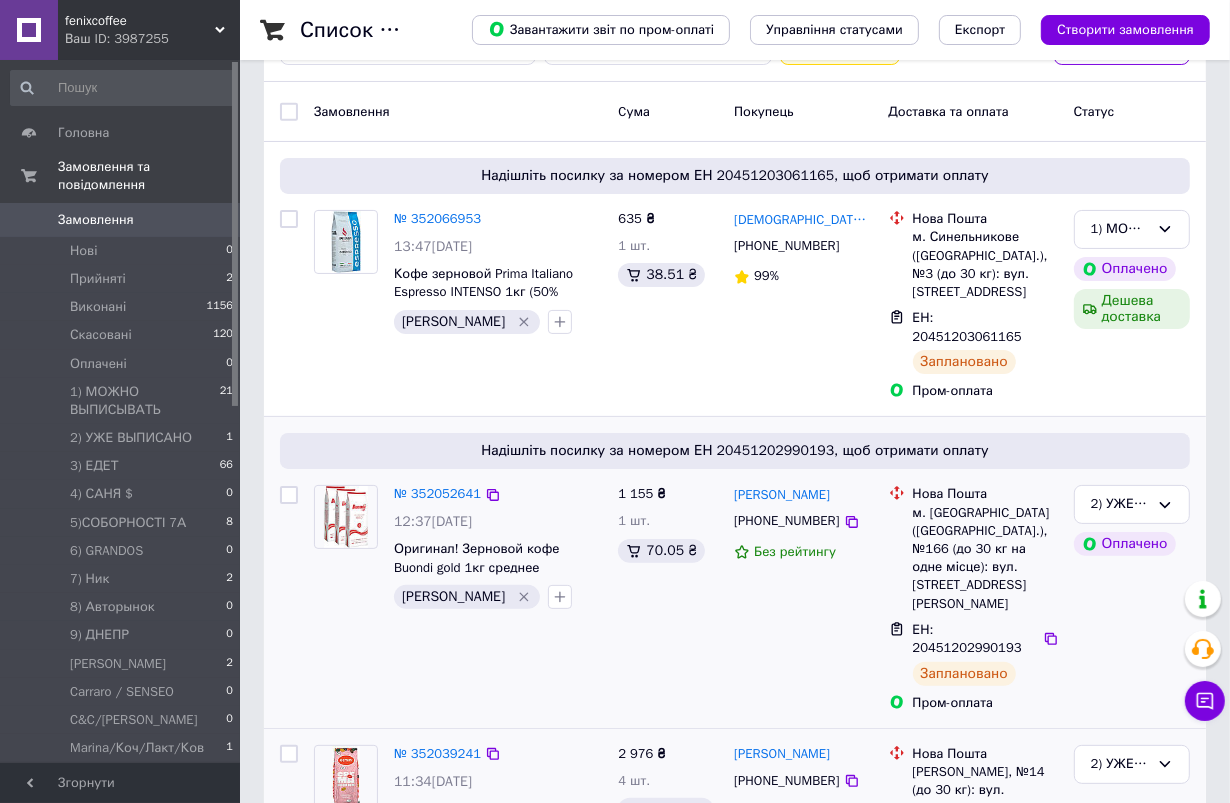 scroll, scrollTop: 151, scrollLeft: 0, axis: vertical 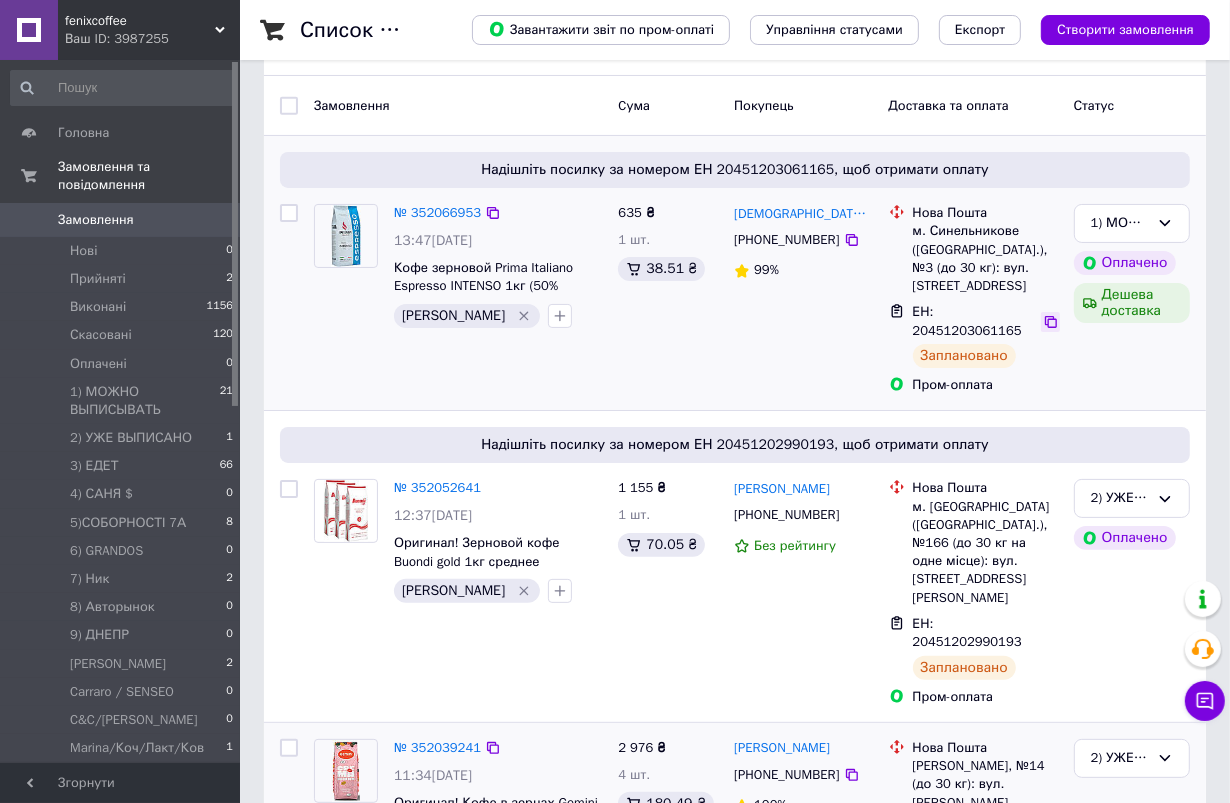 click 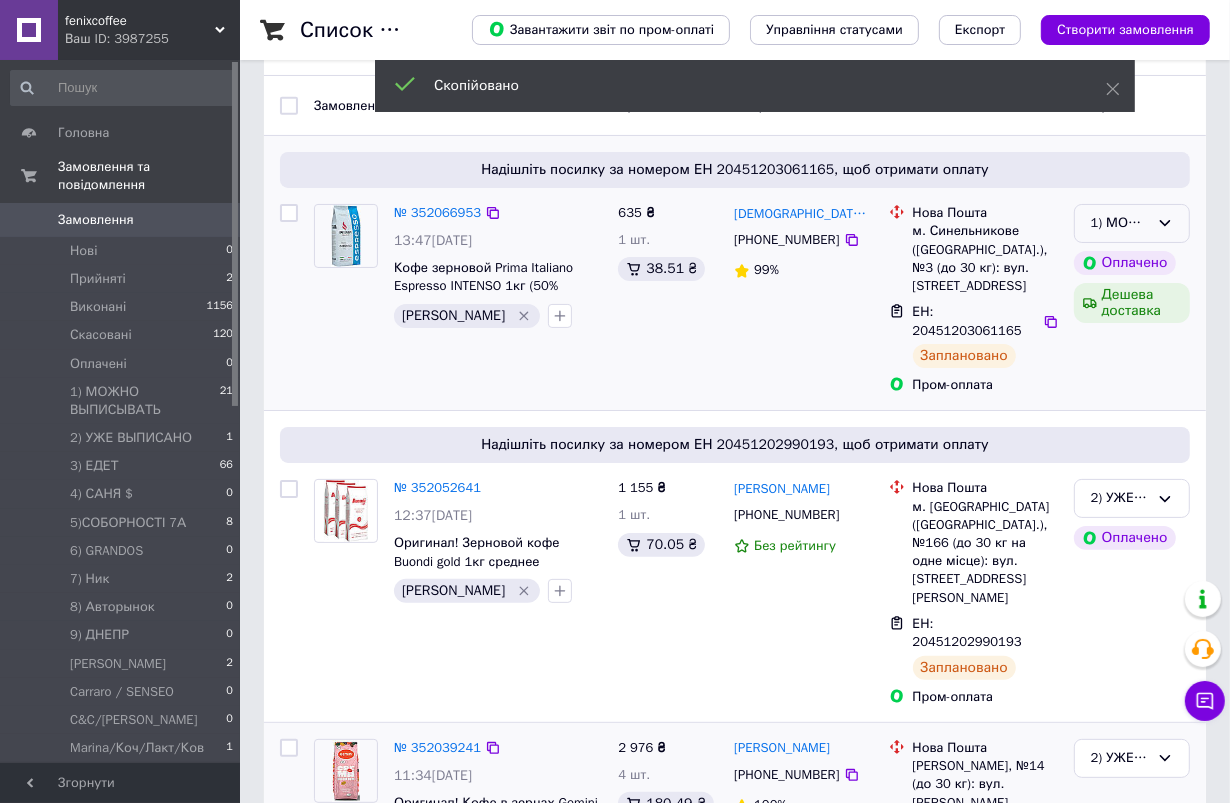 click on "1) МОЖНО ВЫПИСЫВАТЬ" at bounding box center [1132, 223] 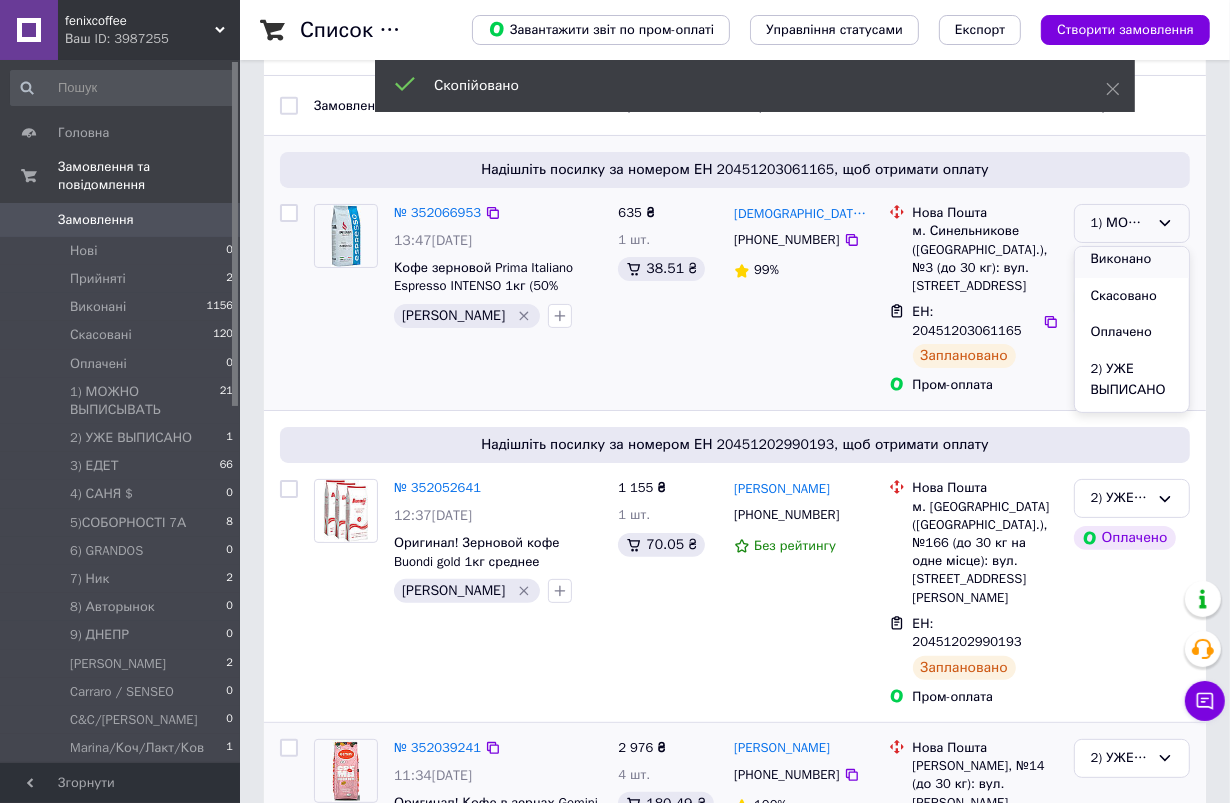 scroll, scrollTop: 111, scrollLeft: 0, axis: vertical 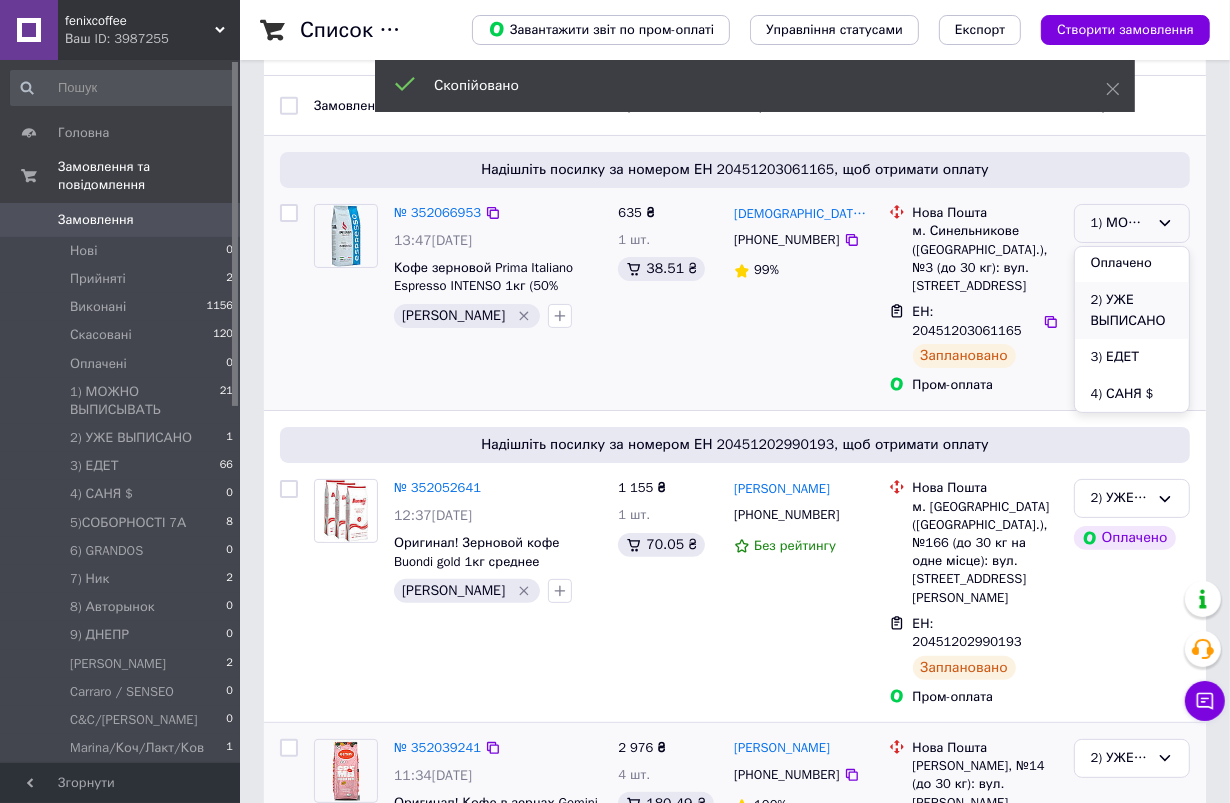 click on "2) УЖЕ ВЫПИСАНО" at bounding box center [1132, 310] 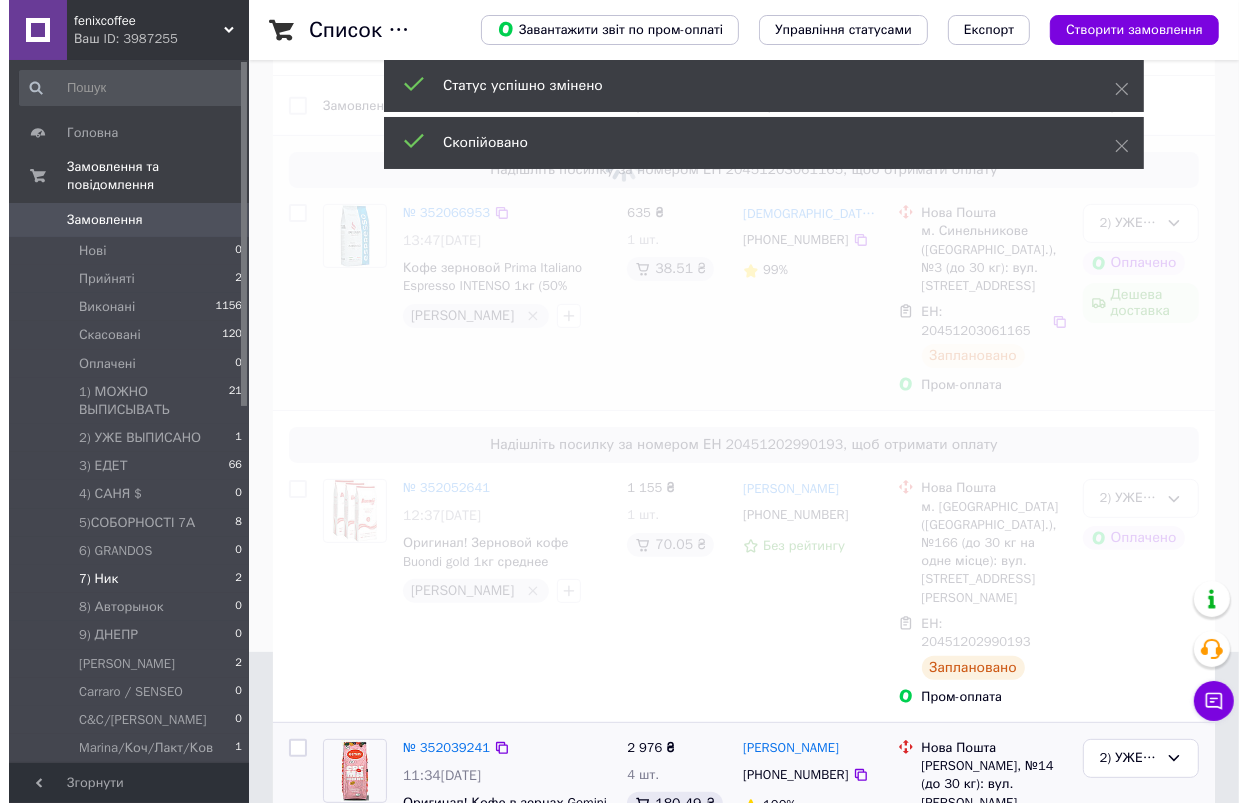 scroll, scrollTop: 0, scrollLeft: 0, axis: both 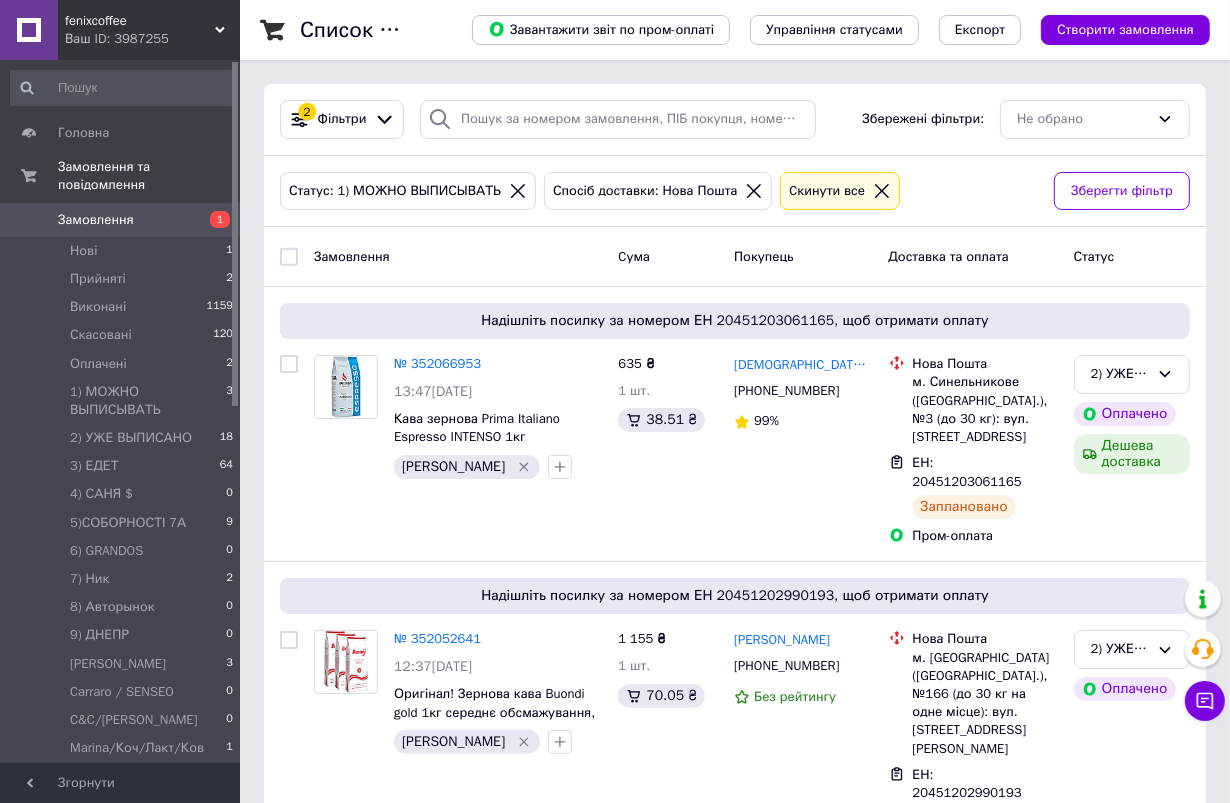 click 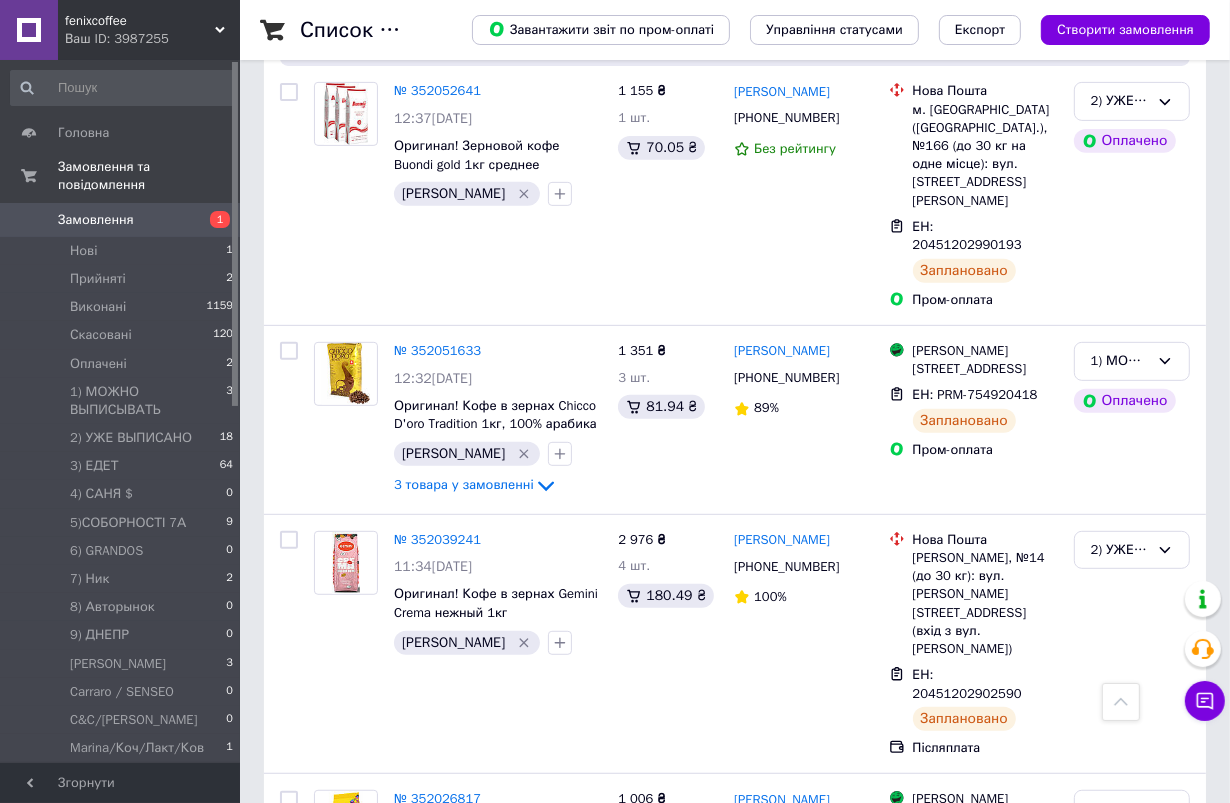 scroll, scrollTop: 581, scrollLeft: 0, axis: vertical 